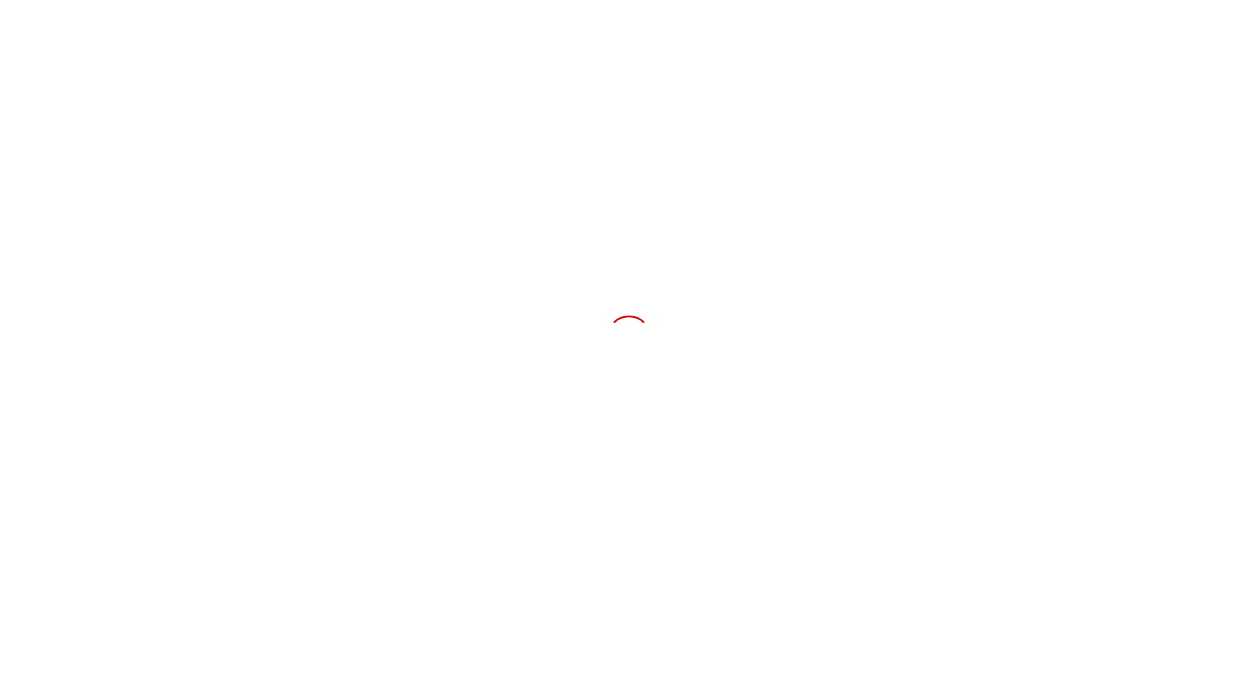 scroll, scrollTop: 0, scrollLeft: 0, axis: both 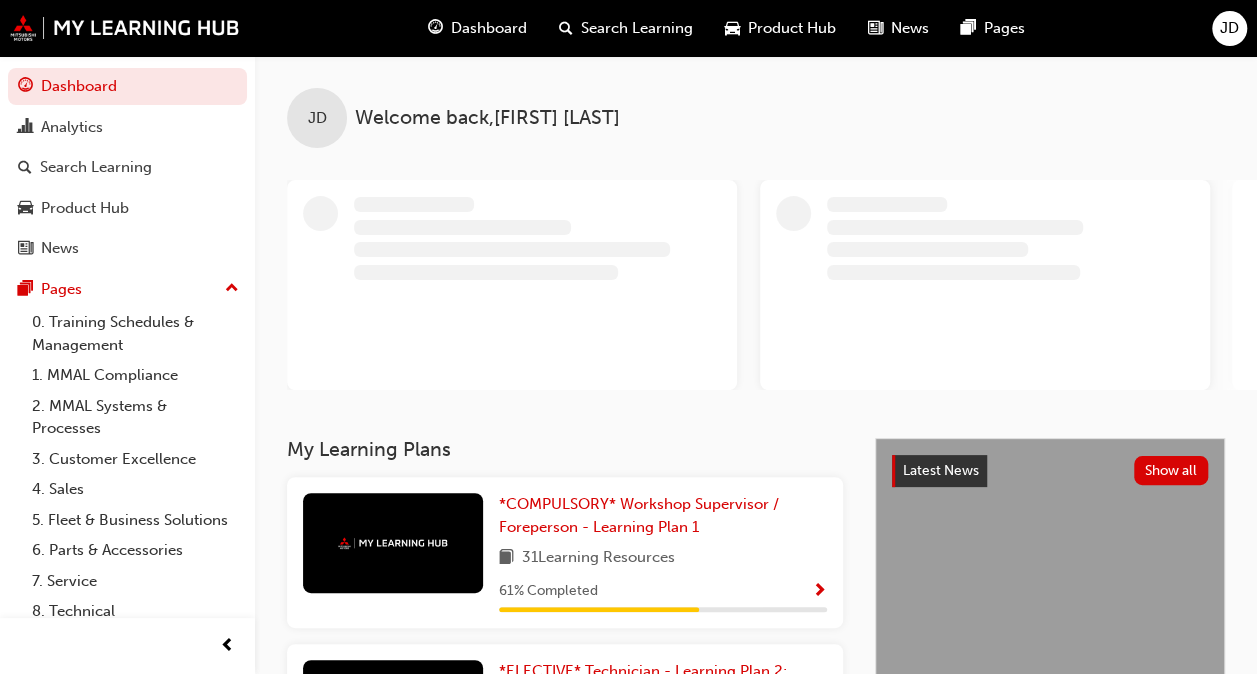 click on "31  Learning Resources" at bounding box center [598, 558] 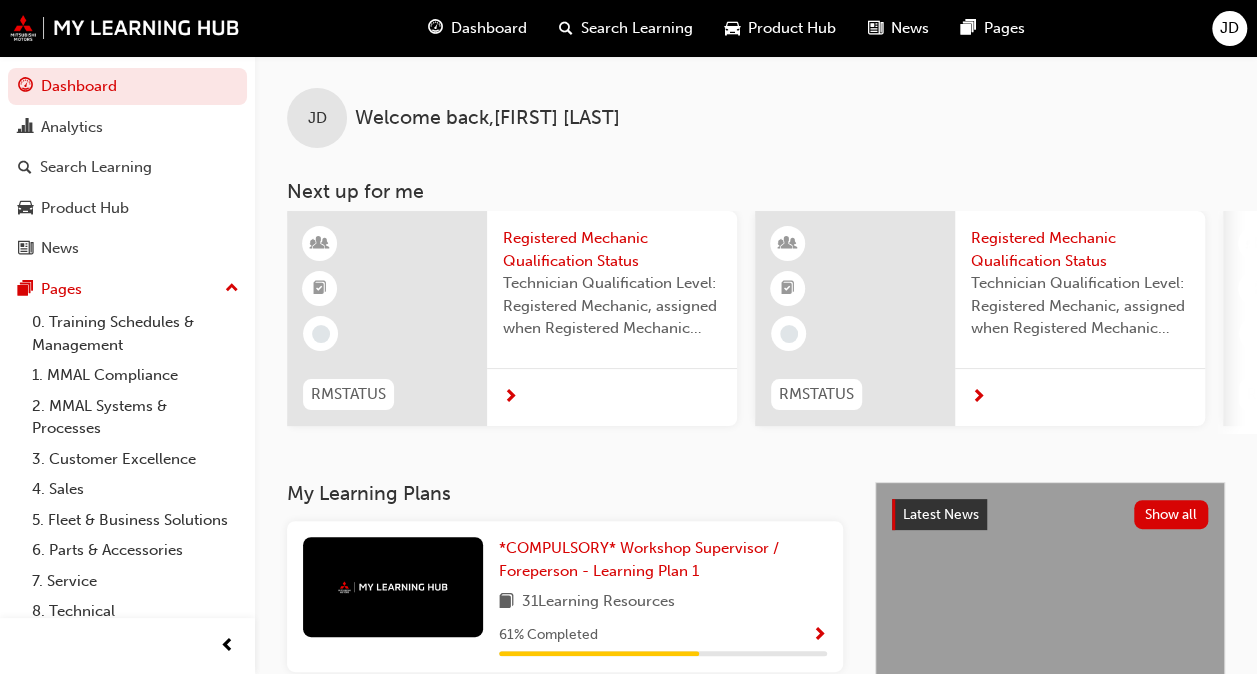 click on "My Learning Plans  *COMPULSORY* Workshop Supervisor / Foreperson - Learning Plan 1 31  Learning Resources 61 % Completed *ELECTIVE* Technician - Learning Plan 2: Registered Technician Program 46  Learning Resources 0 % Completed *ELECTIVE* Technician - Learning Plan 3: Master Technician Program  28  Learning Resources 0 % Completed *ELECTIVE* Technician - Learning Plan 4: Diamond Technician Program 8  Learning Resources 0 % Completed *ELECTIVE* My Learning Hub: Tips and Guides 1  Learning Resources 100 % Completed Practice - Course Enrolment 1  Learning Resources 0 % Completed" at bounding box center [581, 993] 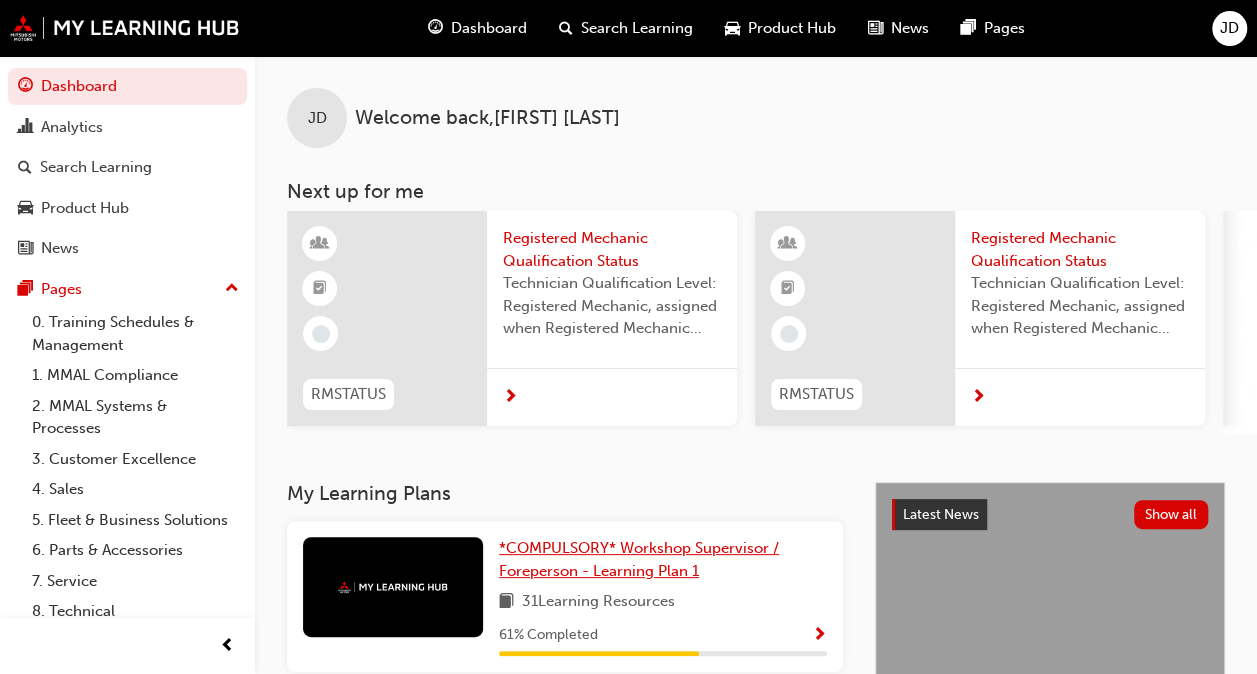 click on "*COMPULSORY* Workshop Supervisor / Foreperson - Learning Plan 1" at bounding box center (663, 559) 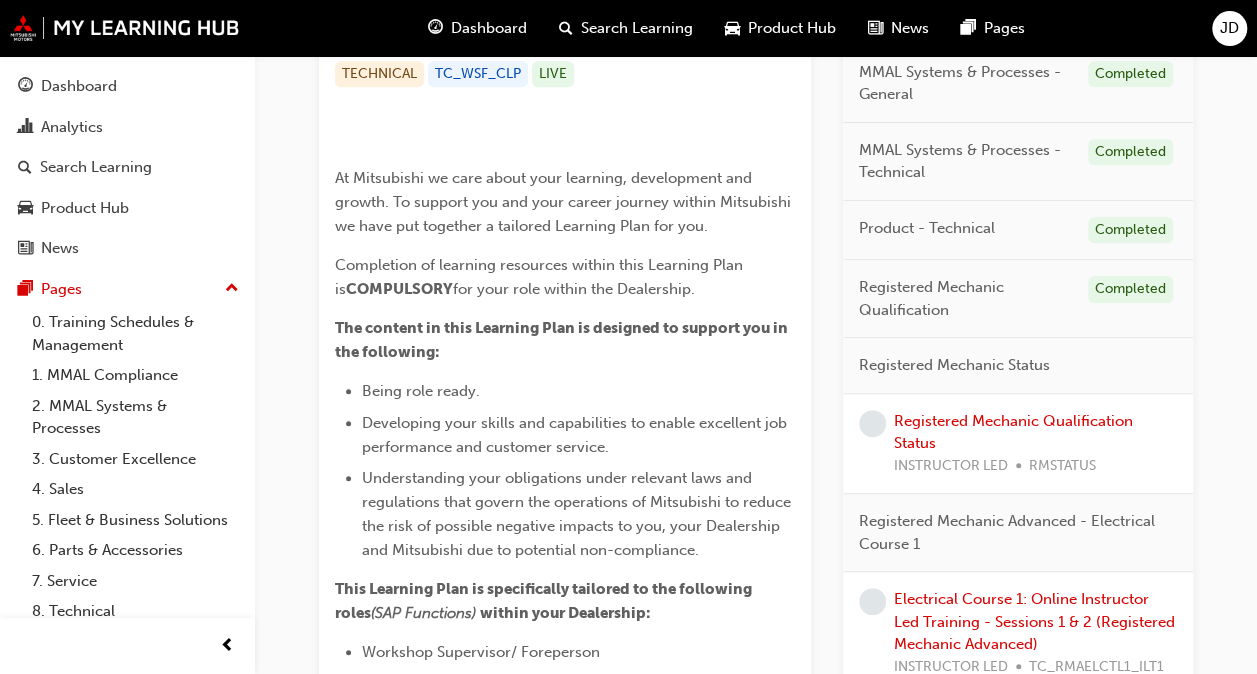 scroll, scrollTop: 466, scrollLeft: 0, axis: vertical 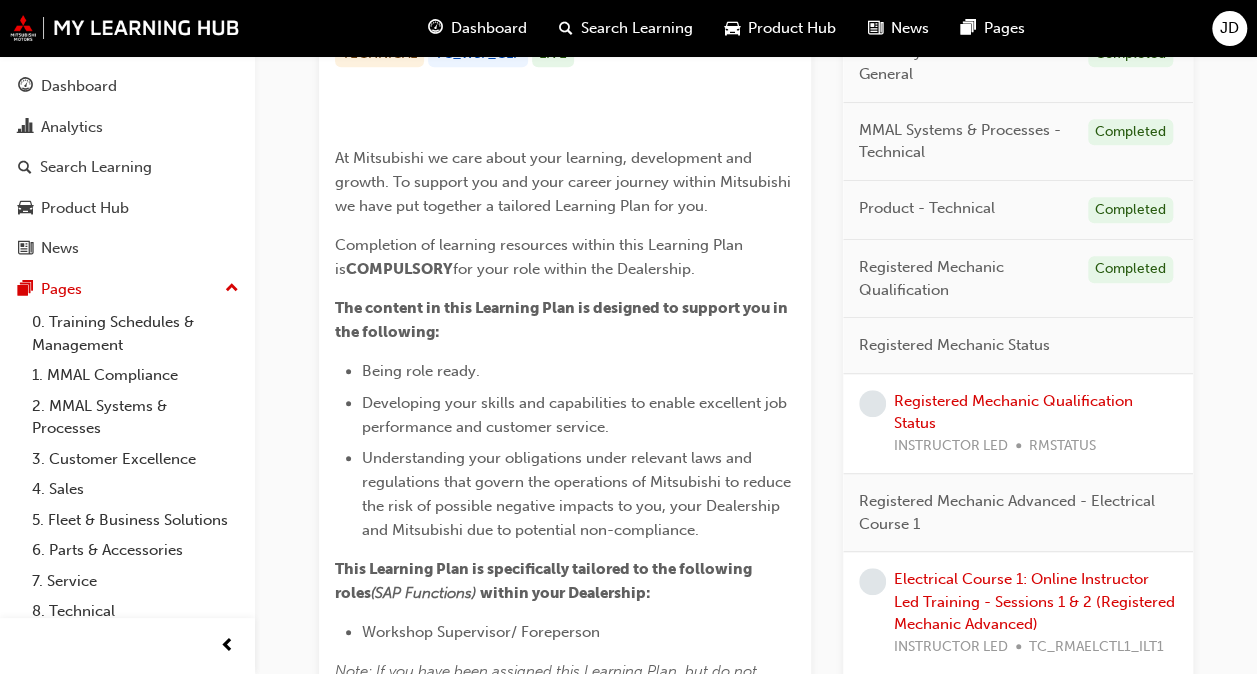 click on "Registered Mechanic Qualification" at bounding box center [965, 278] 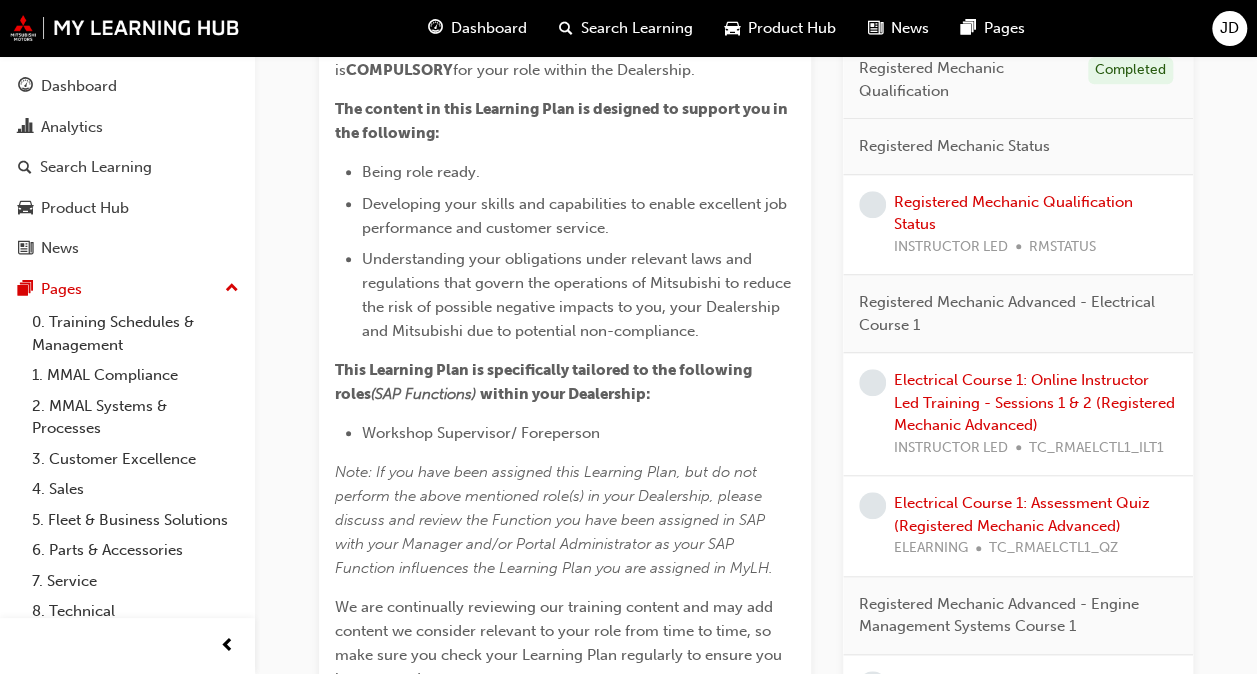 scroll, scrollTop: 654, scrollLeft: 0, axis: vertical 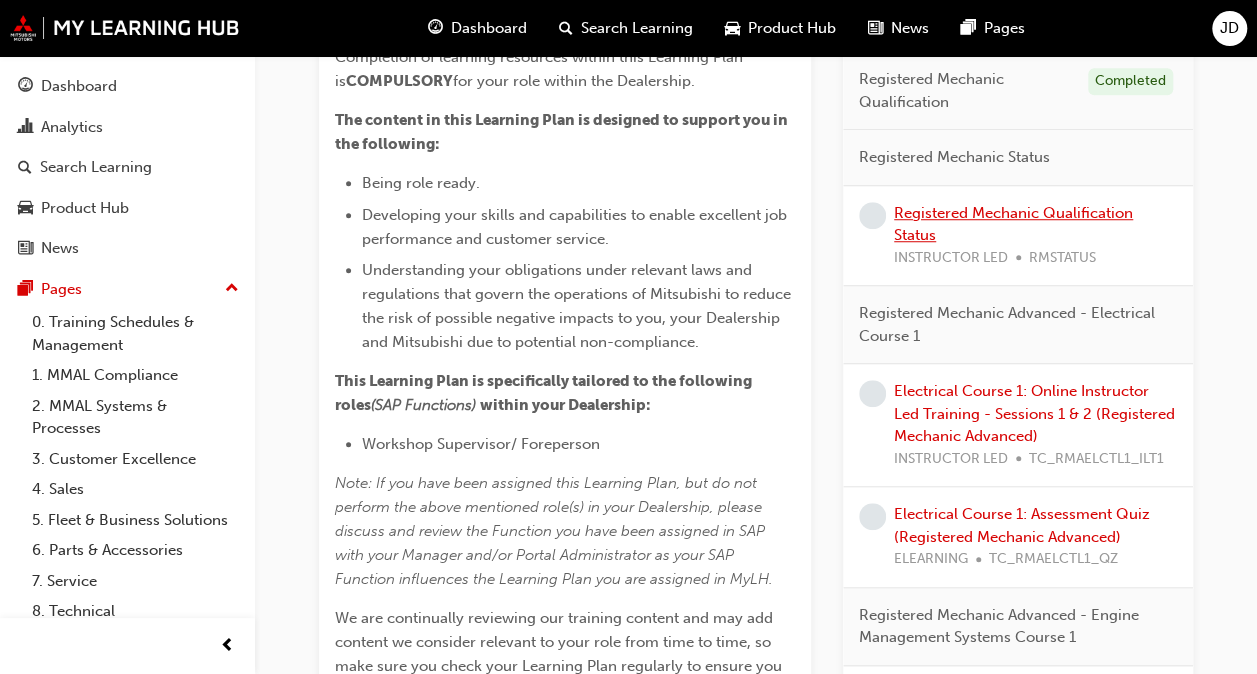 click on "Registered Mechanic Qualification Status" at bounding box center (1013, 224) 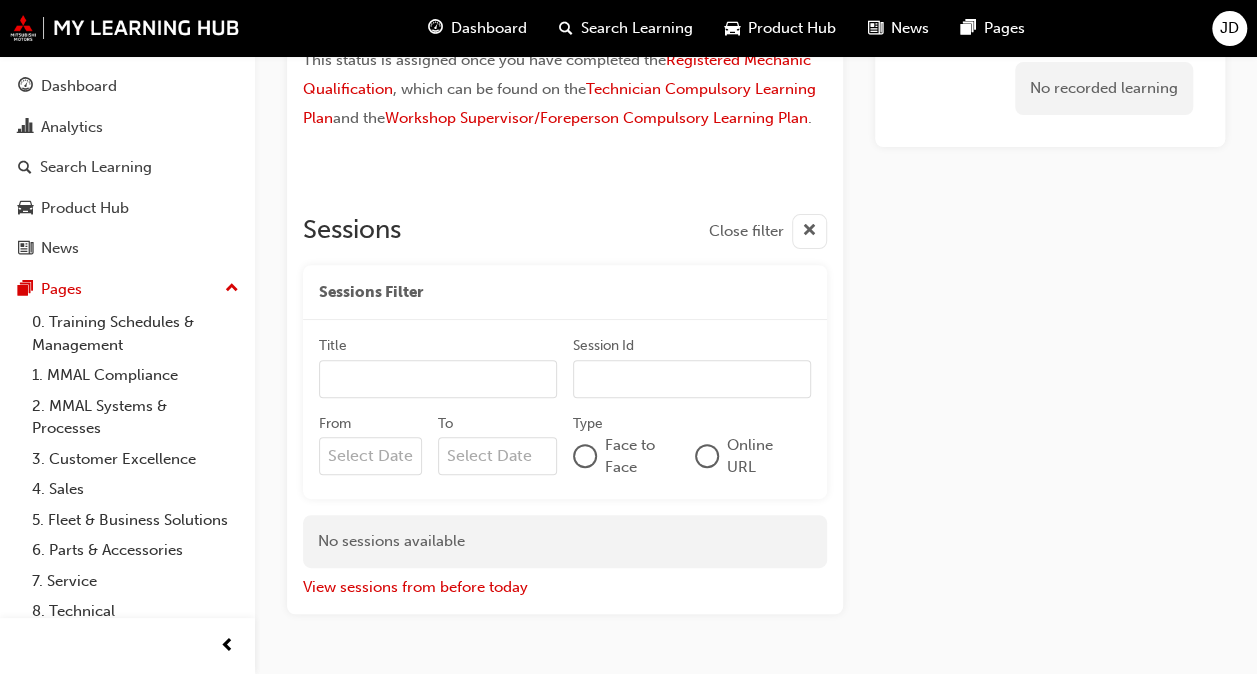 scroll, scrollTop: 170, scrollLeft: 0, axis: vertical 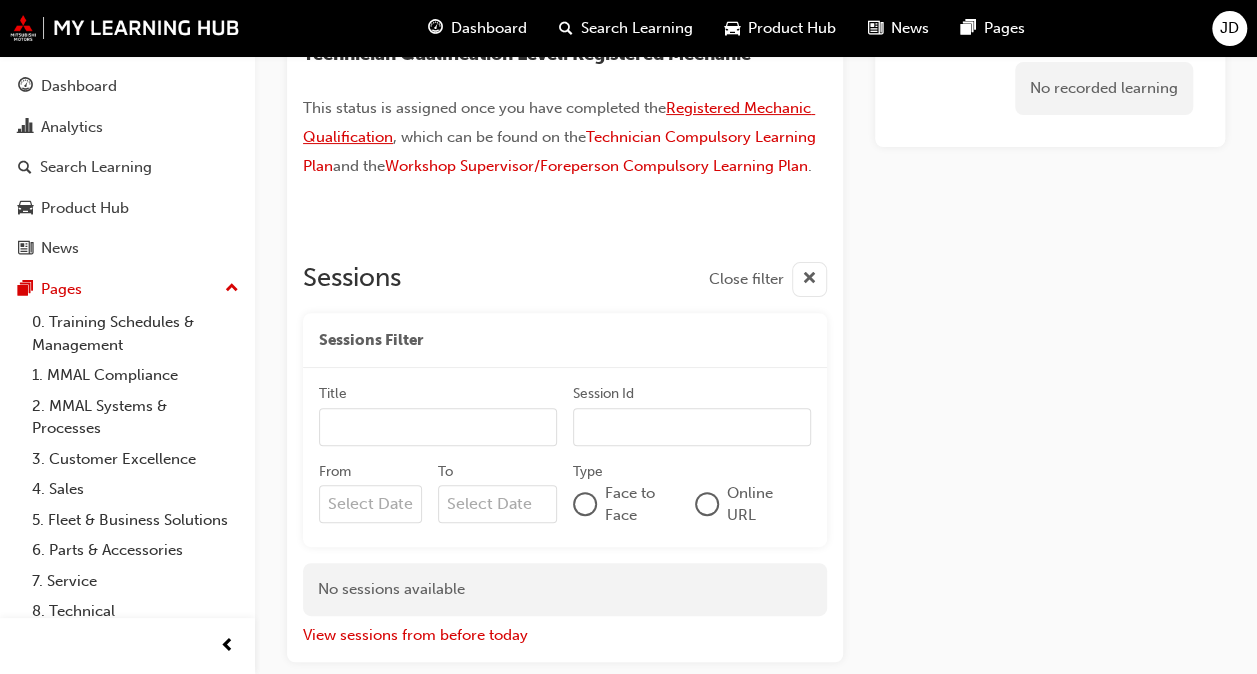 click on "Registered Mechanic Qualification" at bounding box center [559, 122] 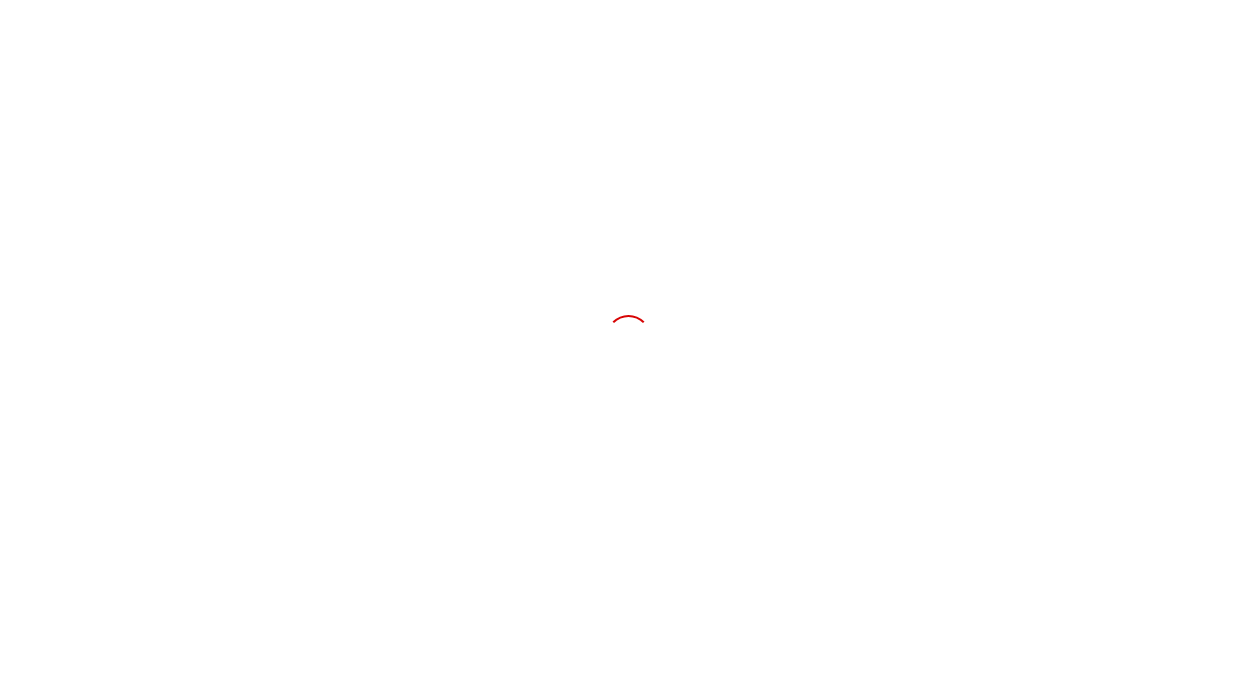 scroll, scrollTop: 0, scrollLeft: 0, axis: both 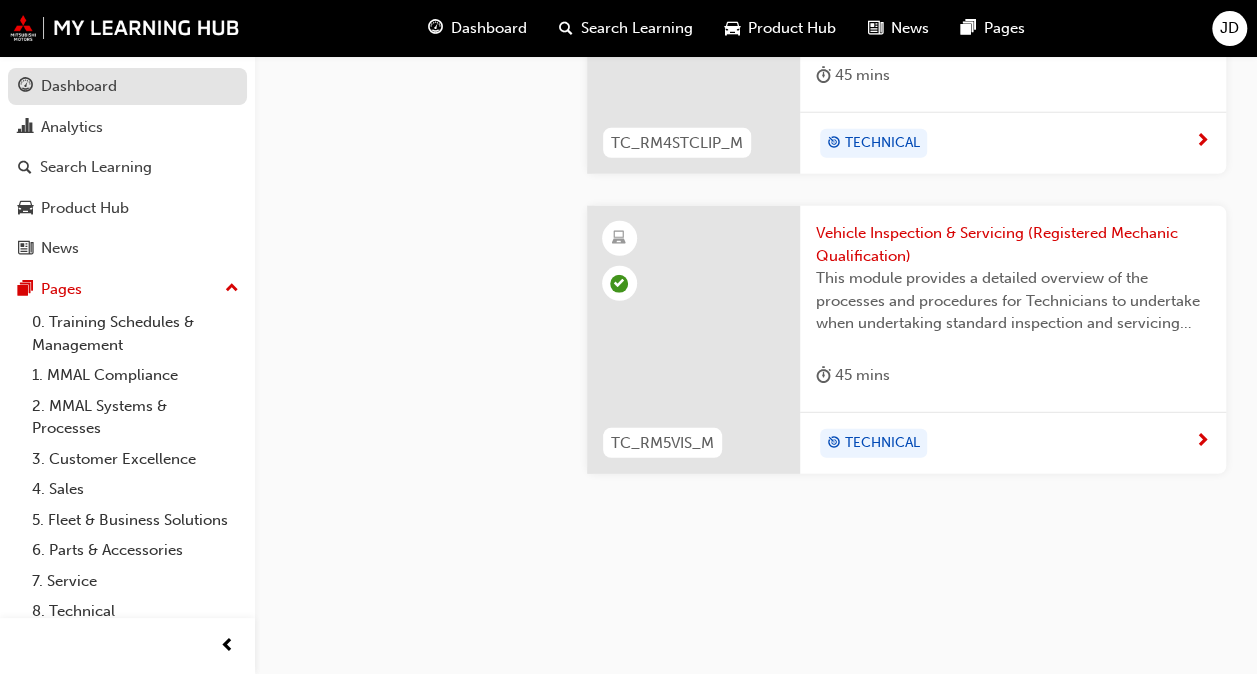 click on "Dashboard" at bounding box center (127, 86) 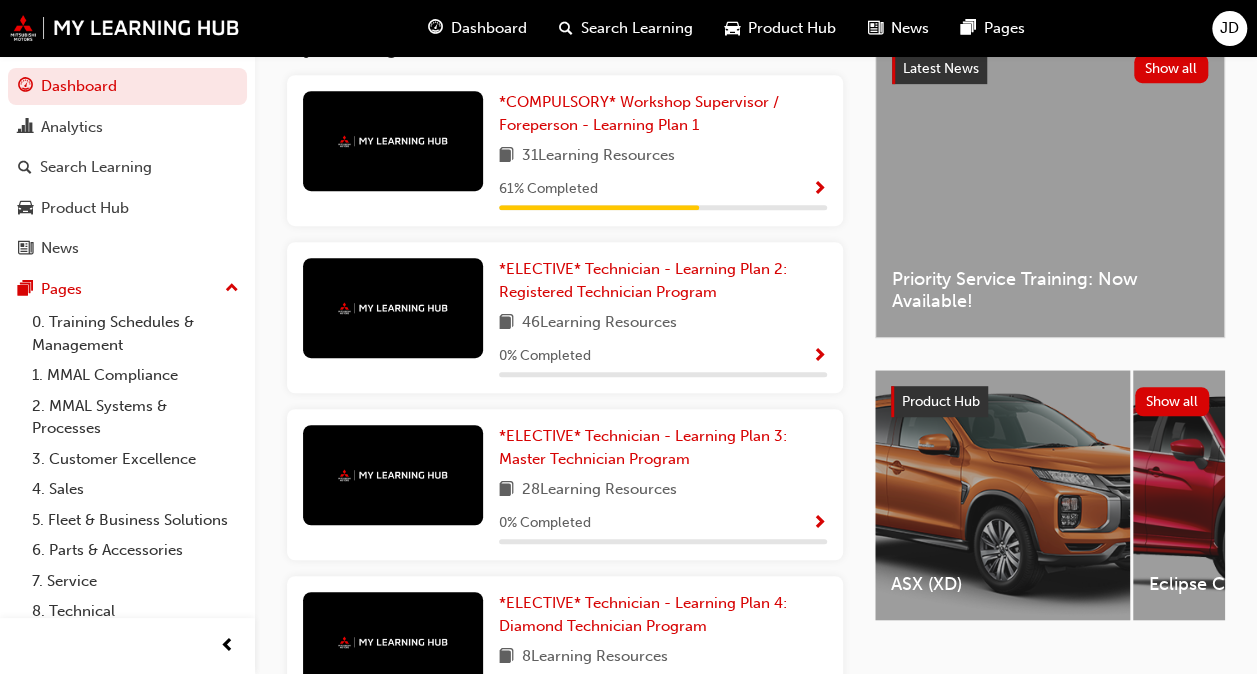 scroll, scrollTop: 412, scrollLeft: 0, axis: vertical 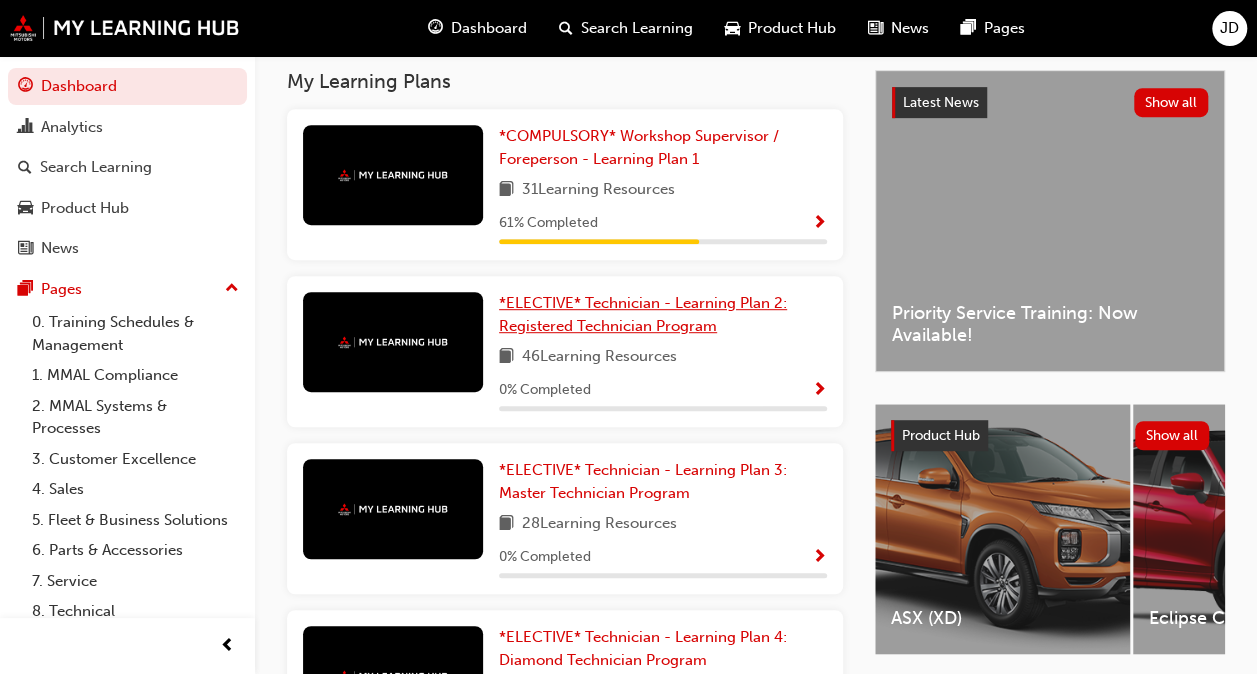 click on "*ELECTIVE* Technician - Learning Plan 2: Registered Technician Program" at bounding box center (643, 314) 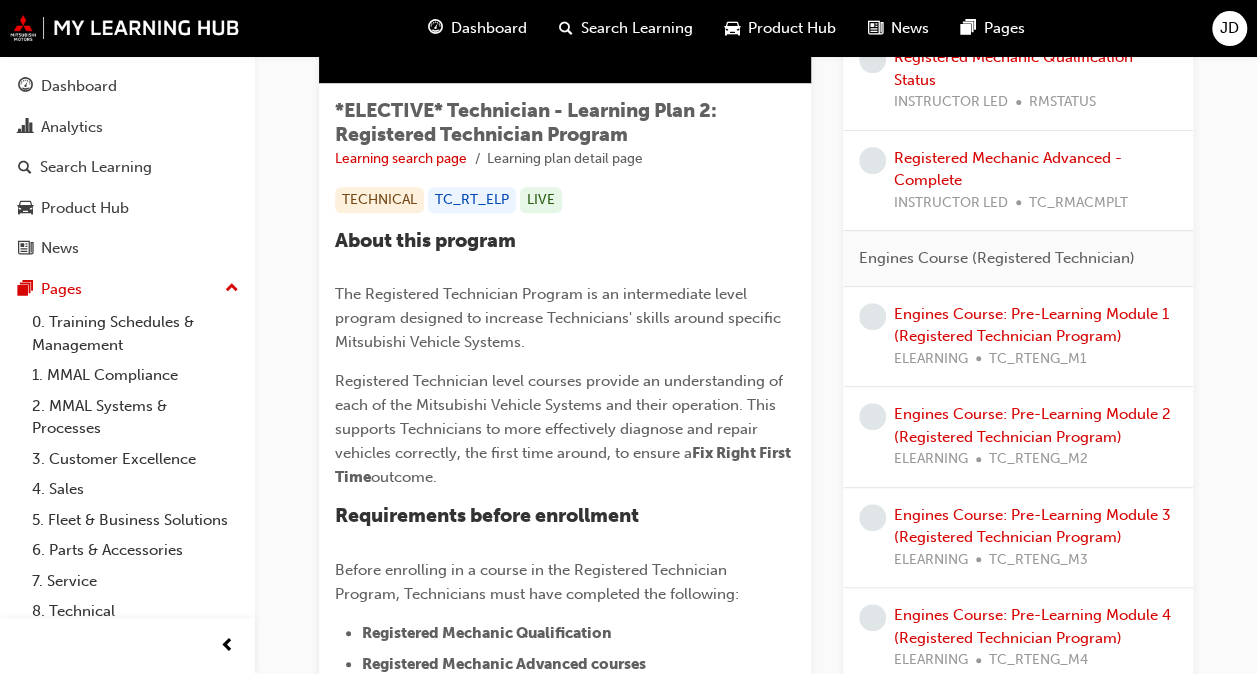 scroll, scrollTop: 0, scrollLeft: 0, axis: both 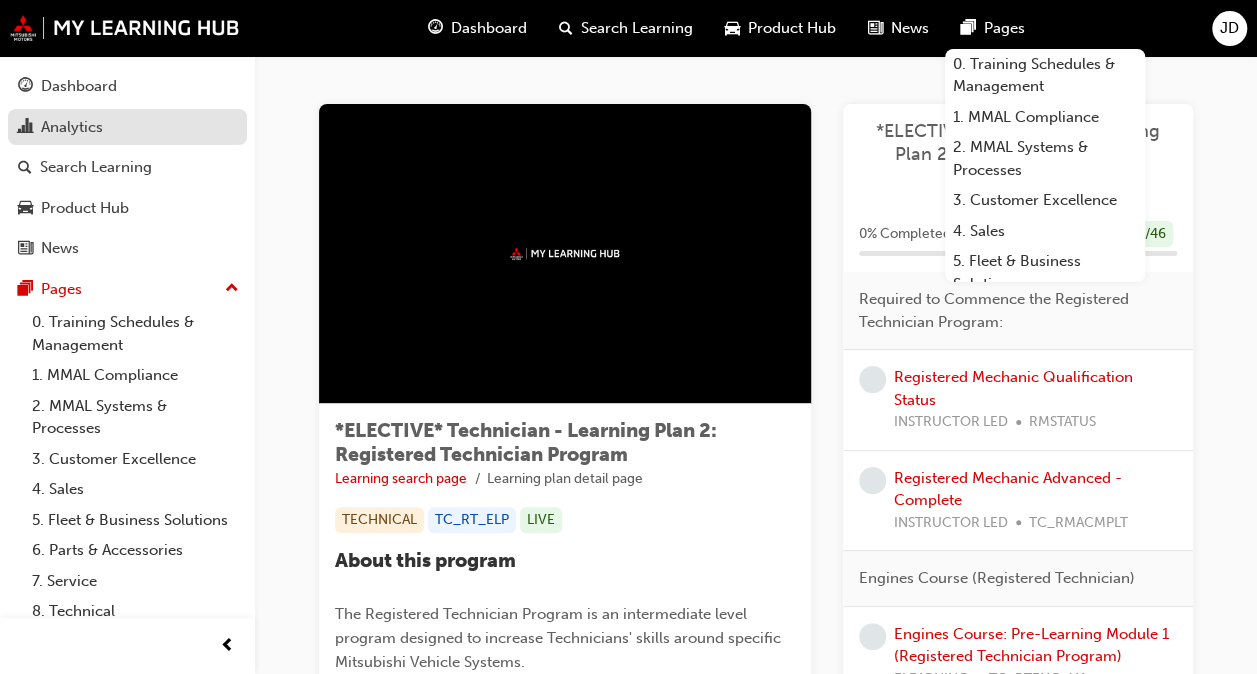 click on "Analytics" at bounding box center (127, 127) 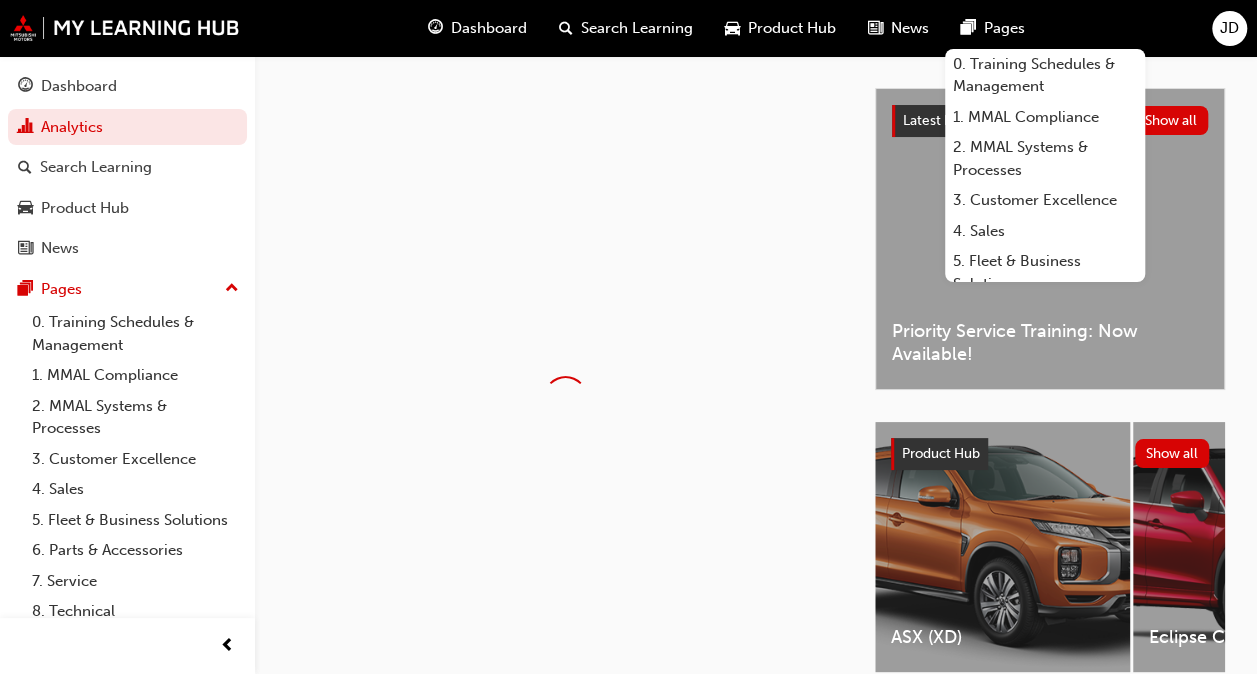click on "Priority Service Training: Now Available!" at bounding box center (1050, 342) 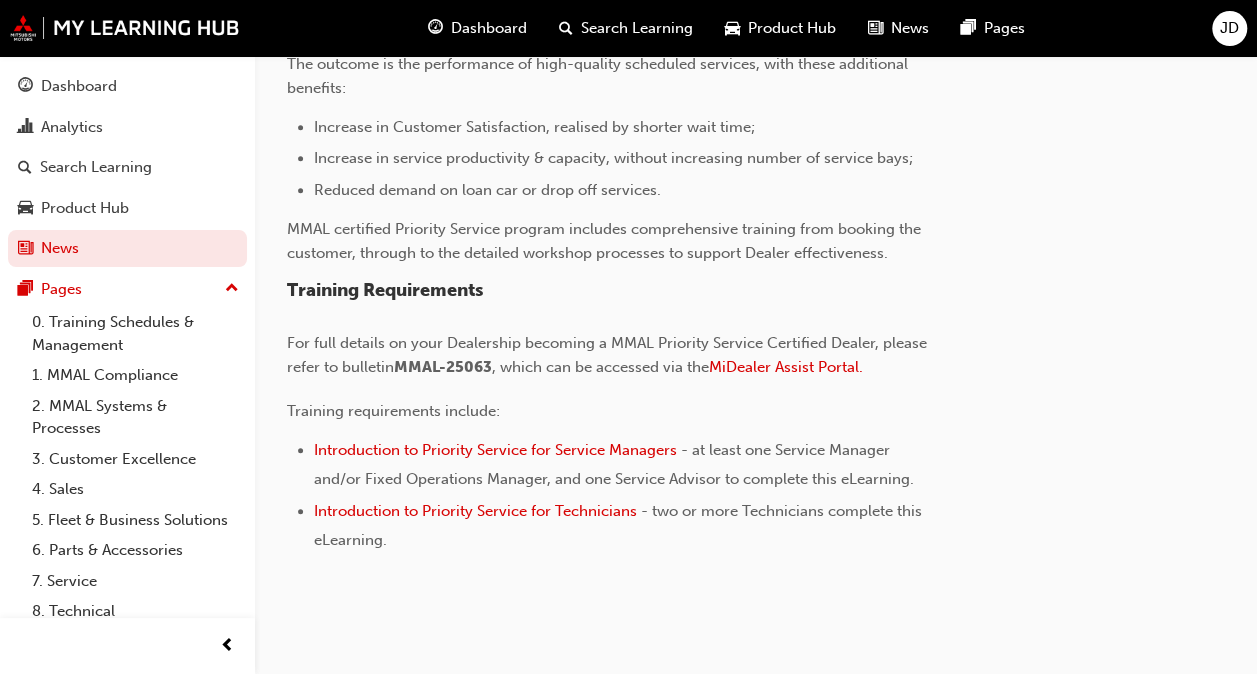 scroll, scrollTop: 743, scrollLeft: 0, axis: vertical 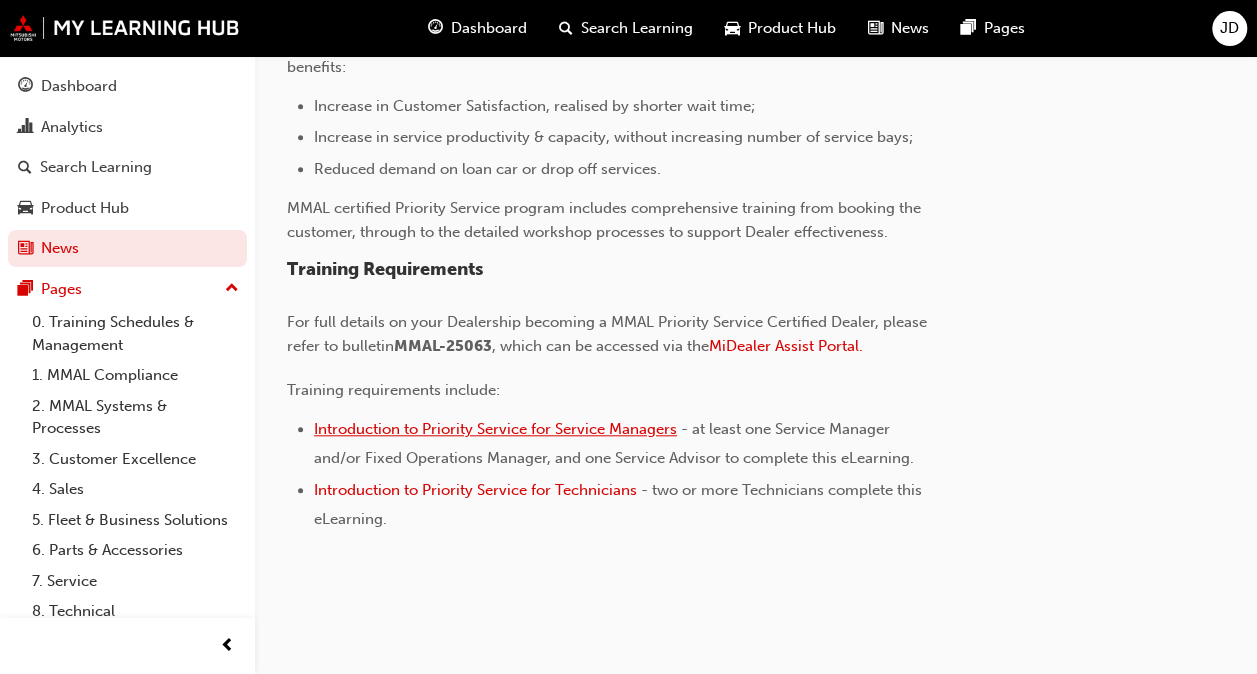 click on "Introduction to Priority Service for Service Managers" at bounding box center [495, 429] 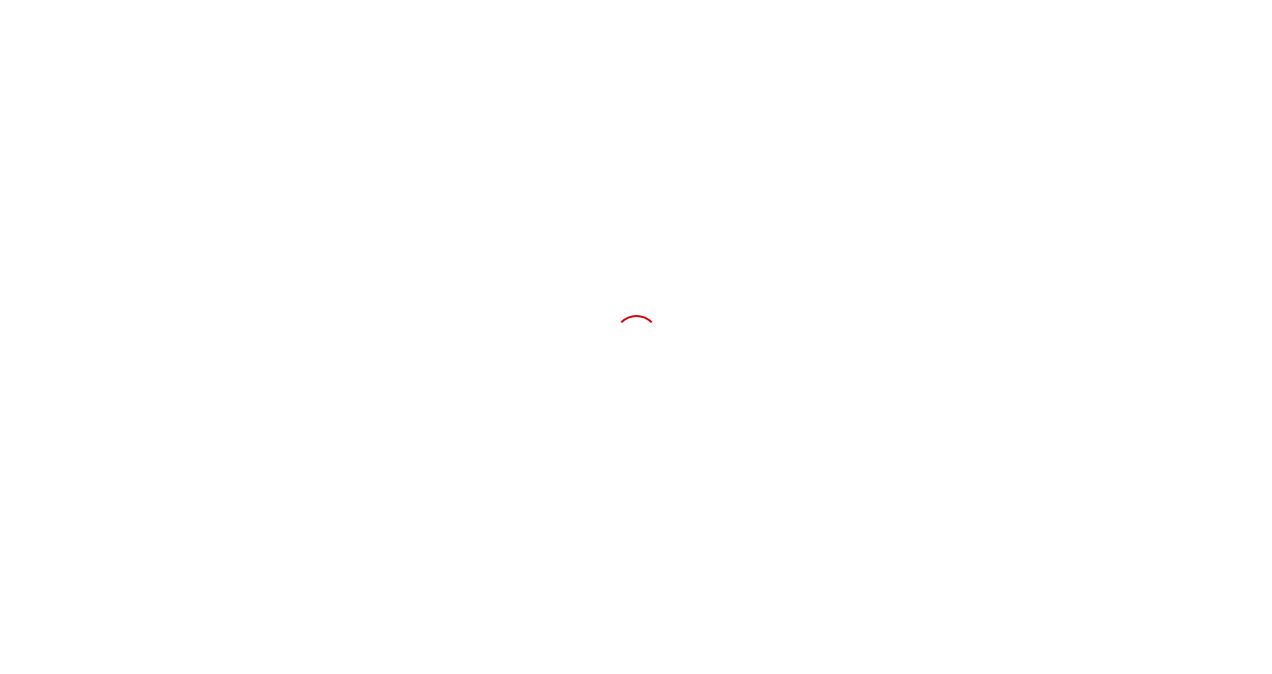 scroll, scrollTop: 0, scrollLeft: 0, axis: both 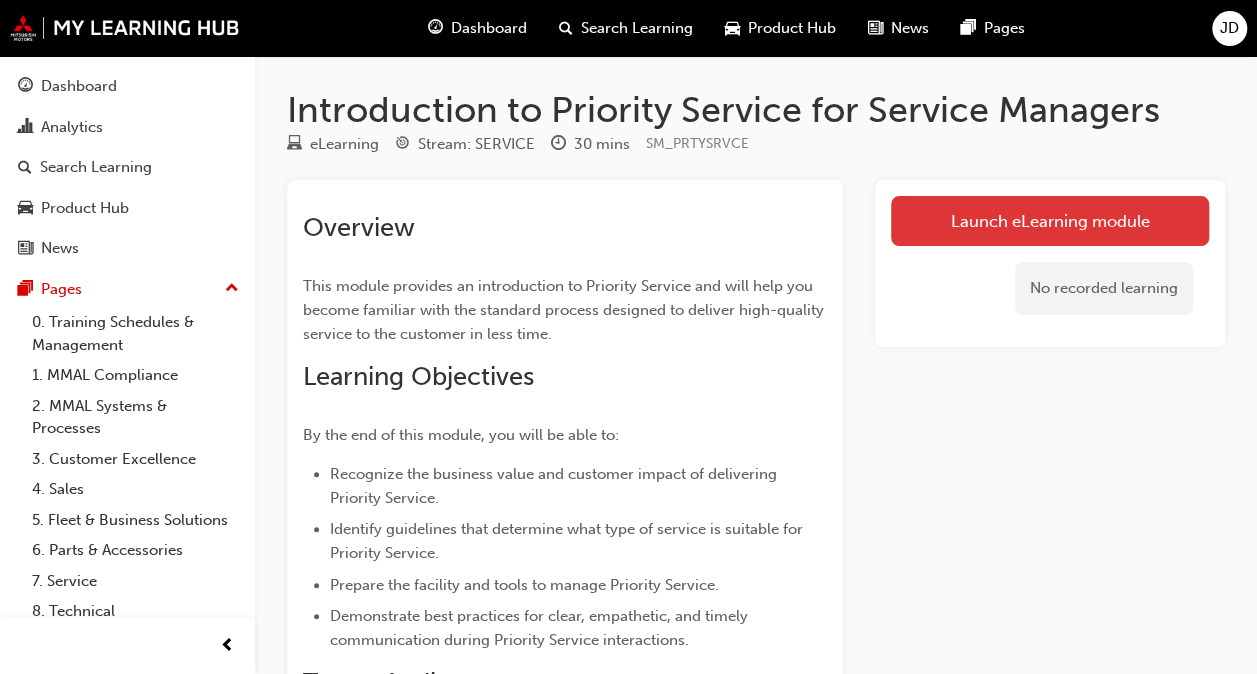 click on "Launch eLearning module" at bounding box center [1050, 221] 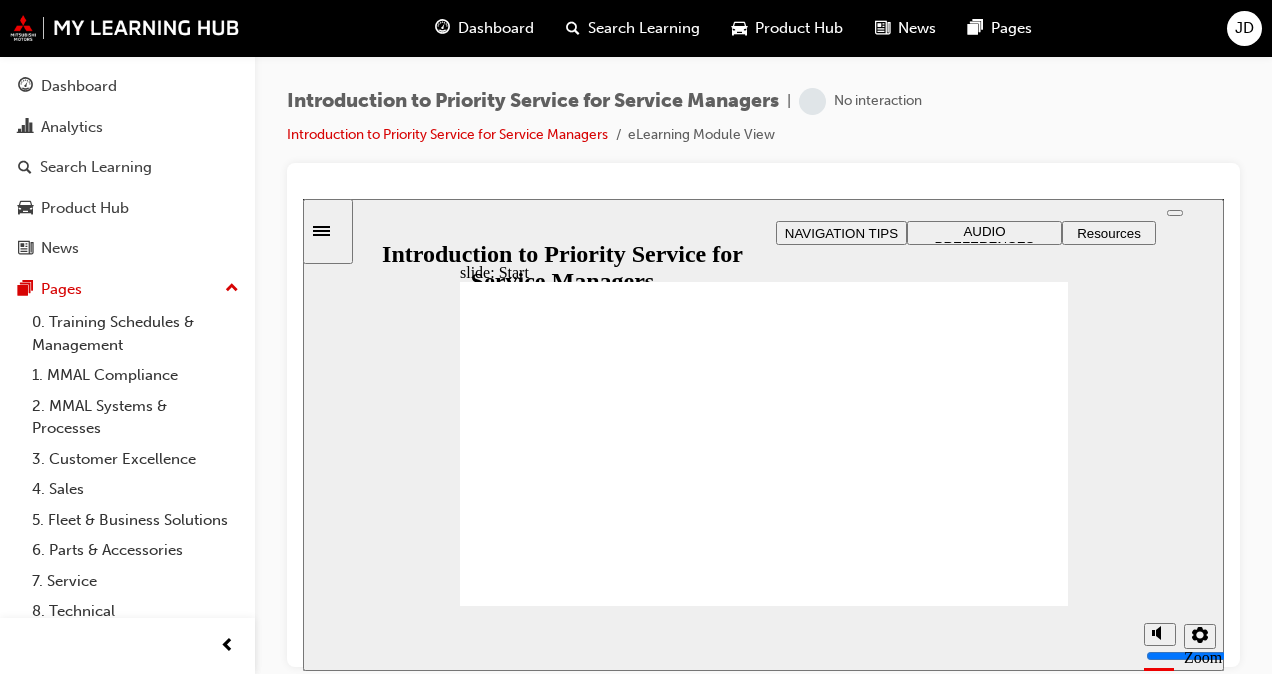 scroll, scrollTop: 0, scrollLeft: 0, axis: both 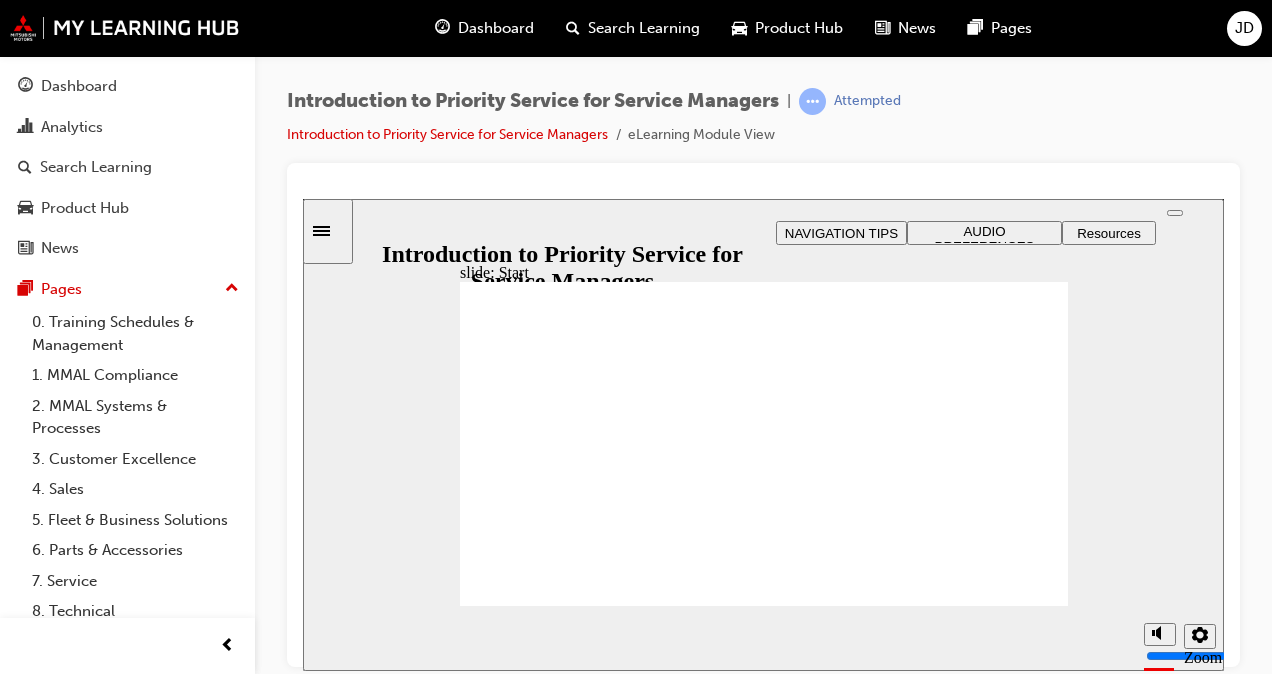 click on "Introduction to Priority Service for Service Managers | Attempted Introduction to Priority Service for Service Managers eLearning Module View" at bounding box center [763, 125] 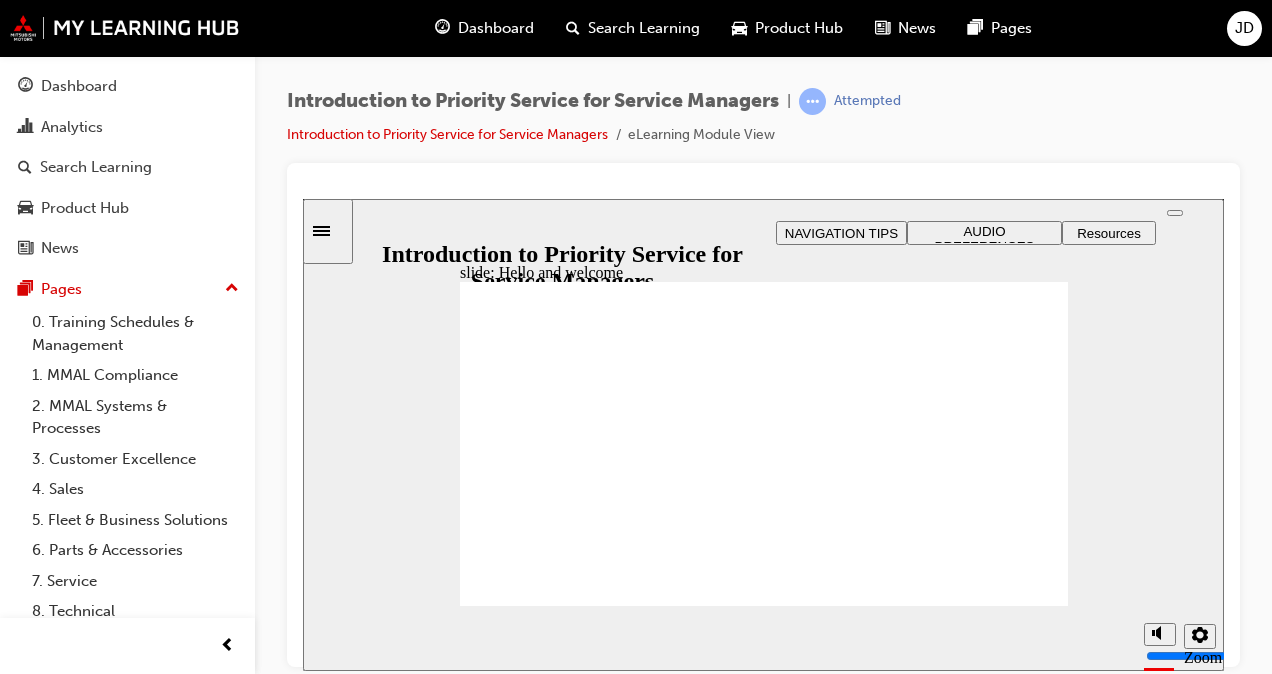 click 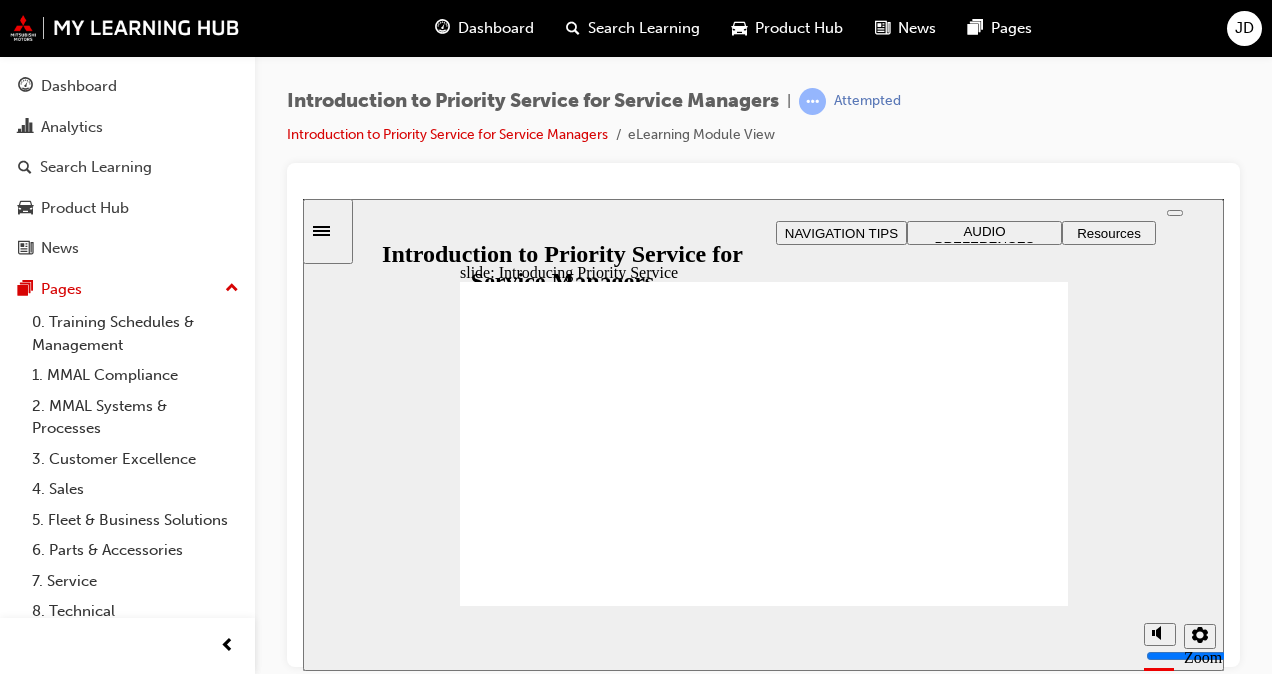 click 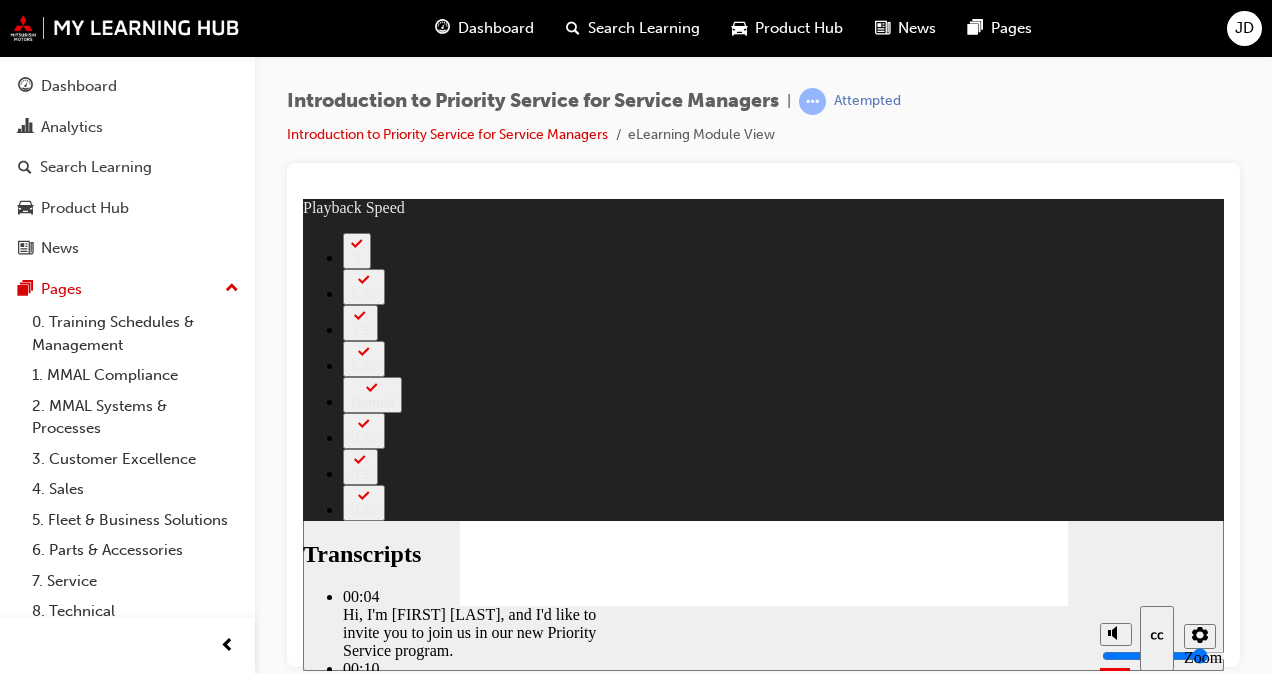 click 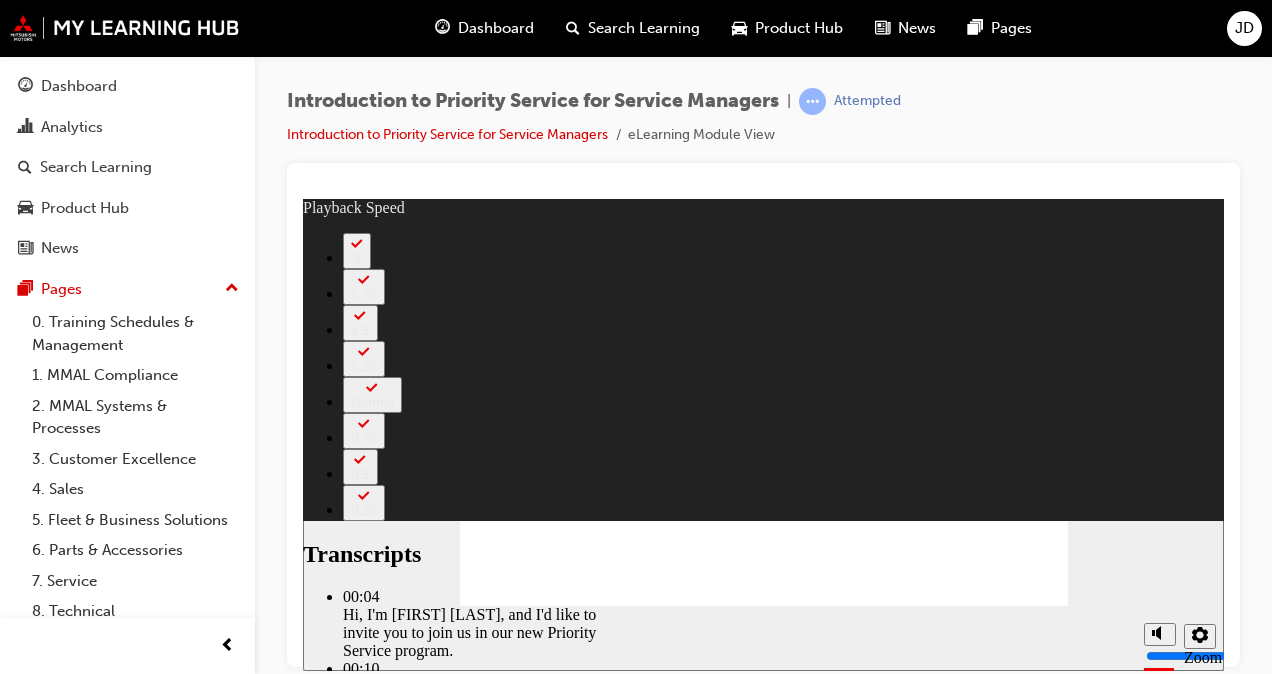 type on "127" 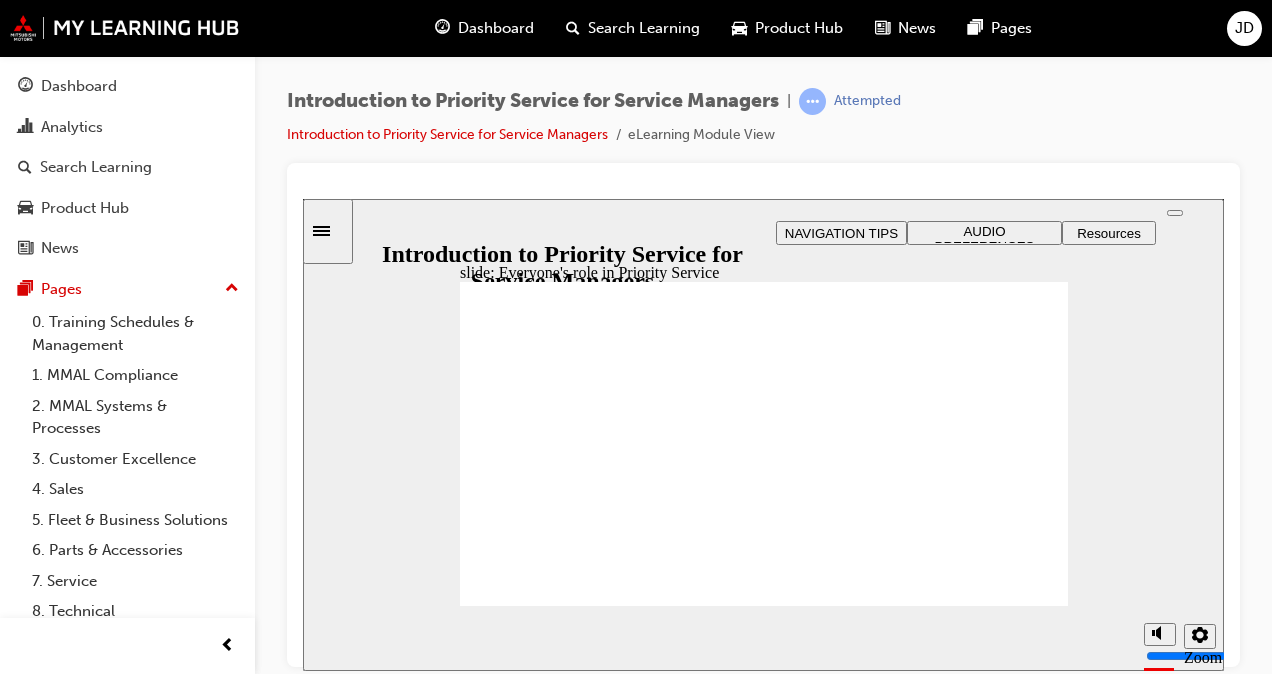 click 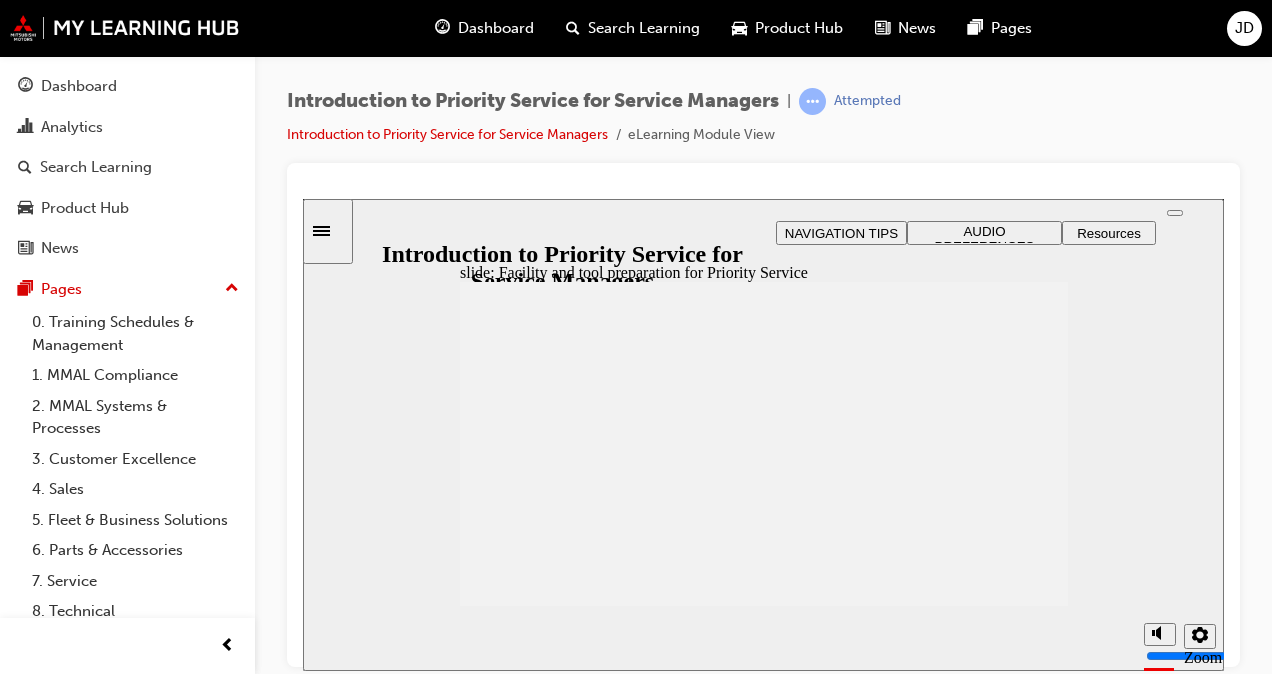 click 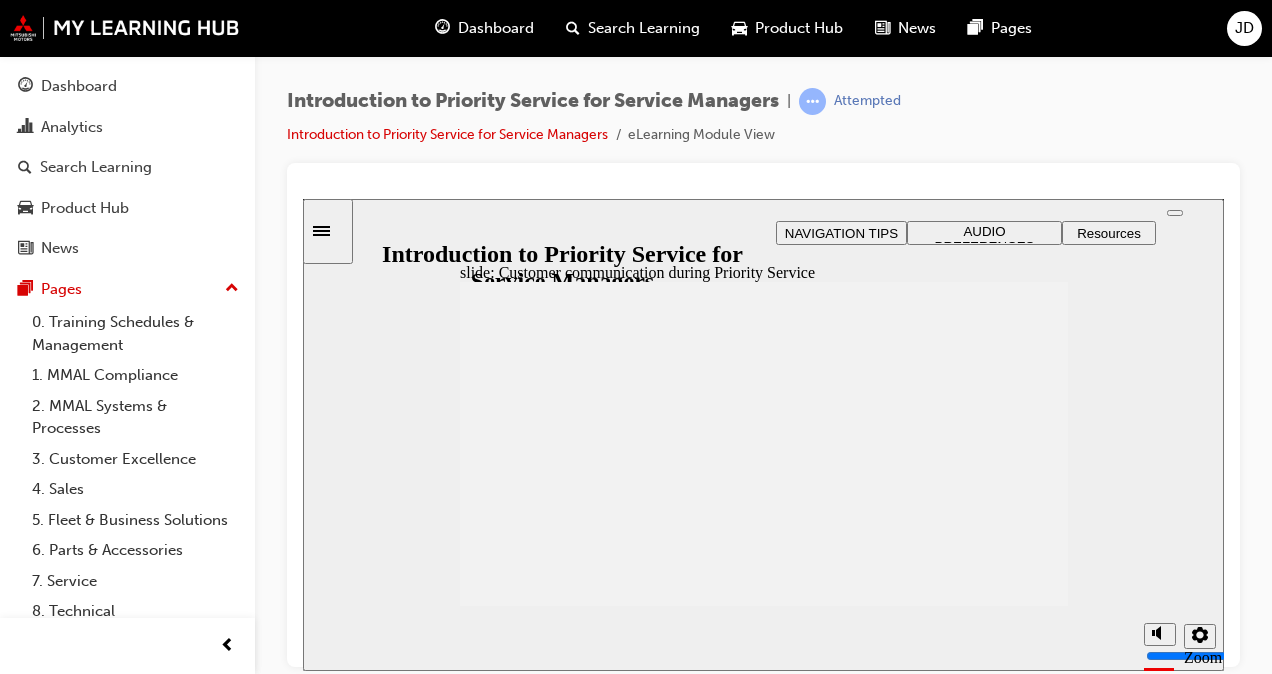 click 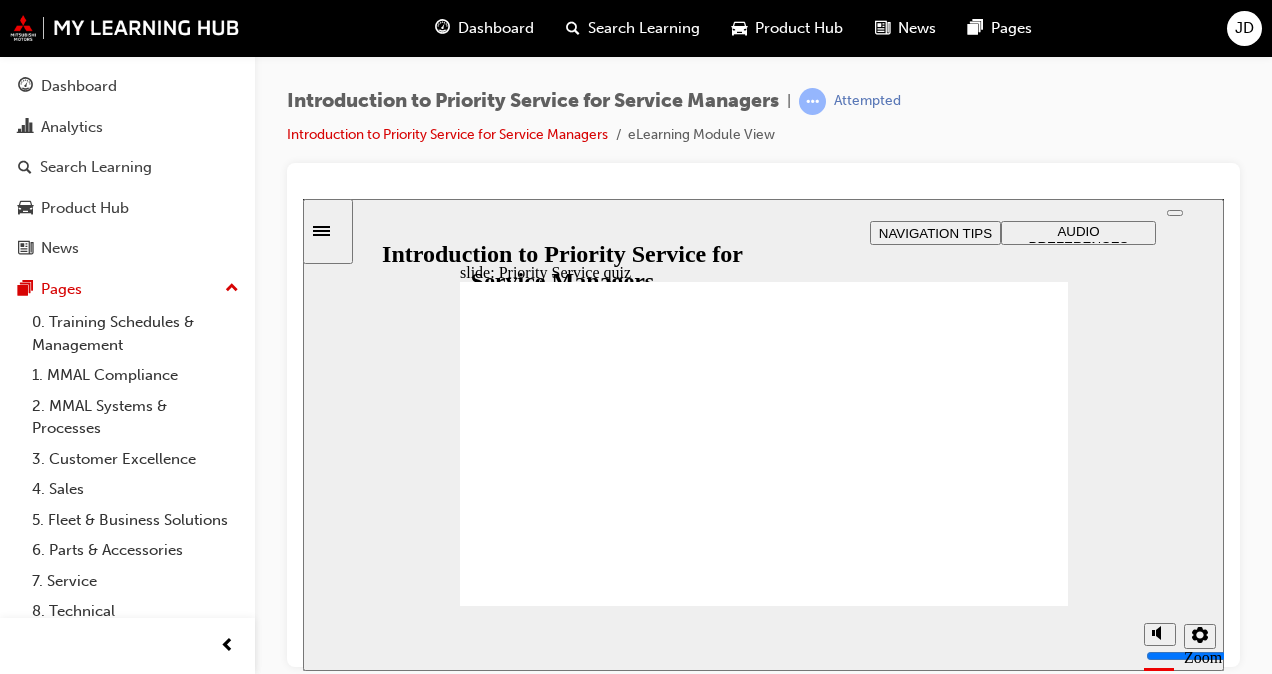 click 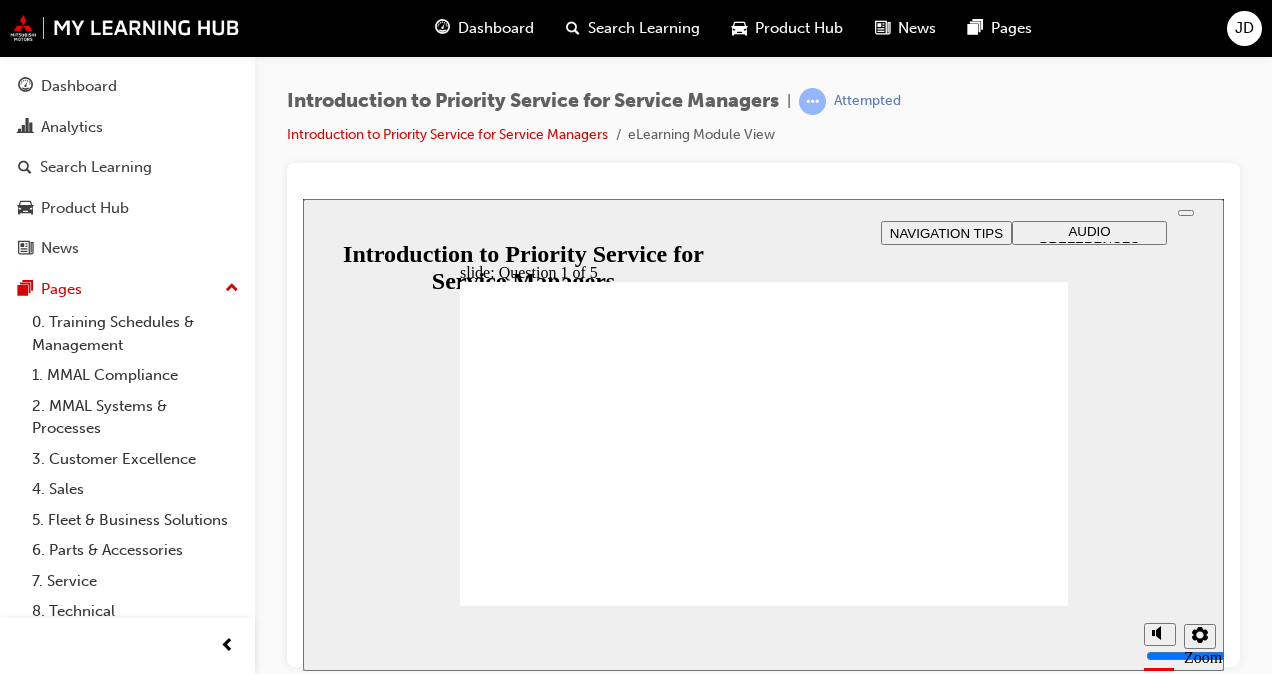 radio on "true" 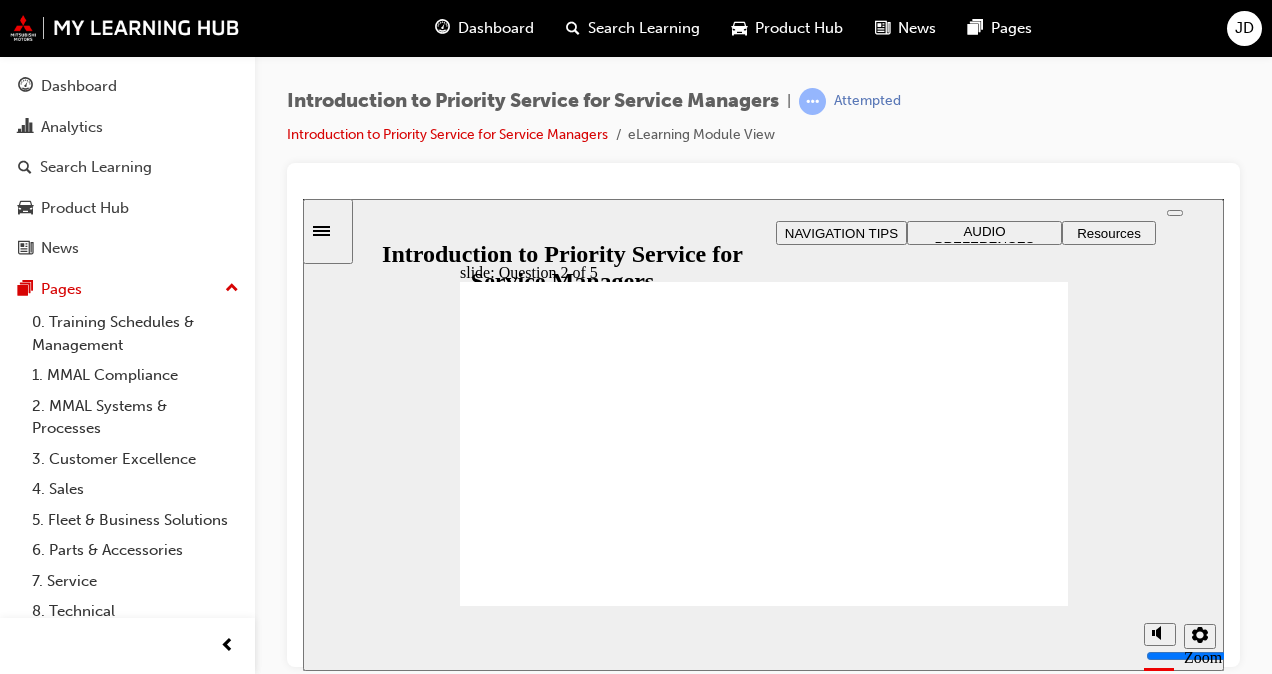drag, startPoint x: 784, startPoint y: 391, endPoint x: 596, endPoint y: 477, distance: 206.73654 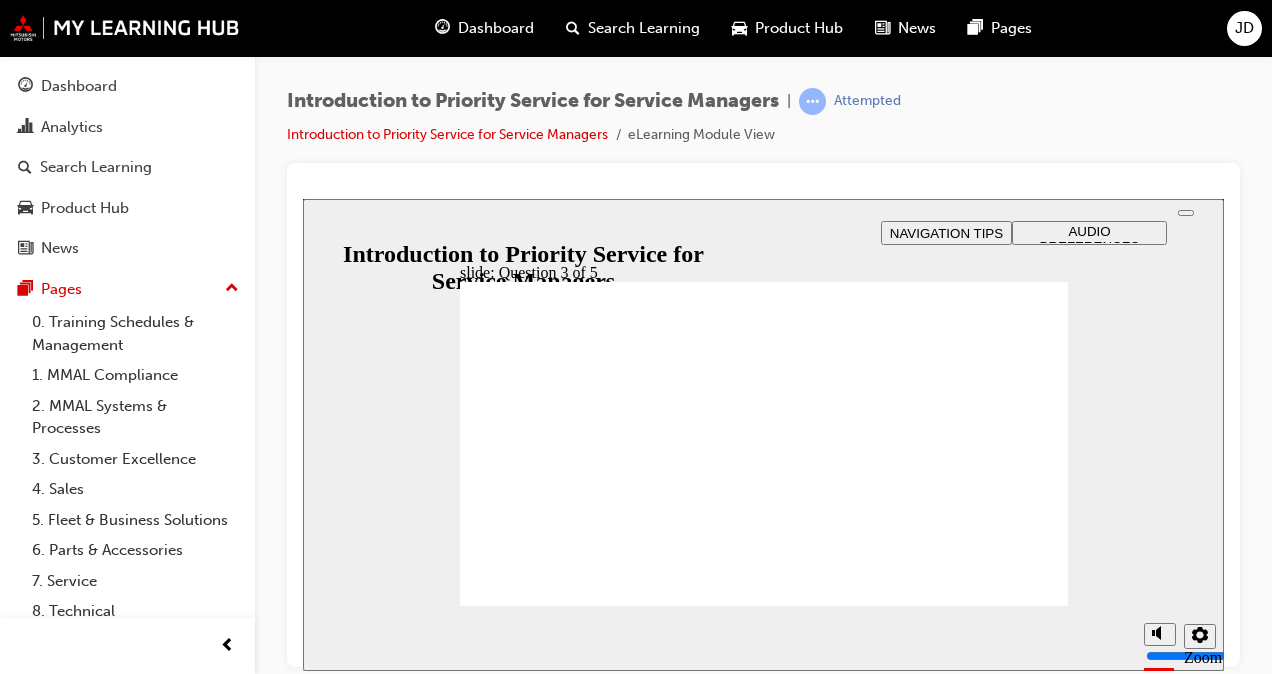 click 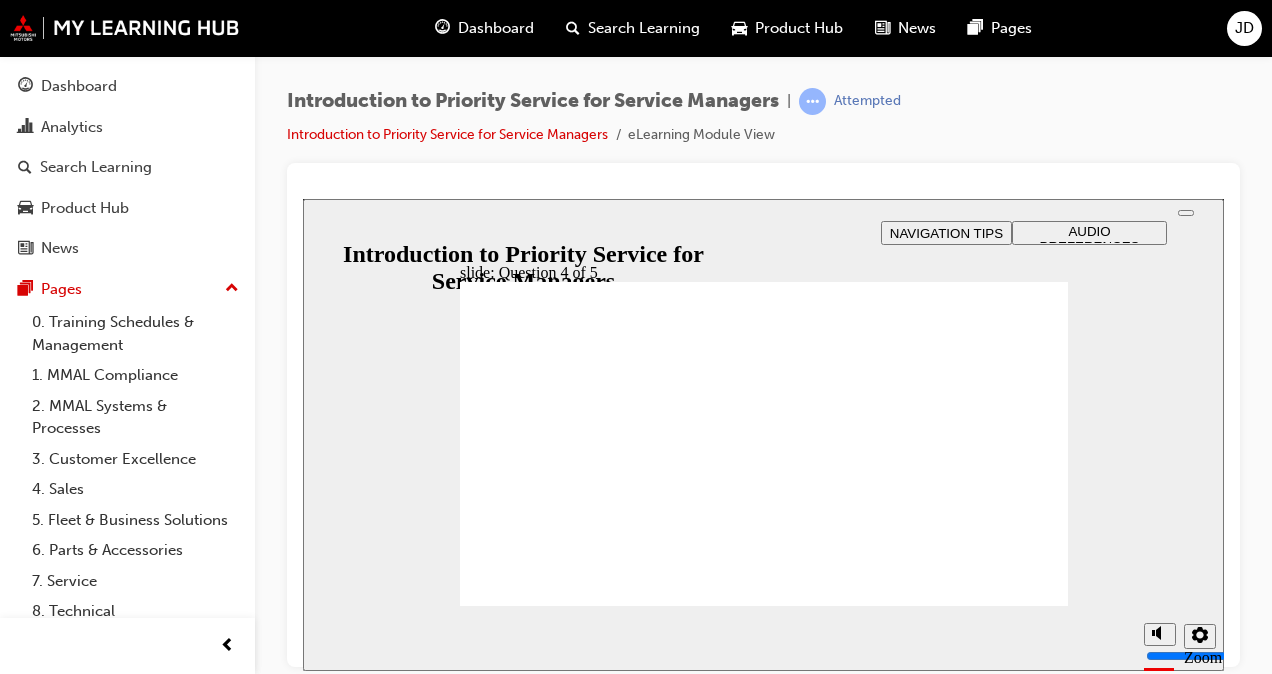 radio on "true" 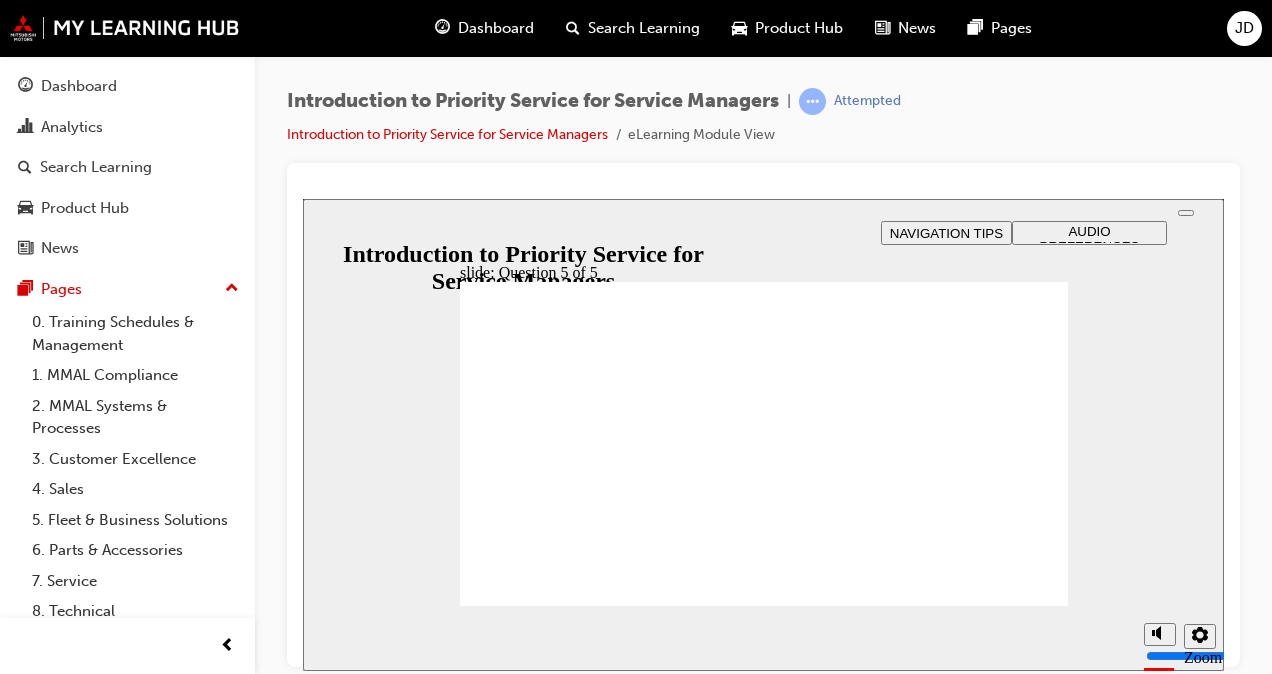 radio on "true" 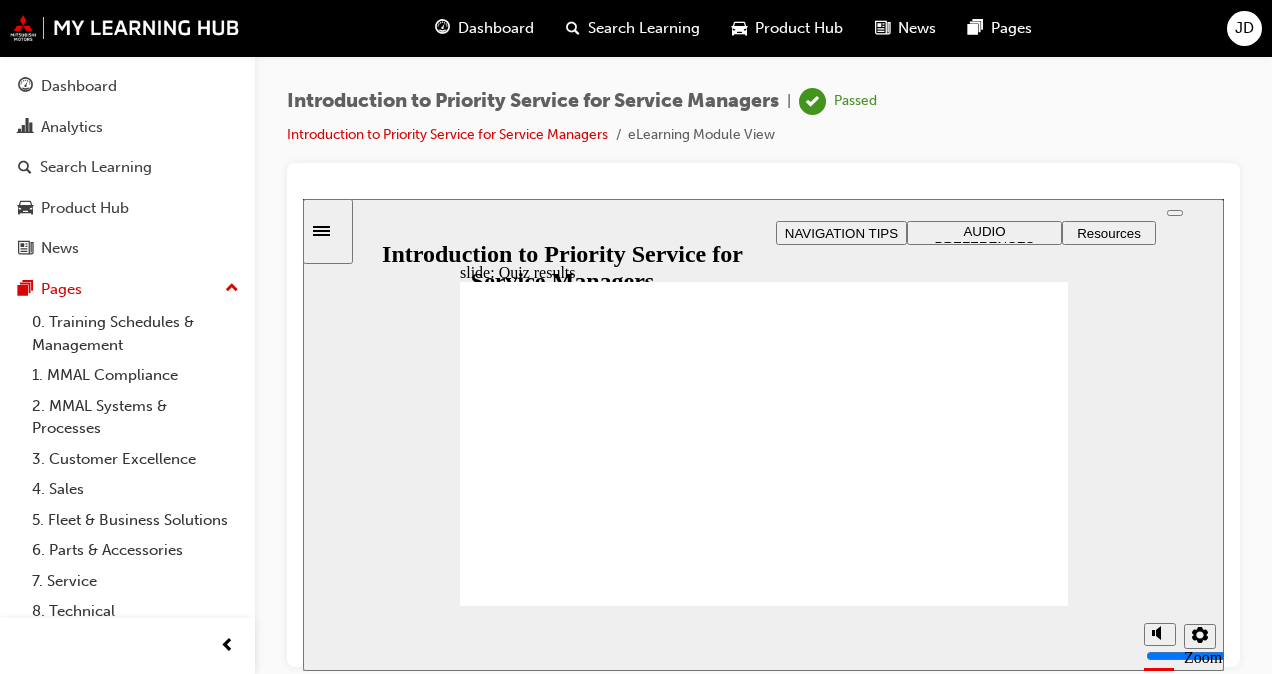 click 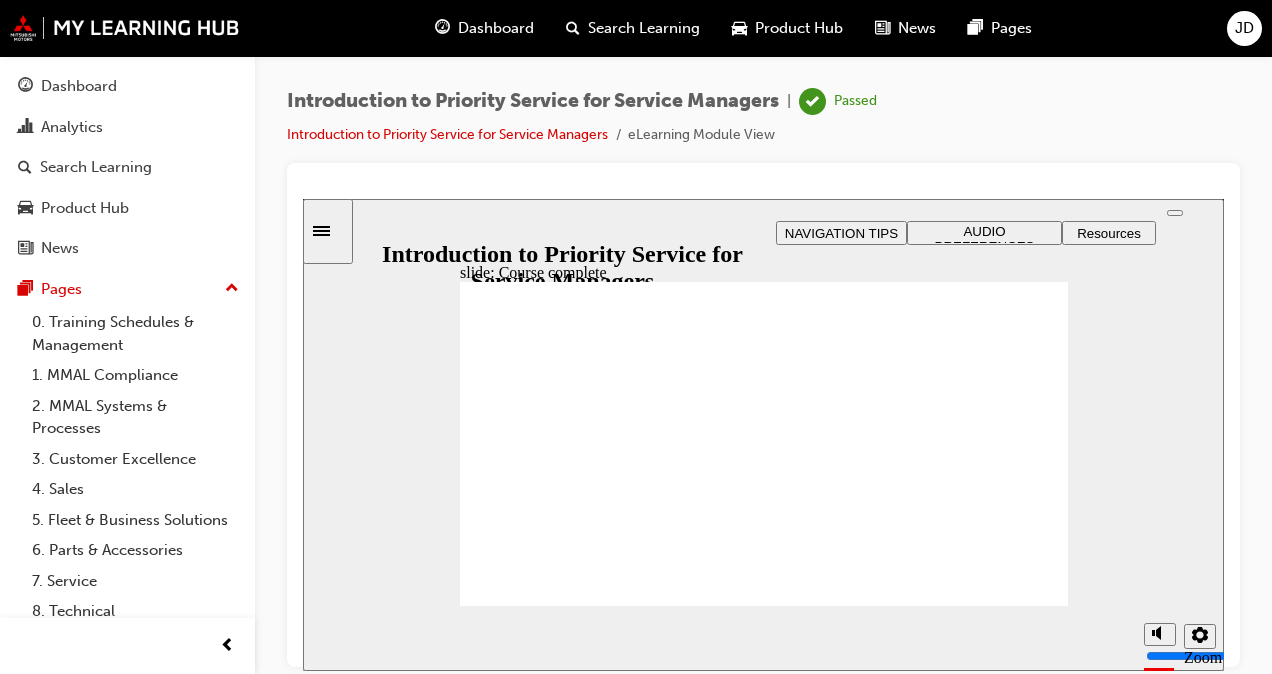 click 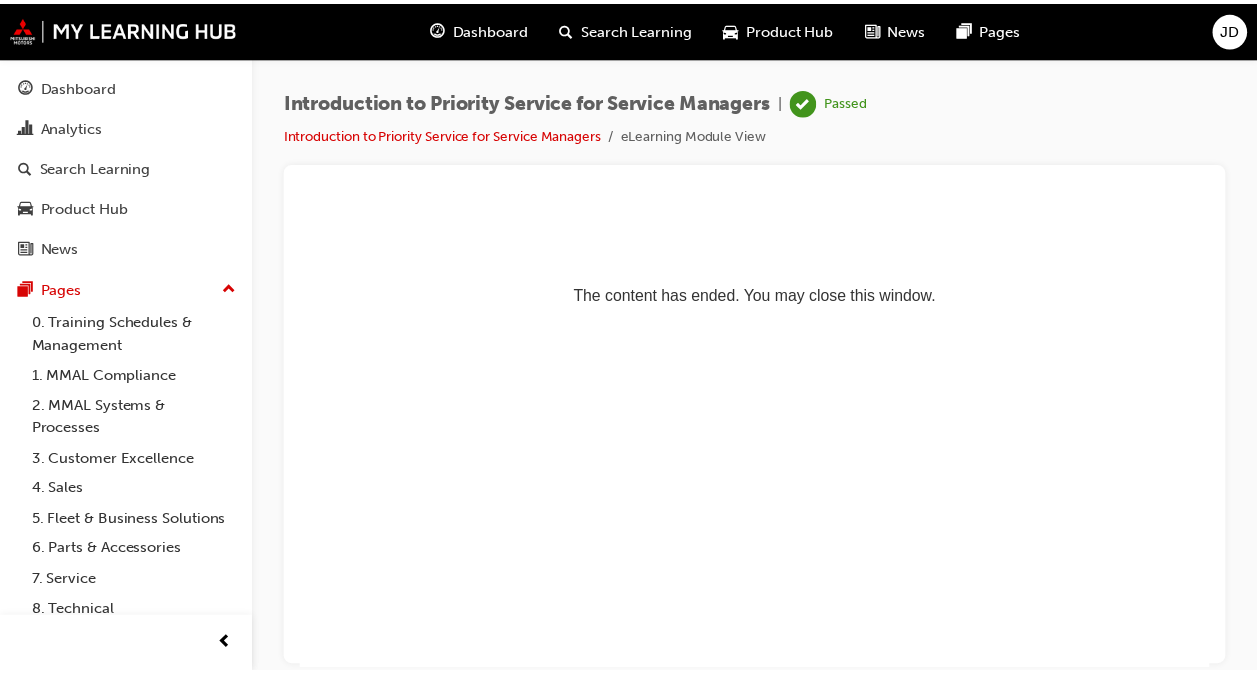 scroll, scrollTop: 0, scrollLeft: 0, axis: both 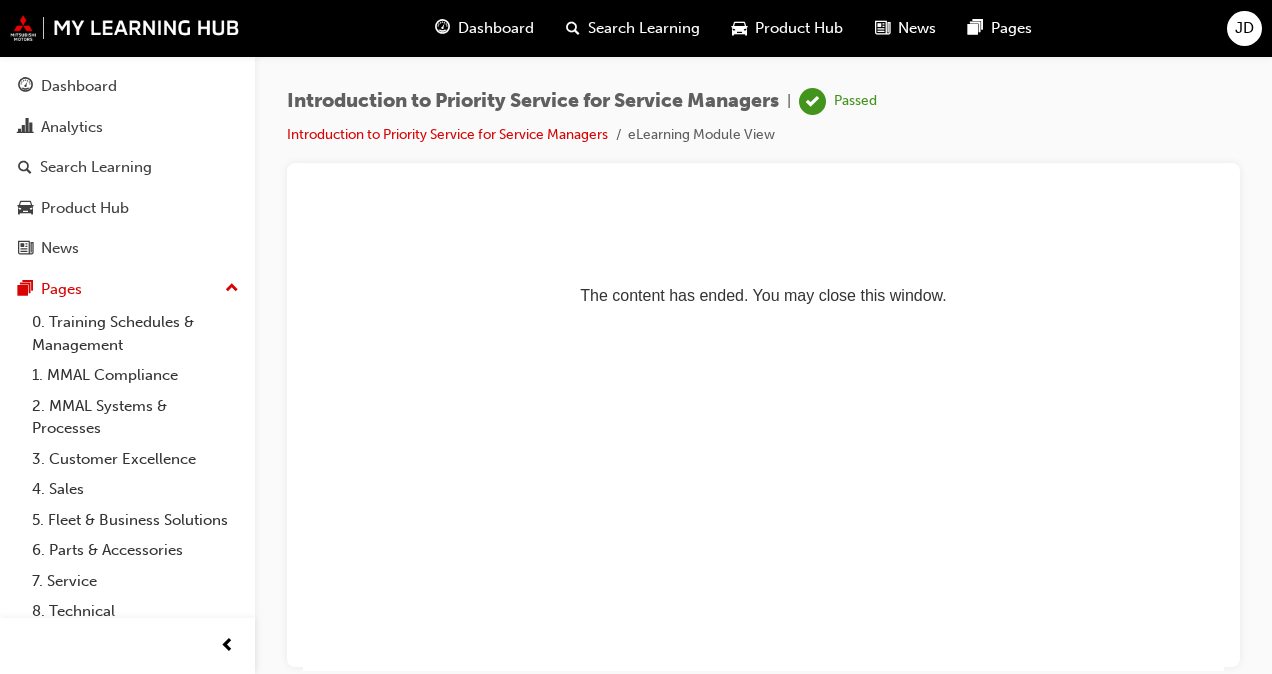 click on "The content has ended. You may close this window." at bounding box center [763, 259] 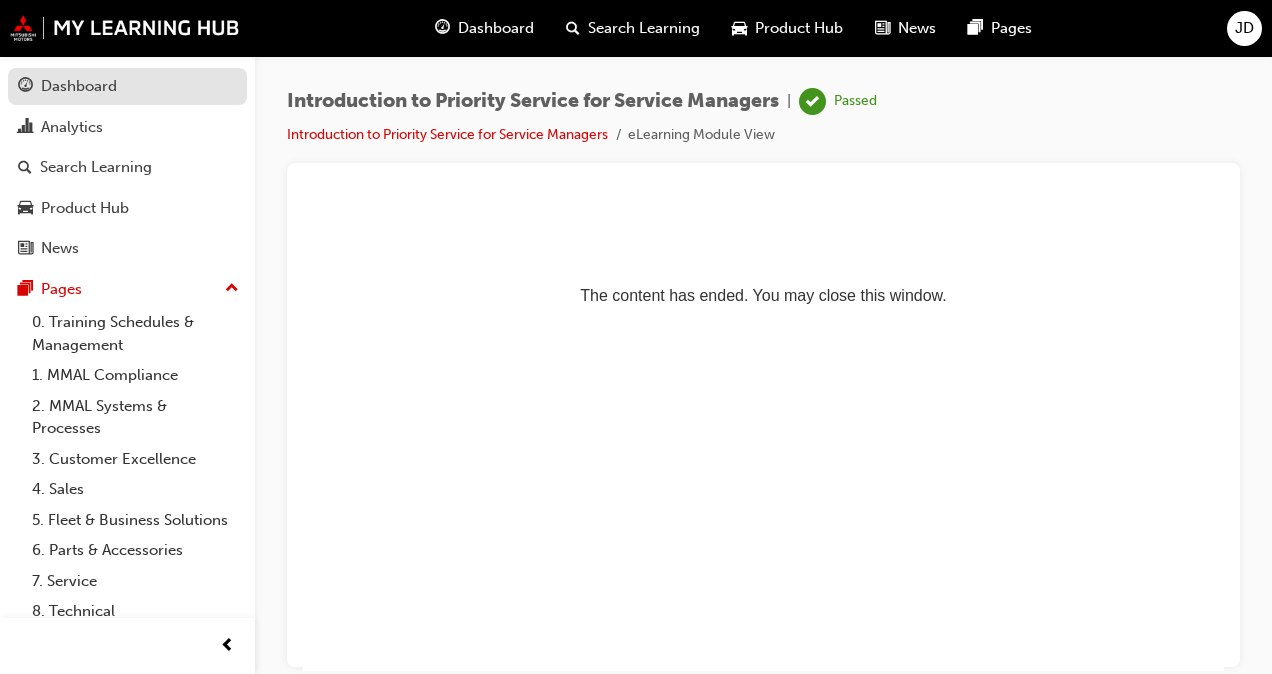 click on "Dashboard" at bounding box center [79, 86] 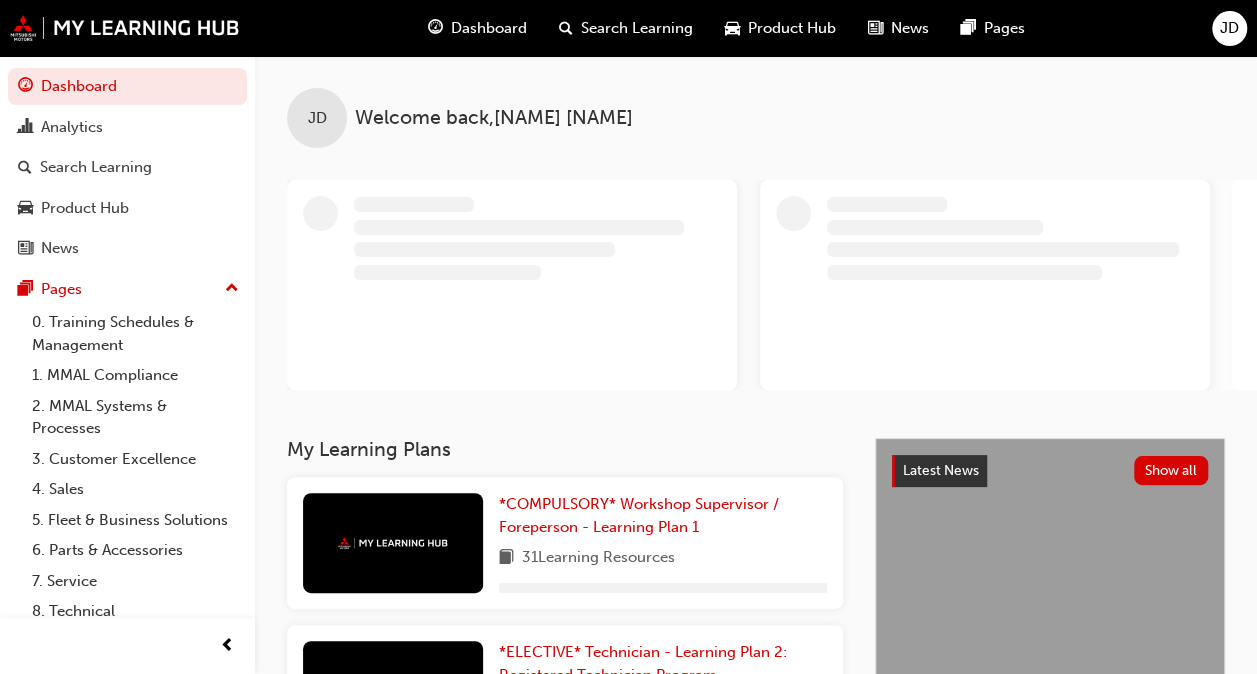 click on "Latest News Show all Priority Service Training: Now Available!" at bounding box center [1050, 589] 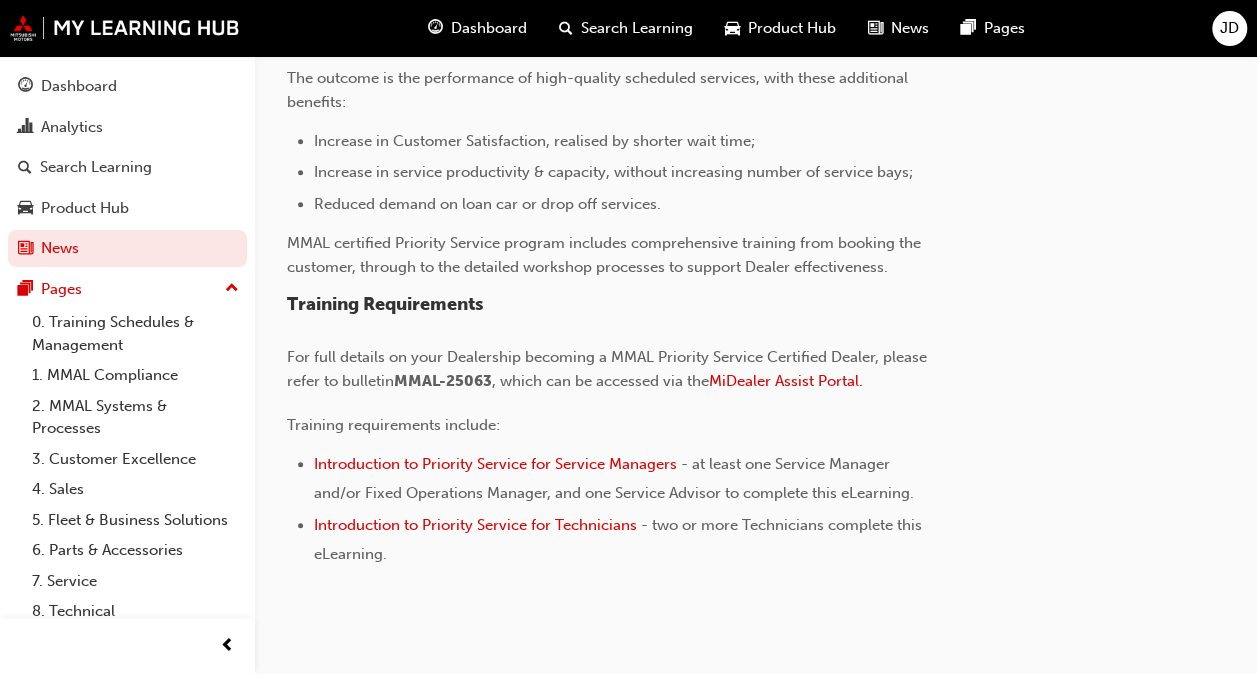 scroll, scrollTop: 743, scrollLeft: 0, axis: vertical 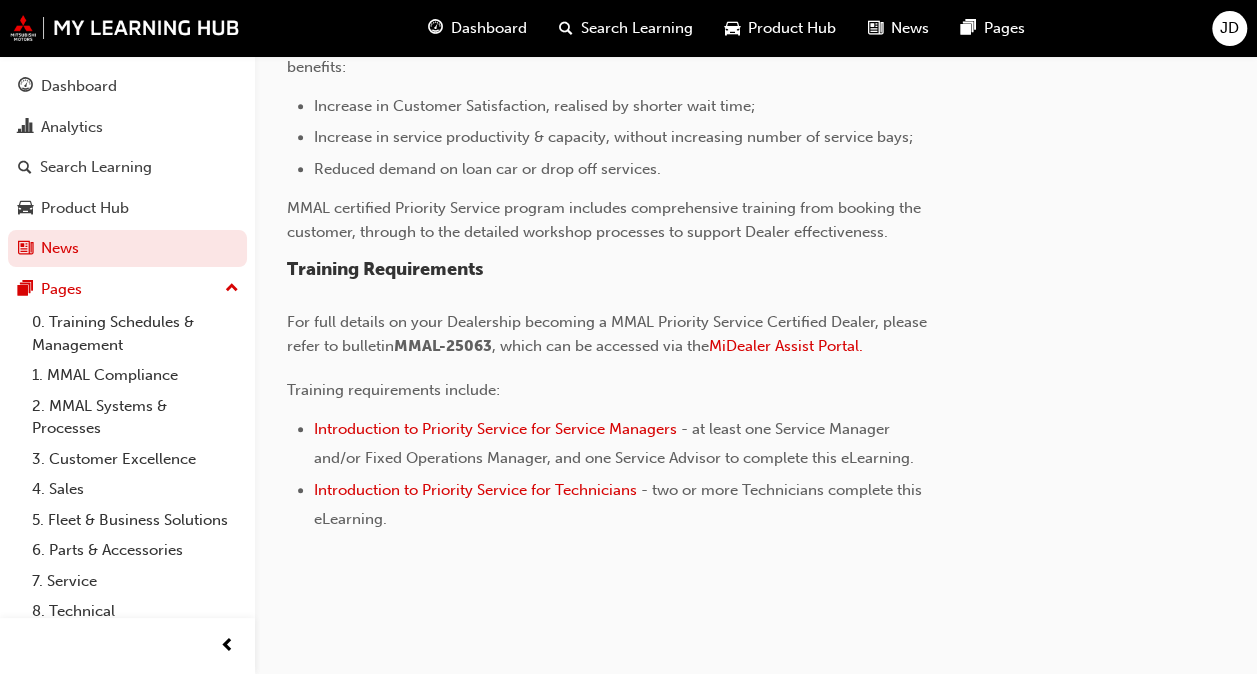 click on "Introduction to Priority Service for Technicians    - two or more Technicians complete this eLearning." at bounding box center [625, 504] 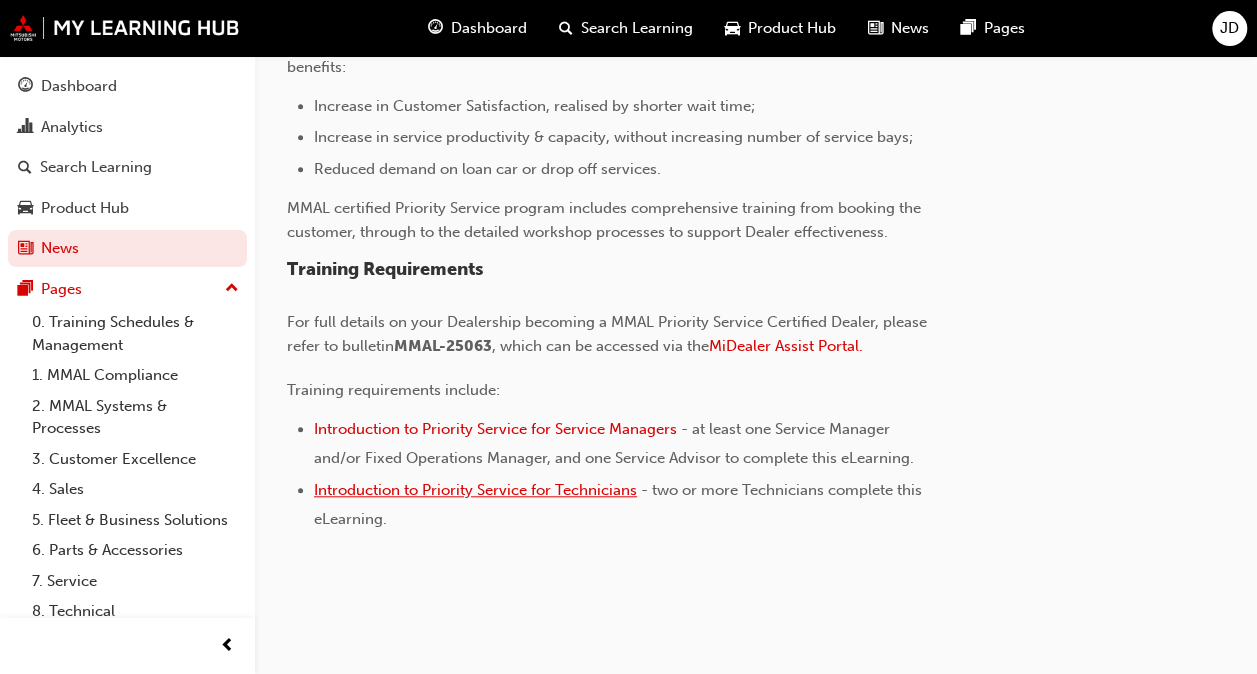 click on "Introduction to Priority Service for Technicians" at bounding box center (475, 490) 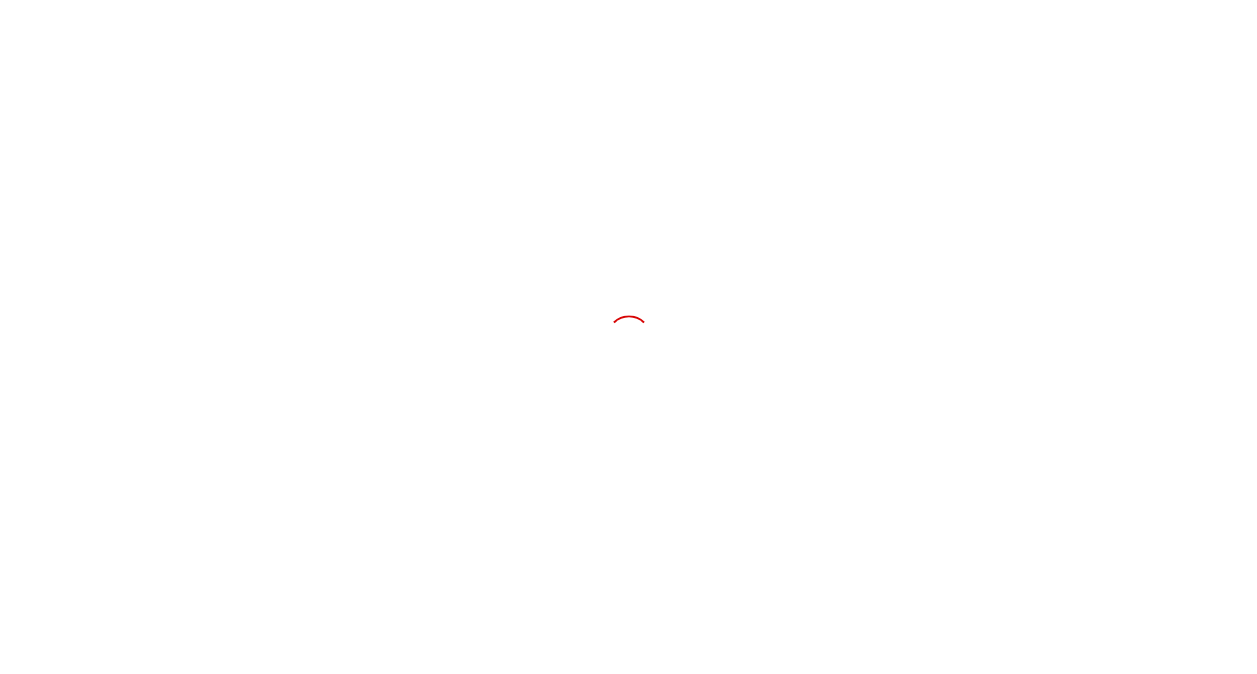 scroll, scrollTop: 0, scrollLeft: 0, axis: both 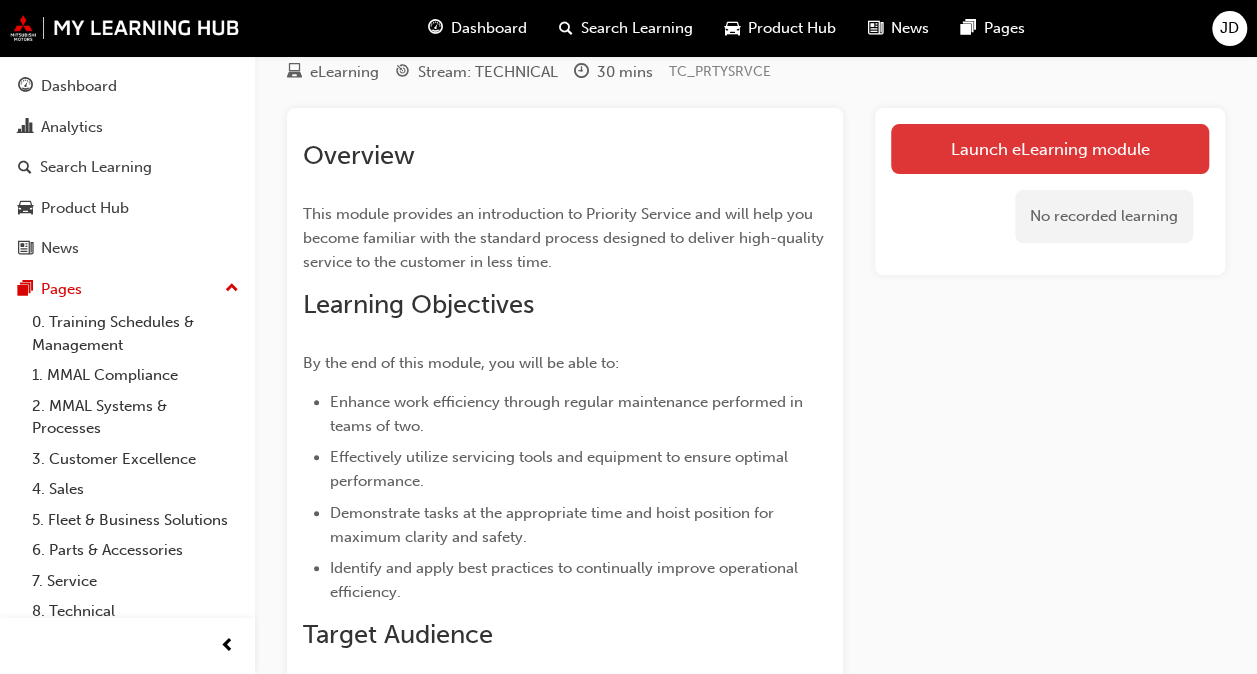 click on "Launch eLearning module" at bounding box center [1050, 149] 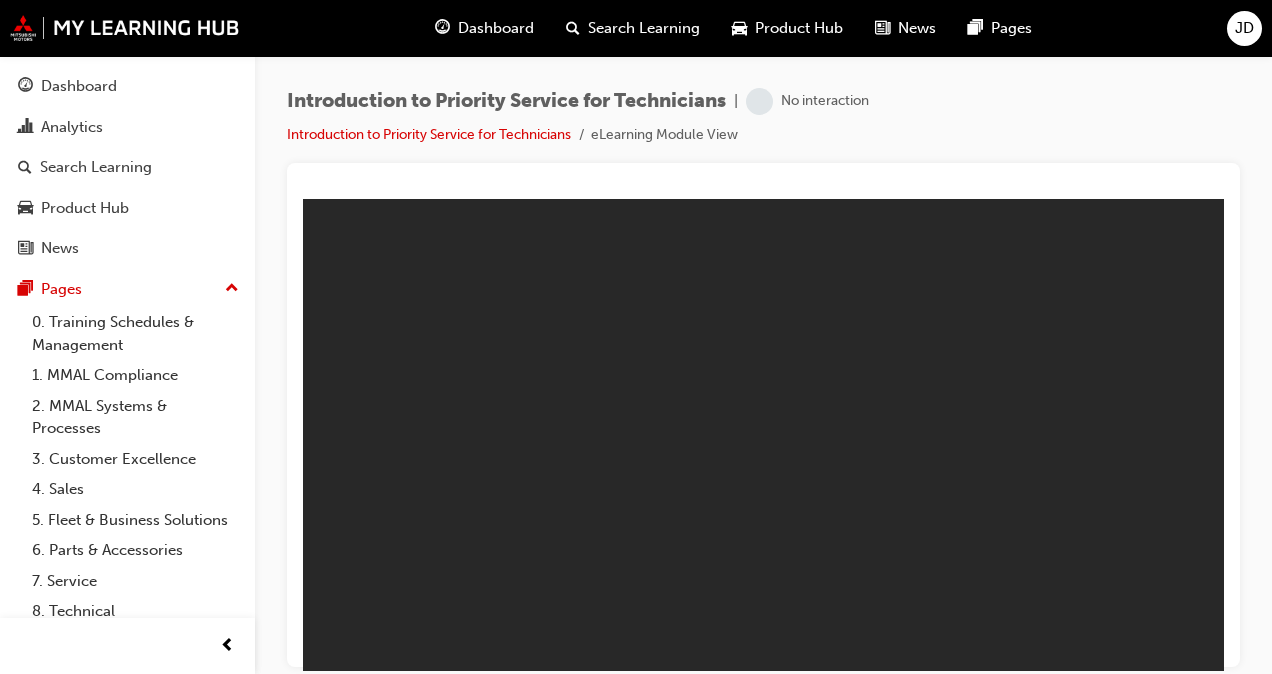 scroll, scrollTop: 0, scrollLeft: 0, axis: both 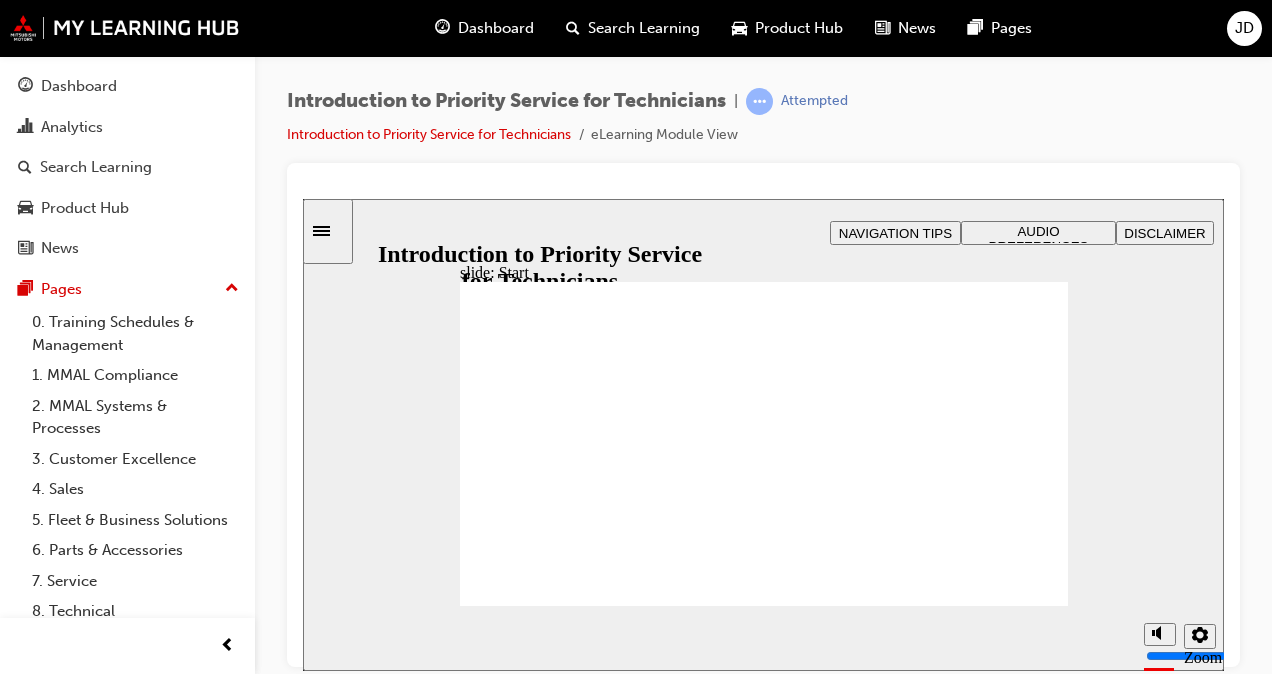 click 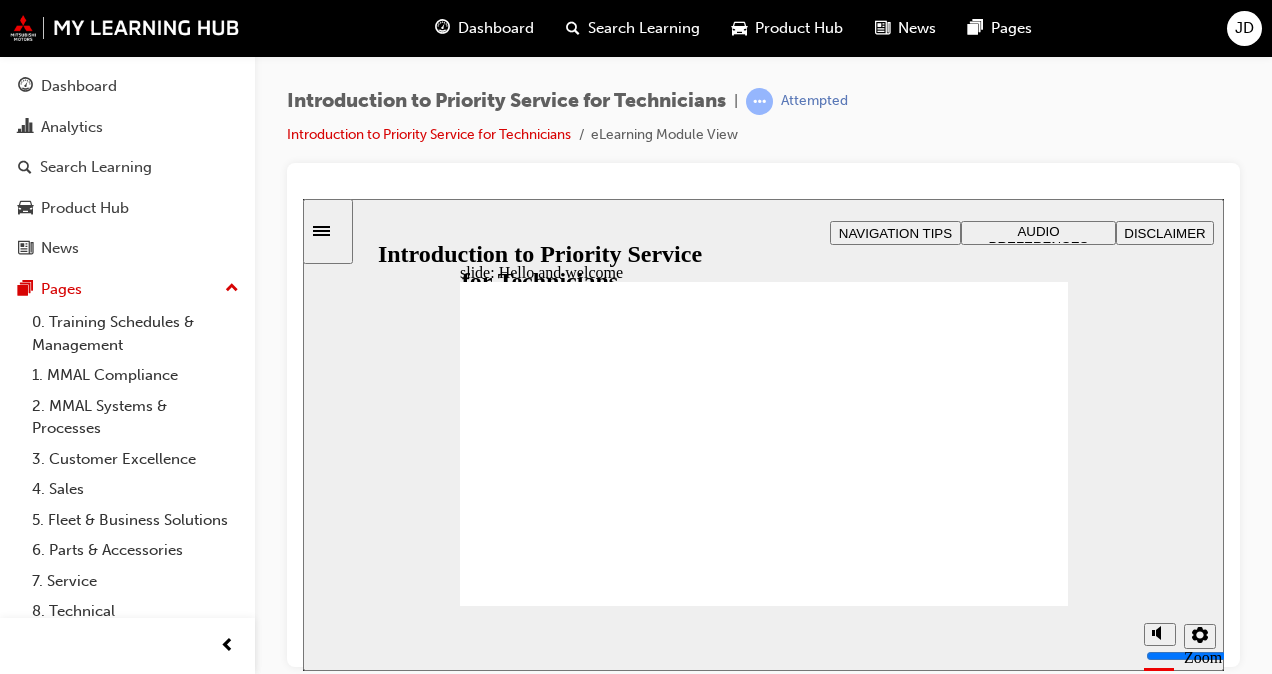 click 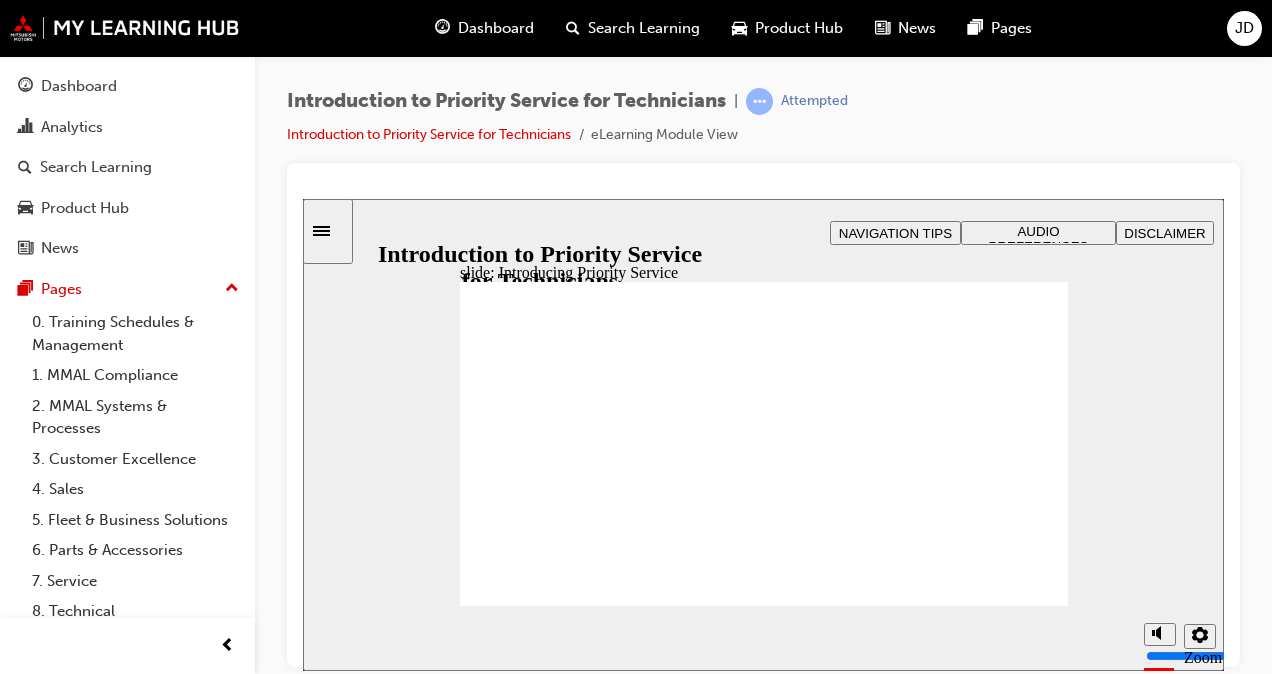 click 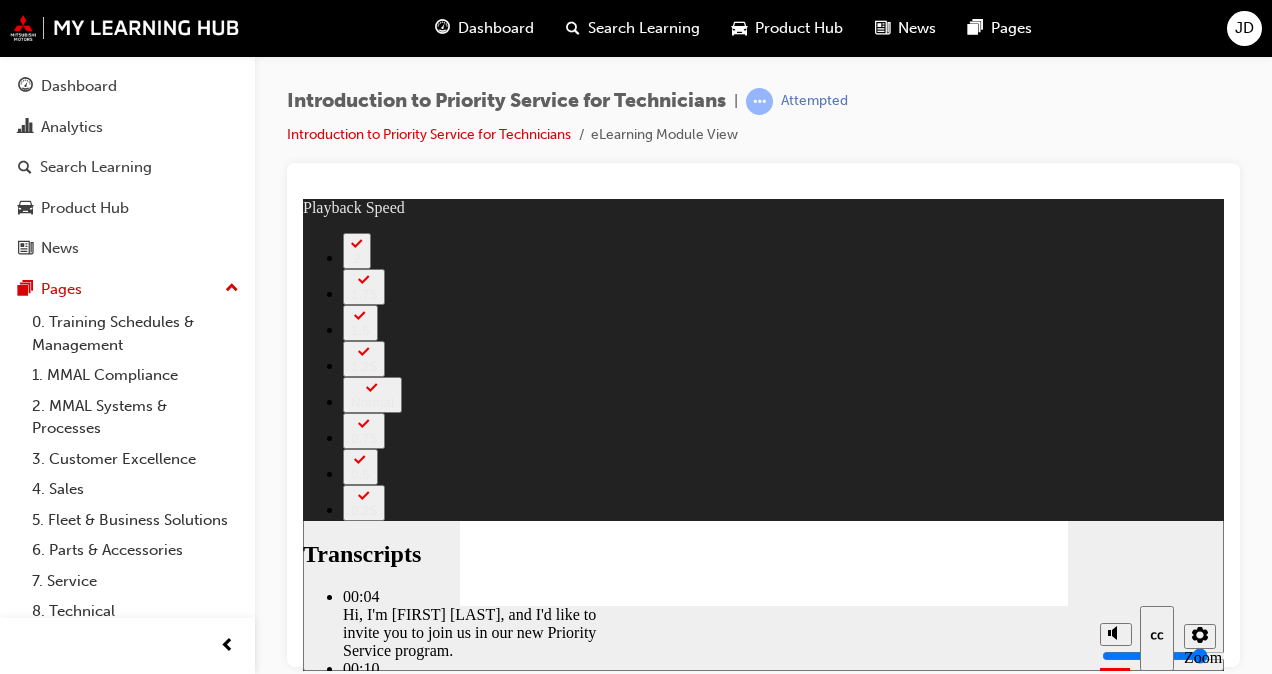 type on "2" 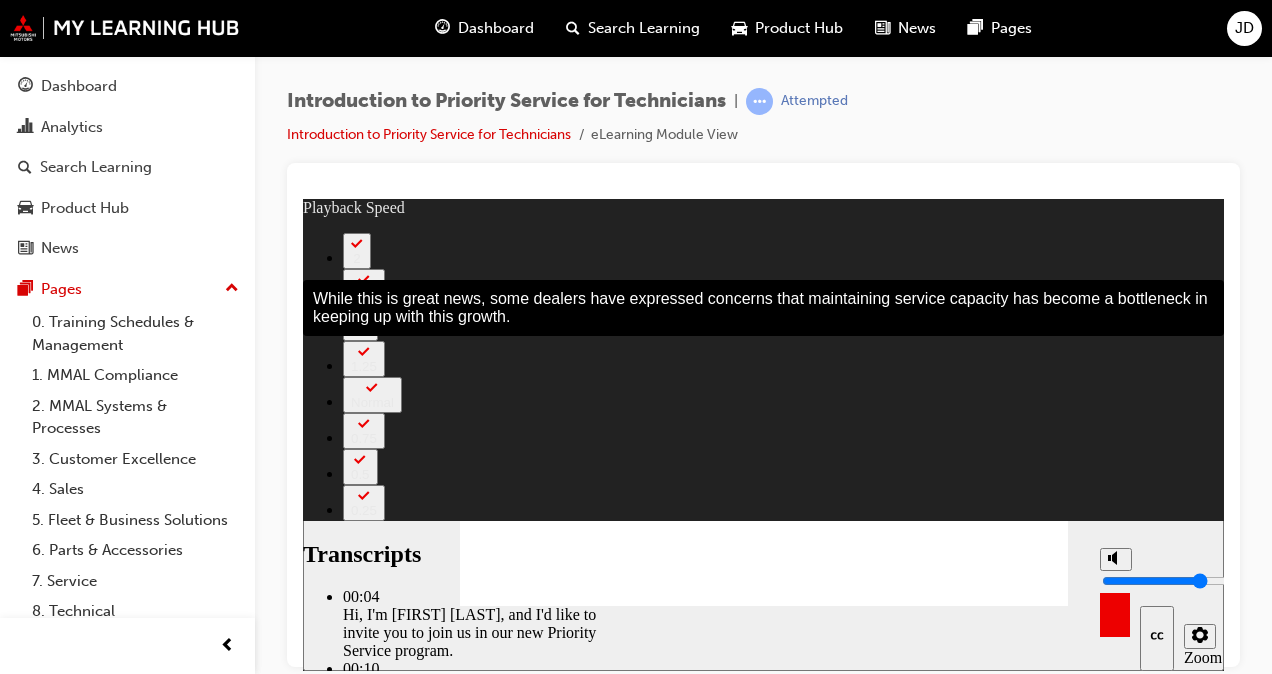 type on "24" 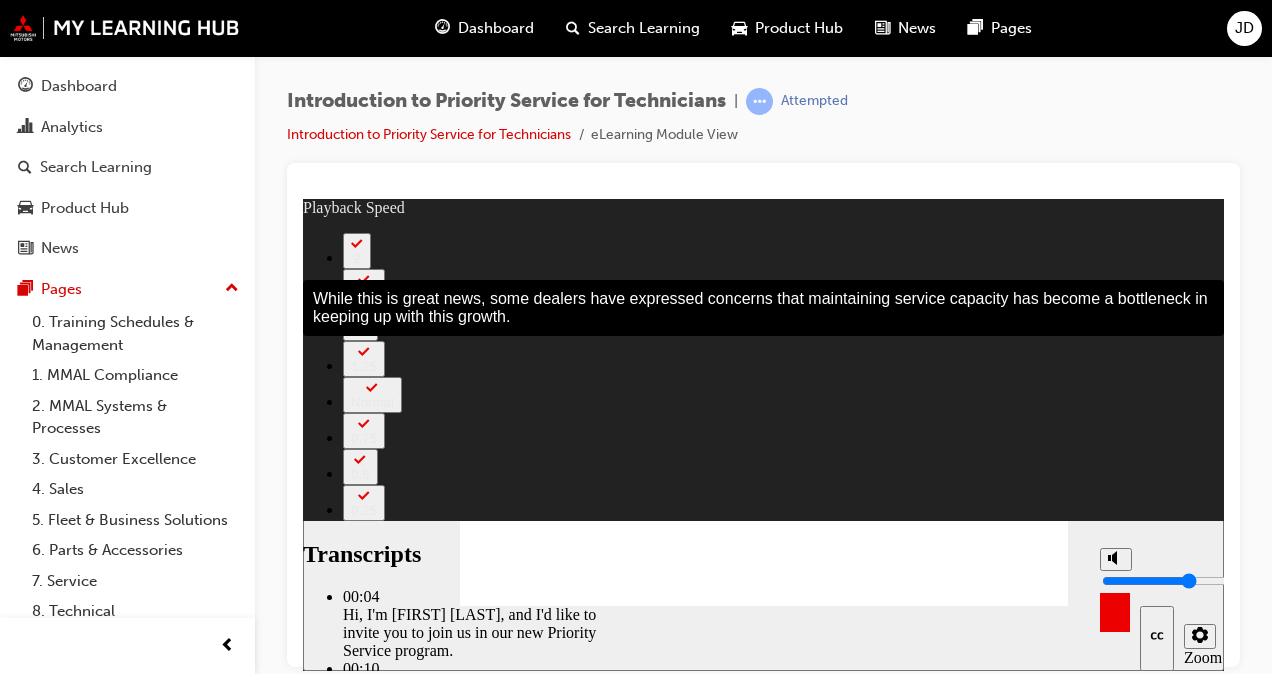 type on "6" 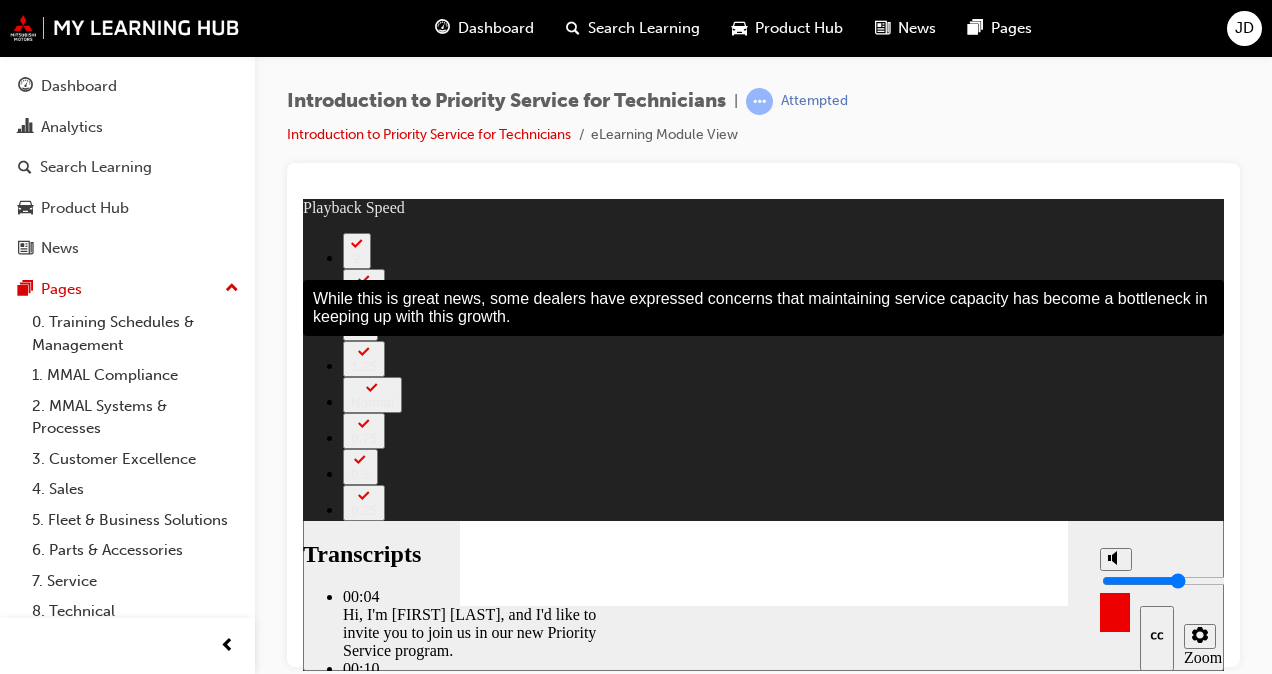 type on "5" 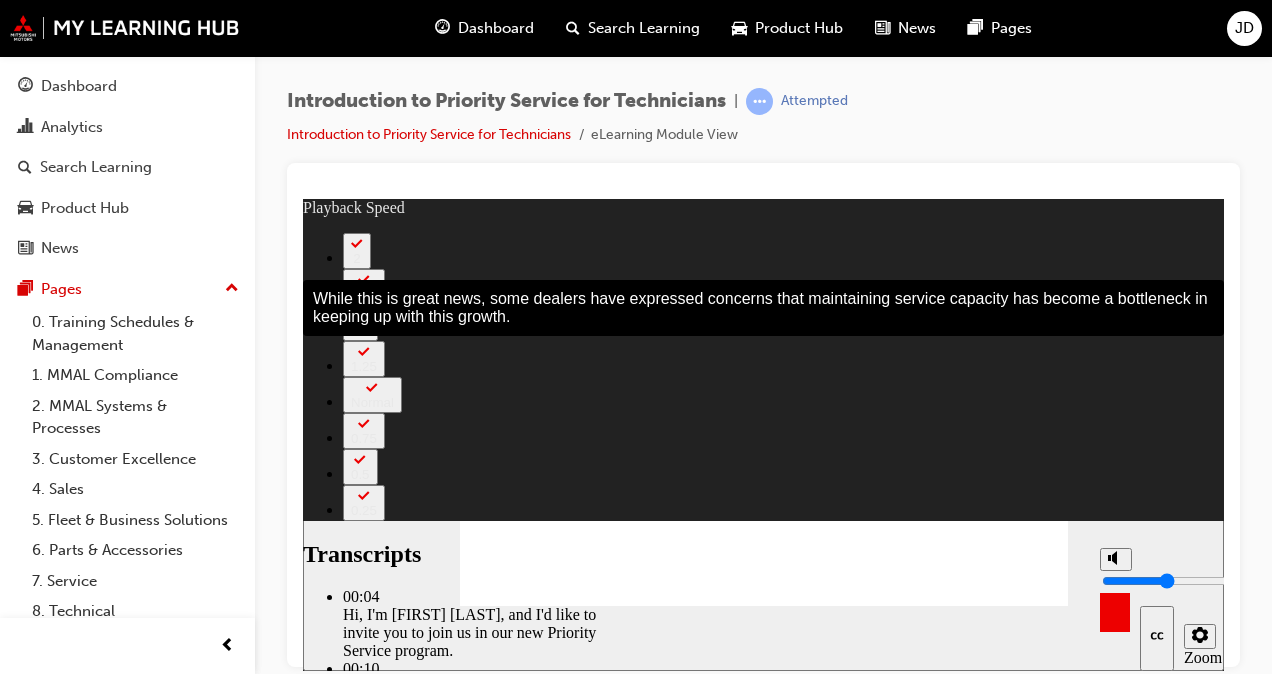 type on "4" 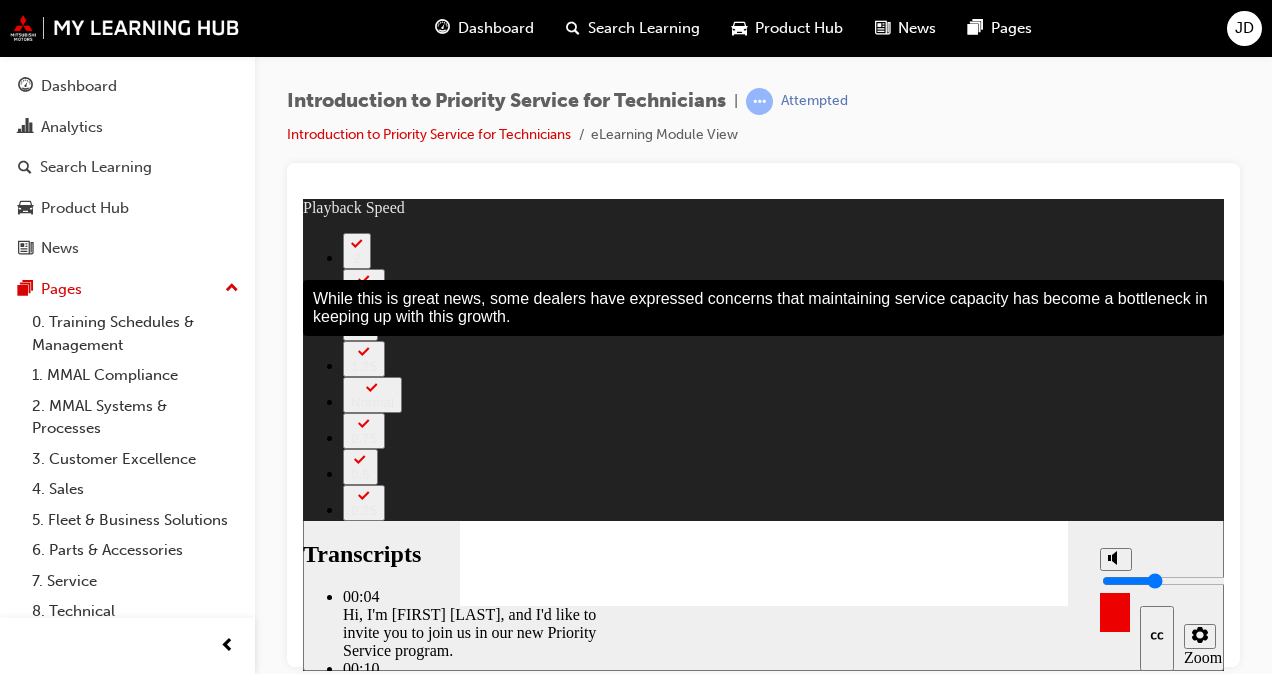 type on "3" 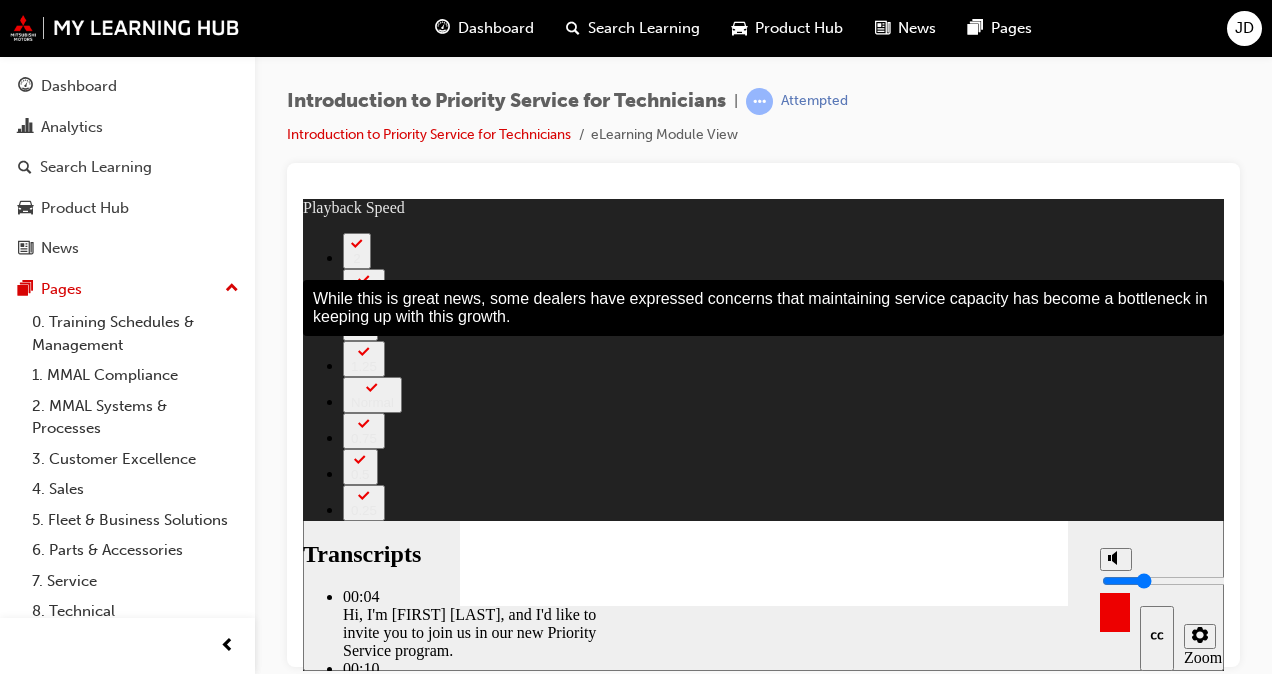 type on "2" 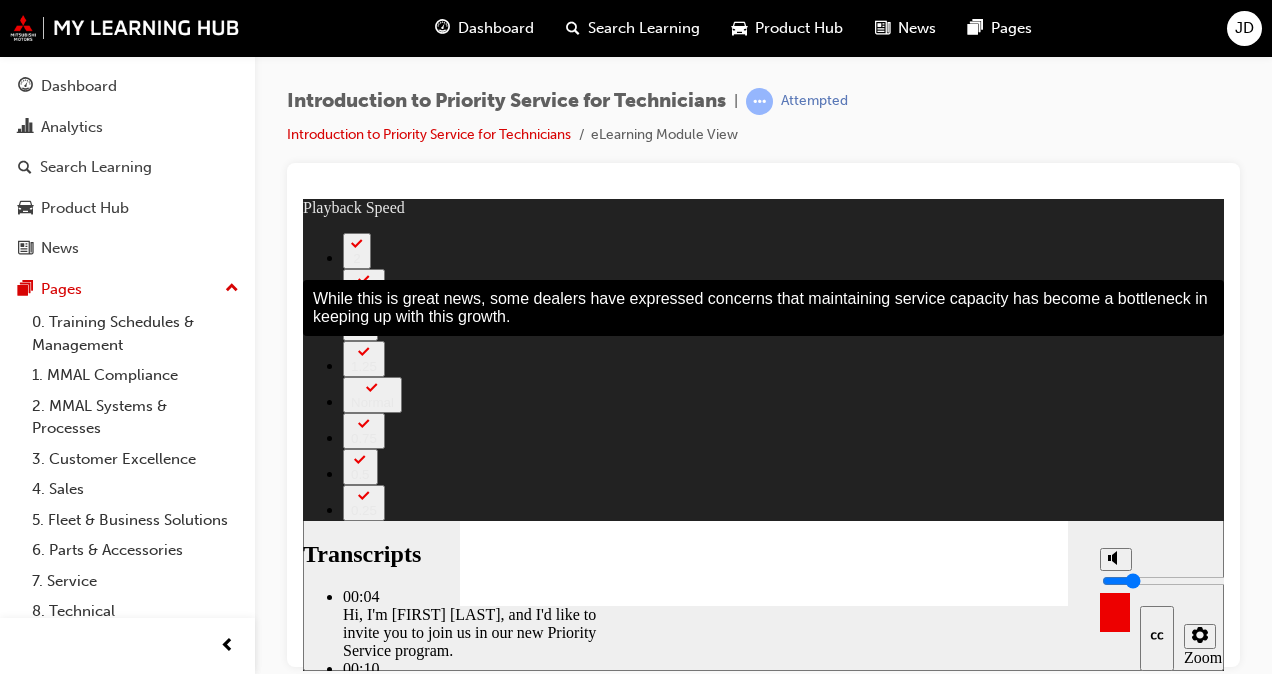 type on "24" 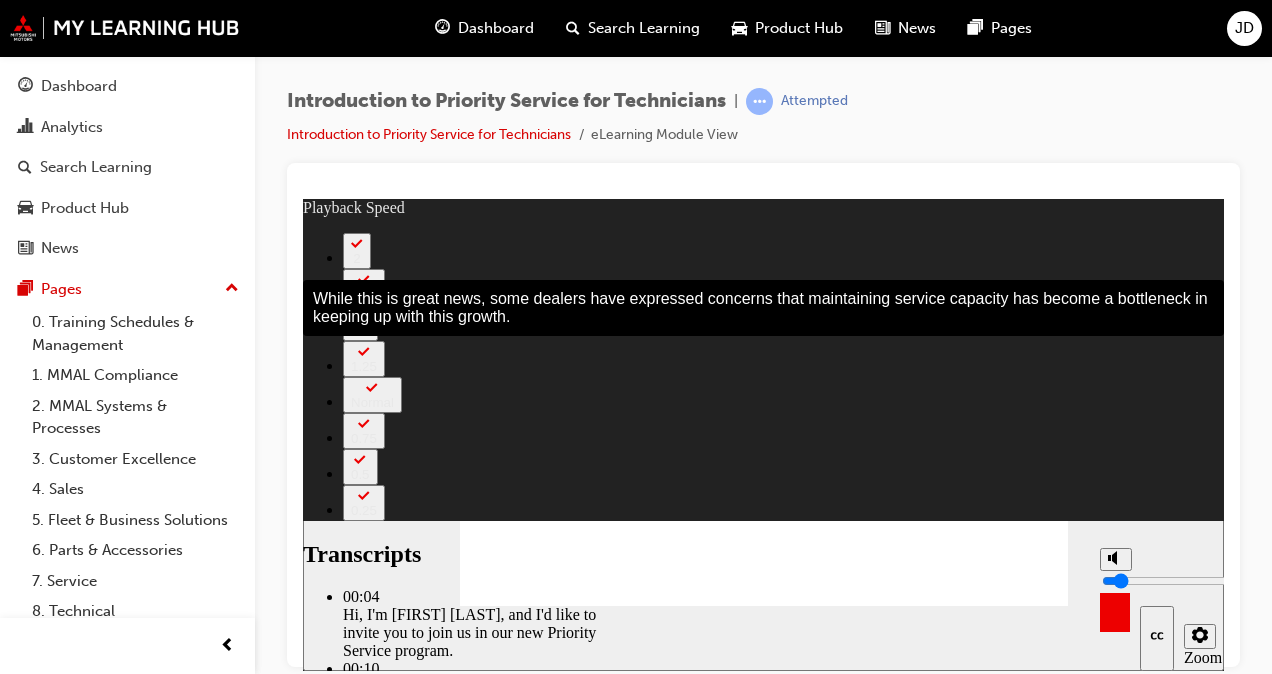 type on "24" 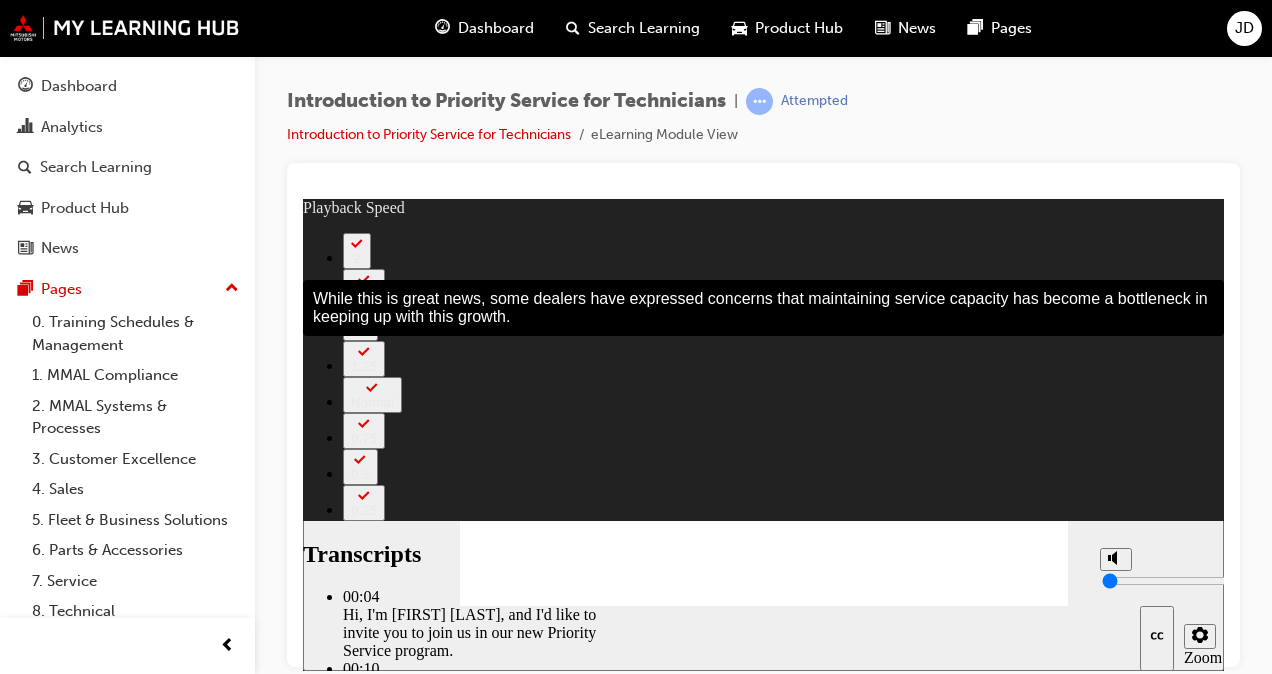 type on "24" 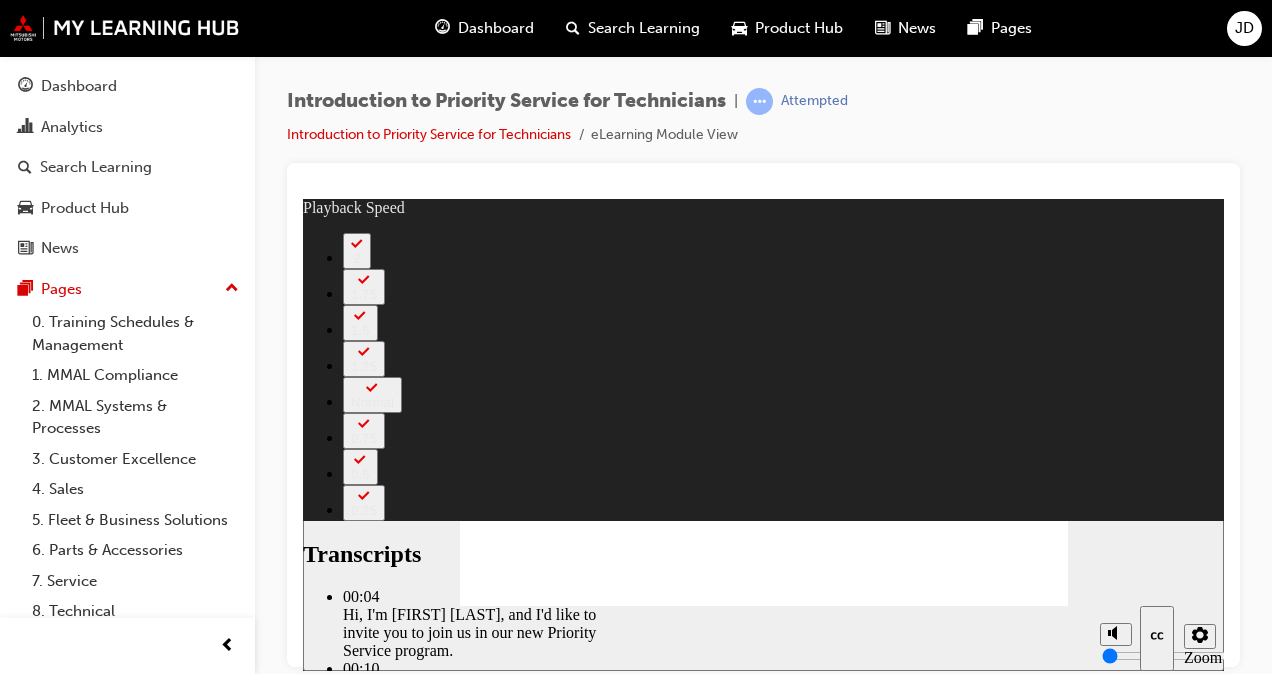 type on "127" 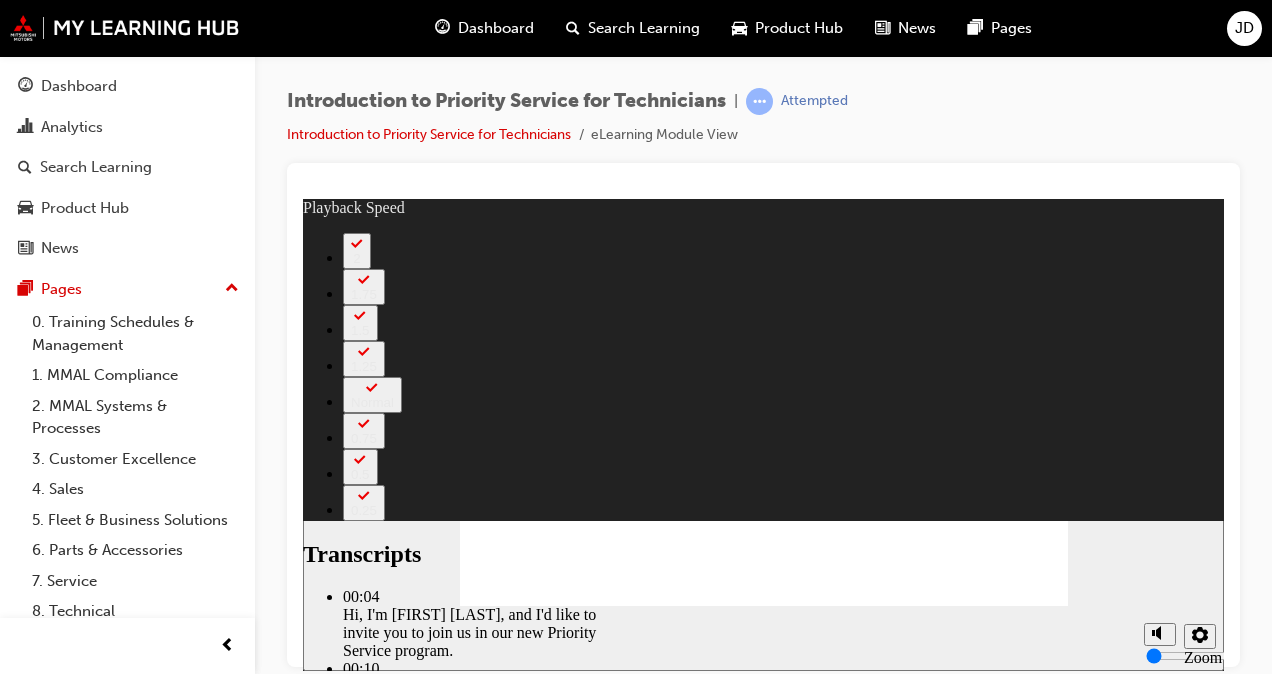 click 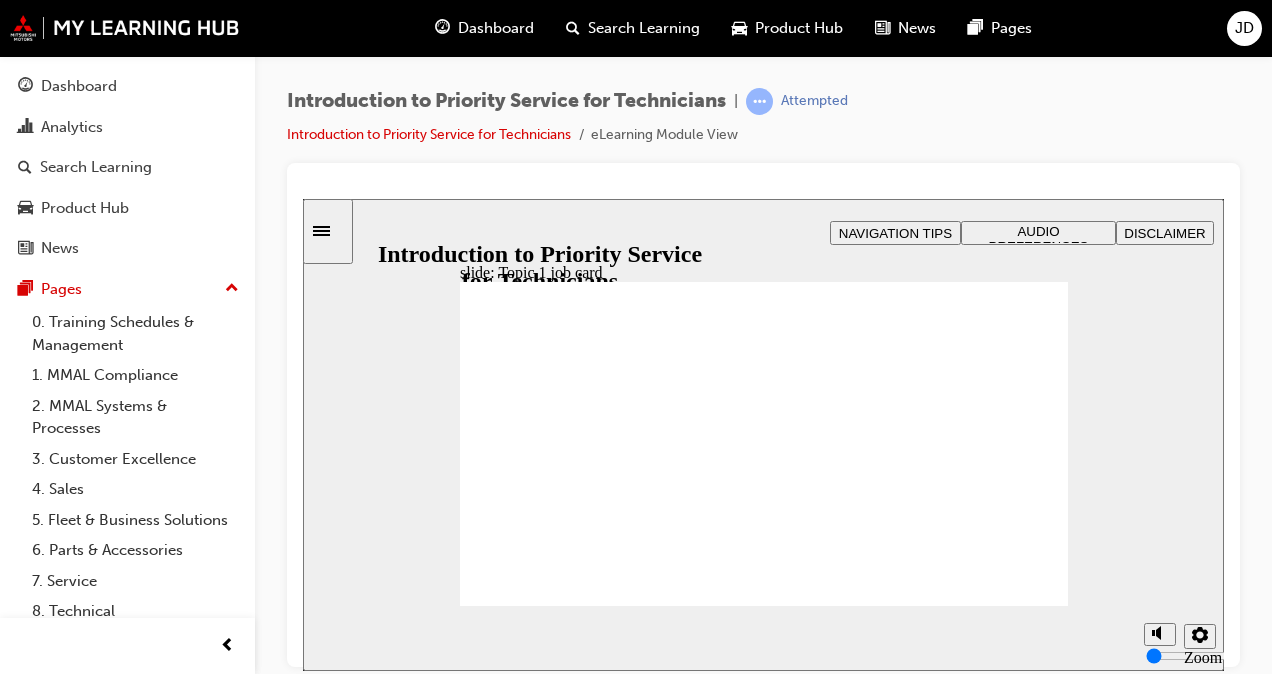 click 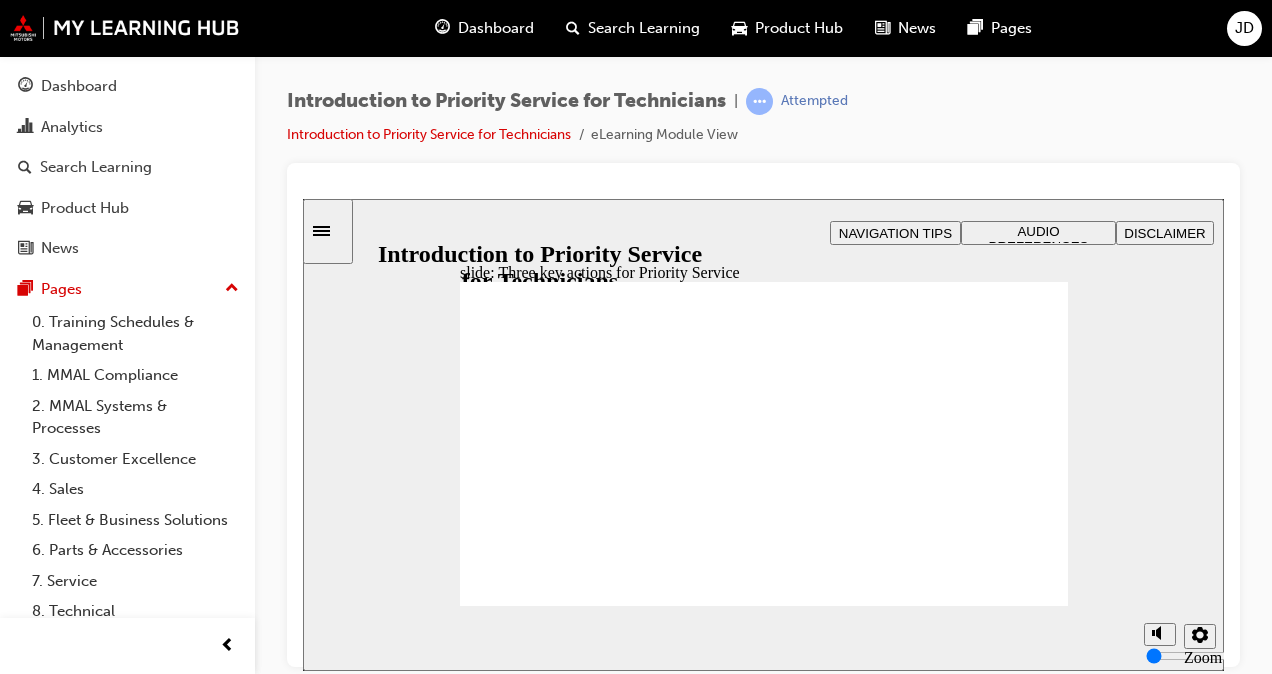 click 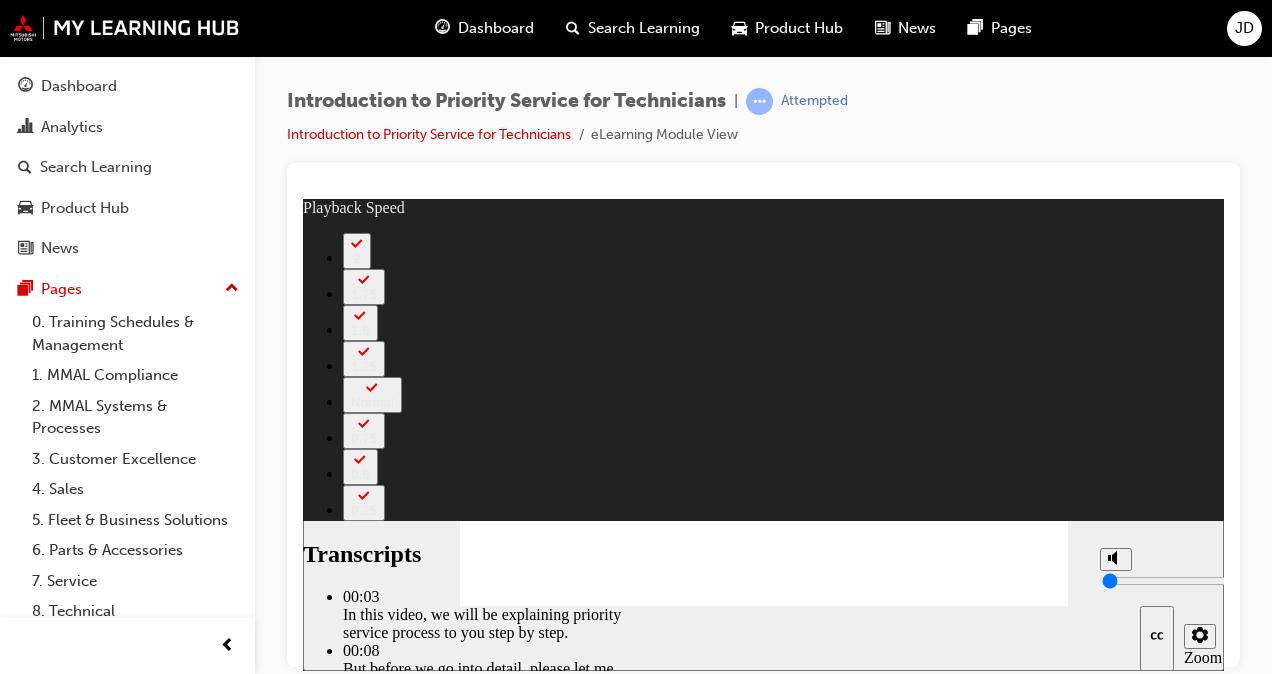 type on "3" 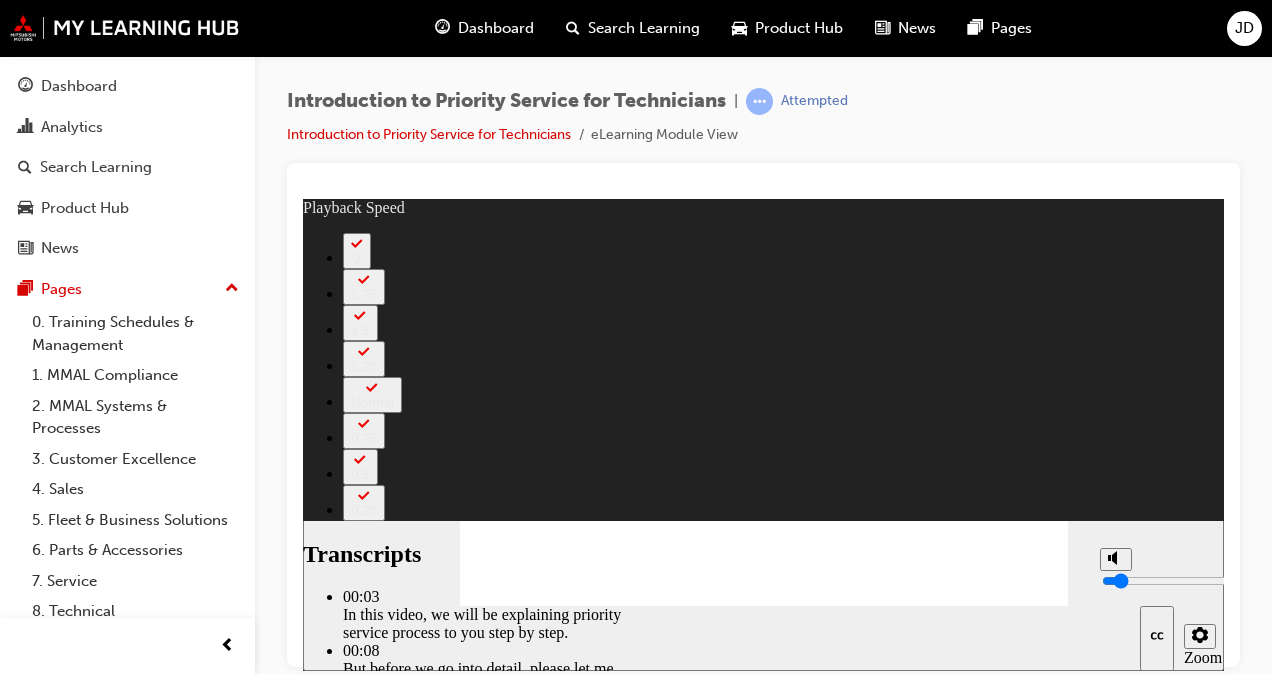 type on "2" 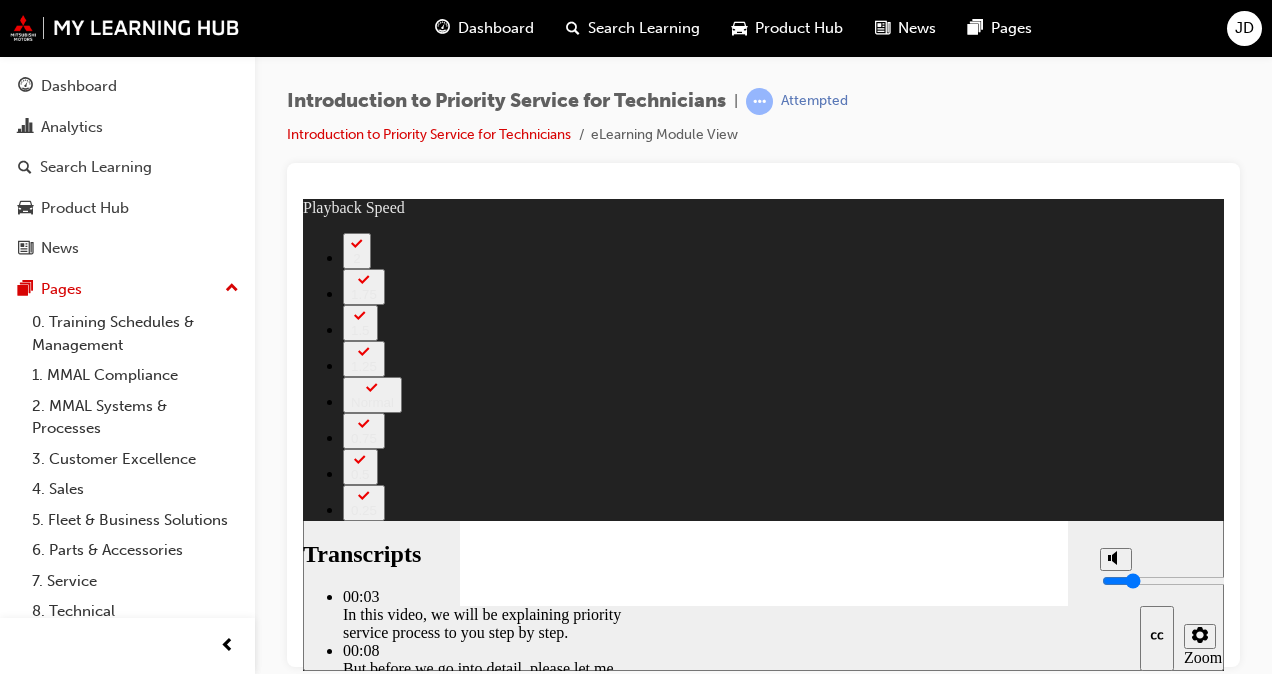 type on "3" 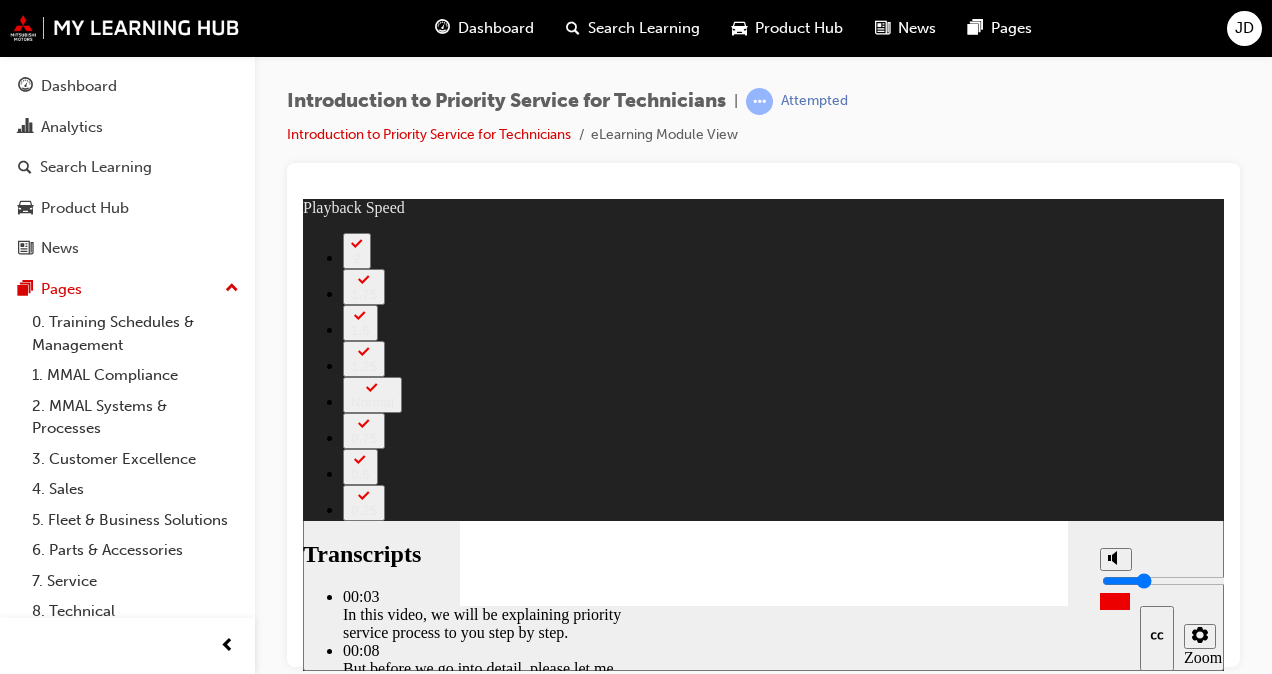 type on "4" 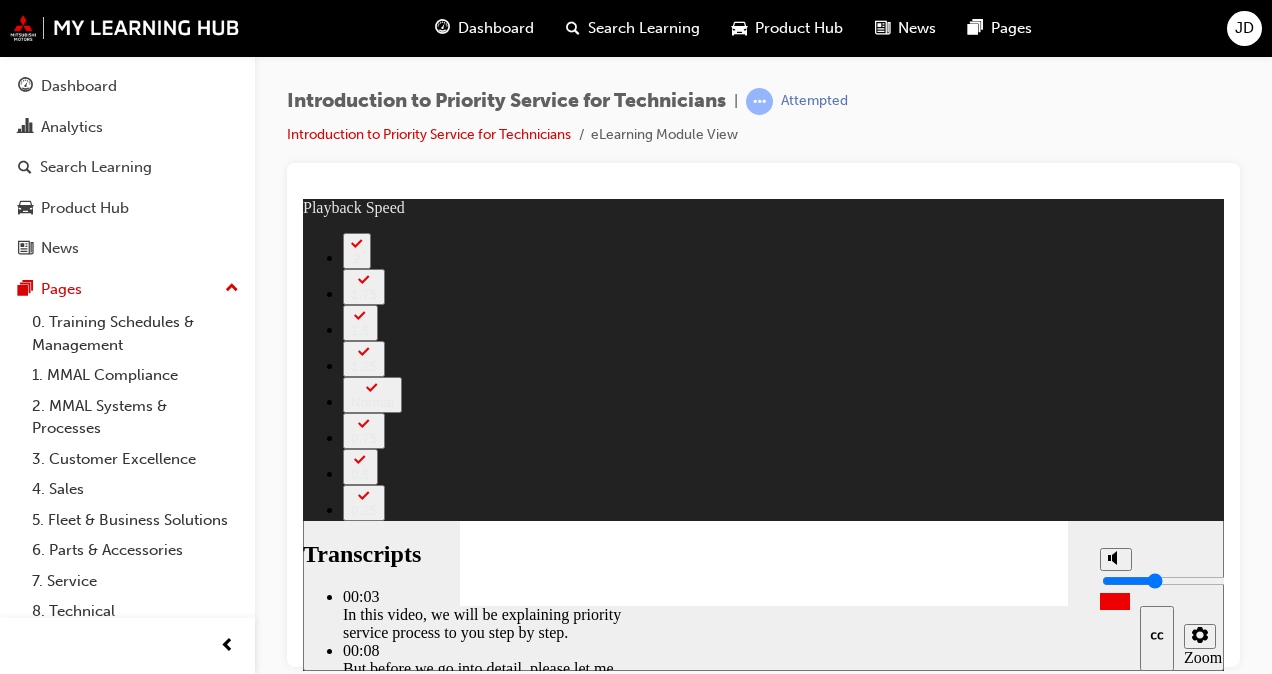 type on "3" 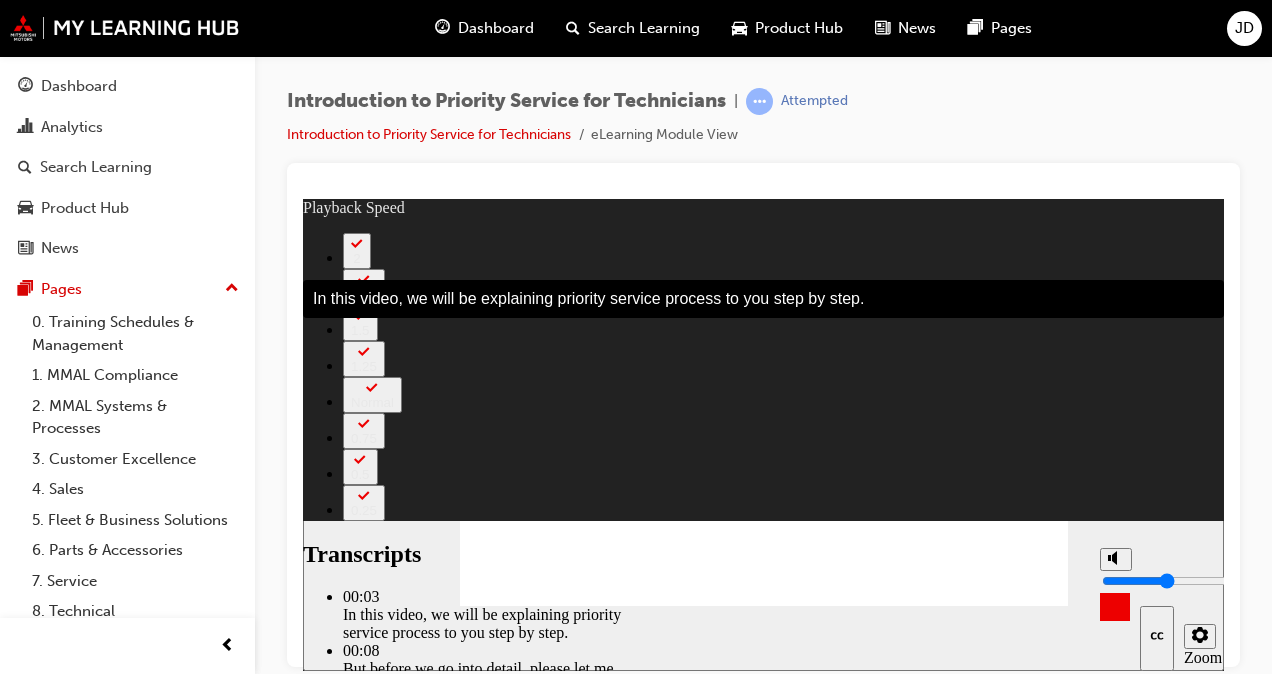 type on "3" 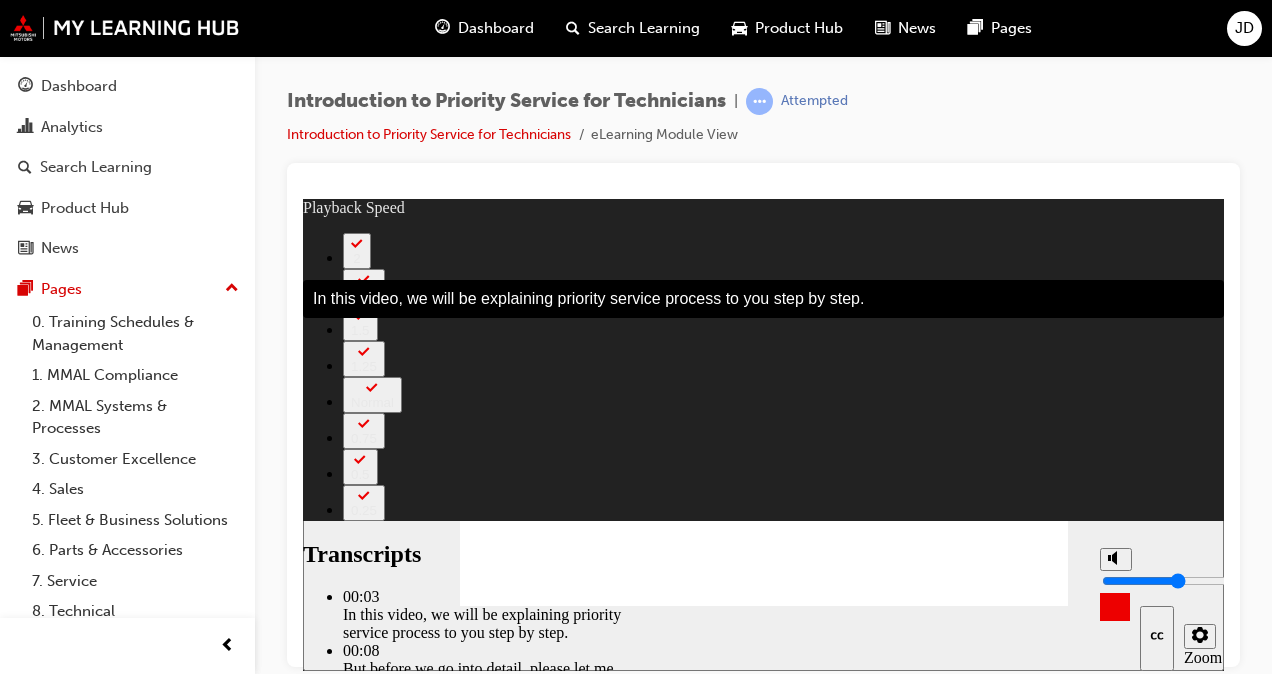 type on "4" 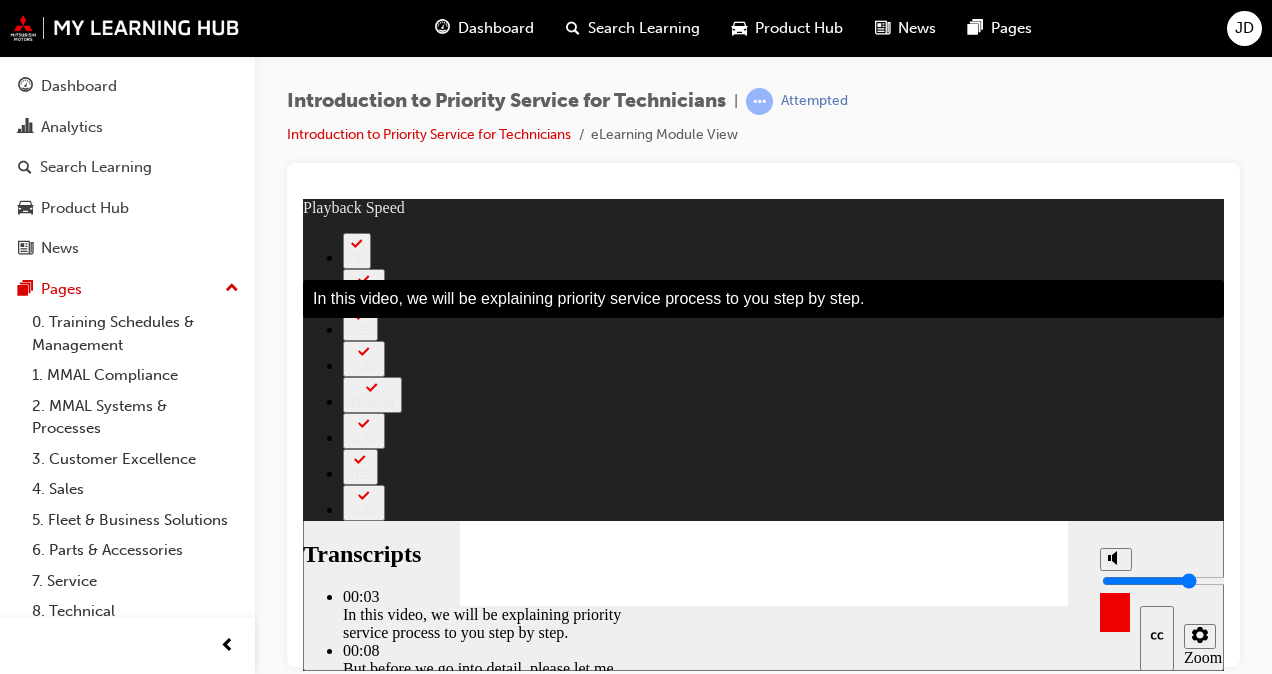 type on "6" 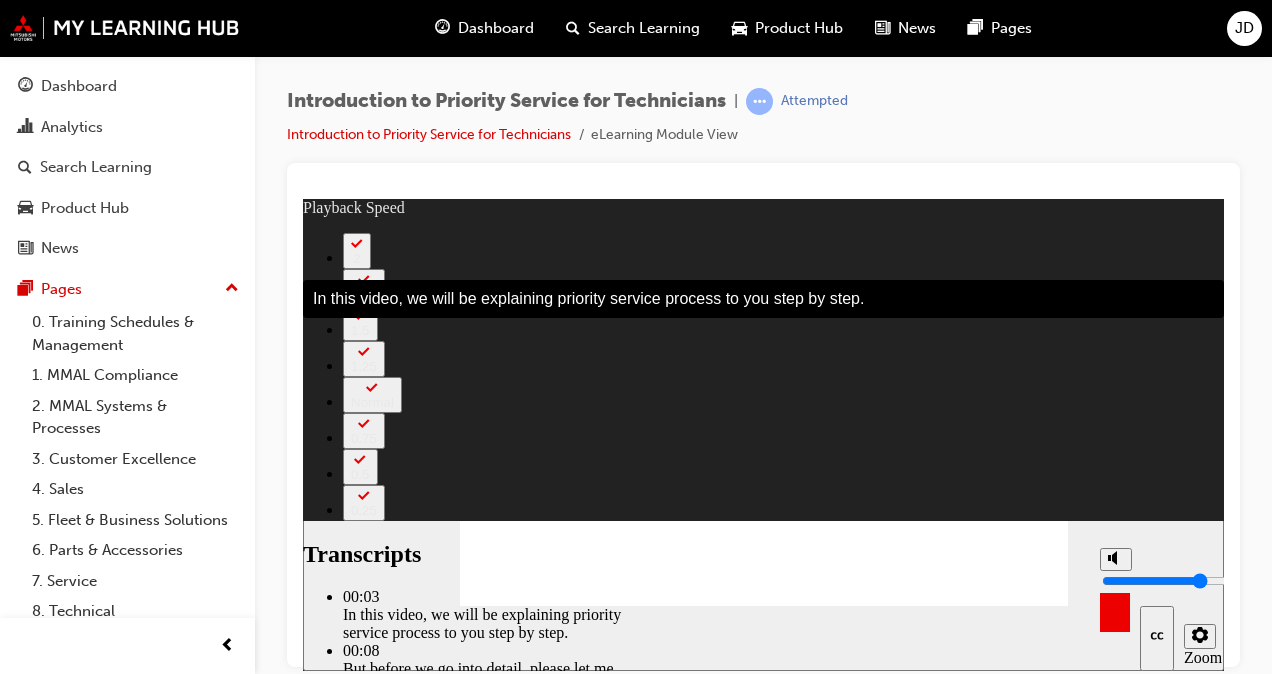 type on "6" 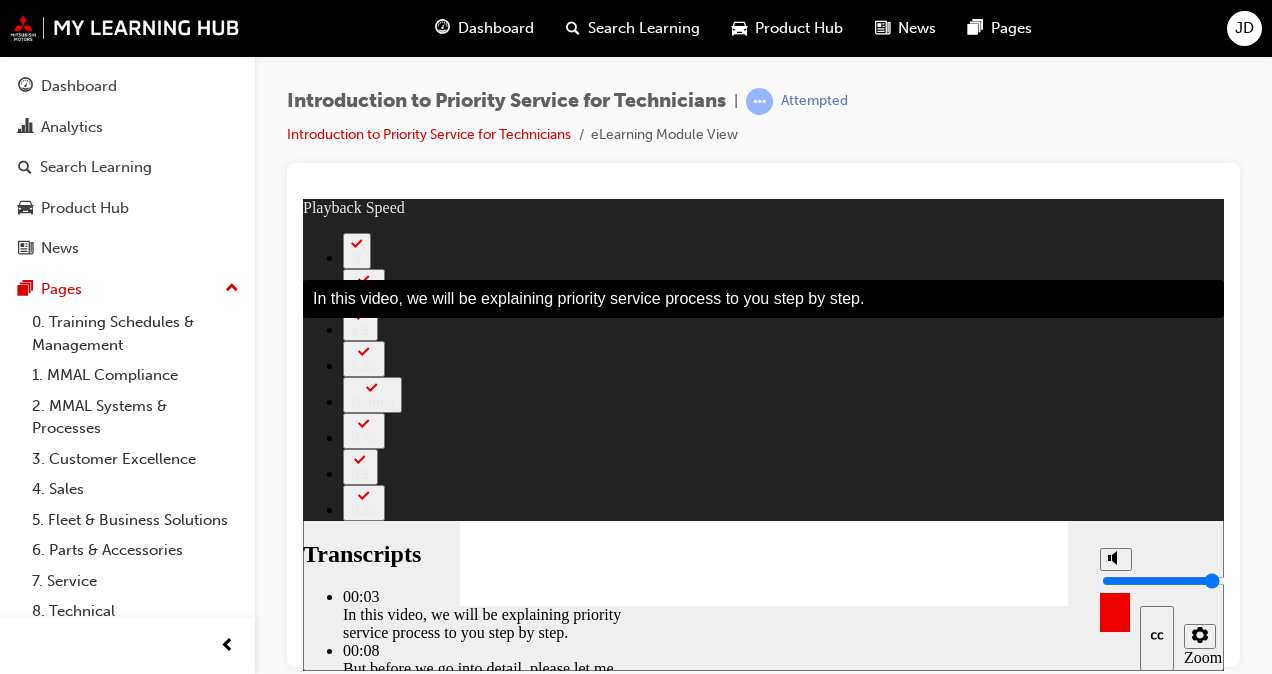 type on "6" 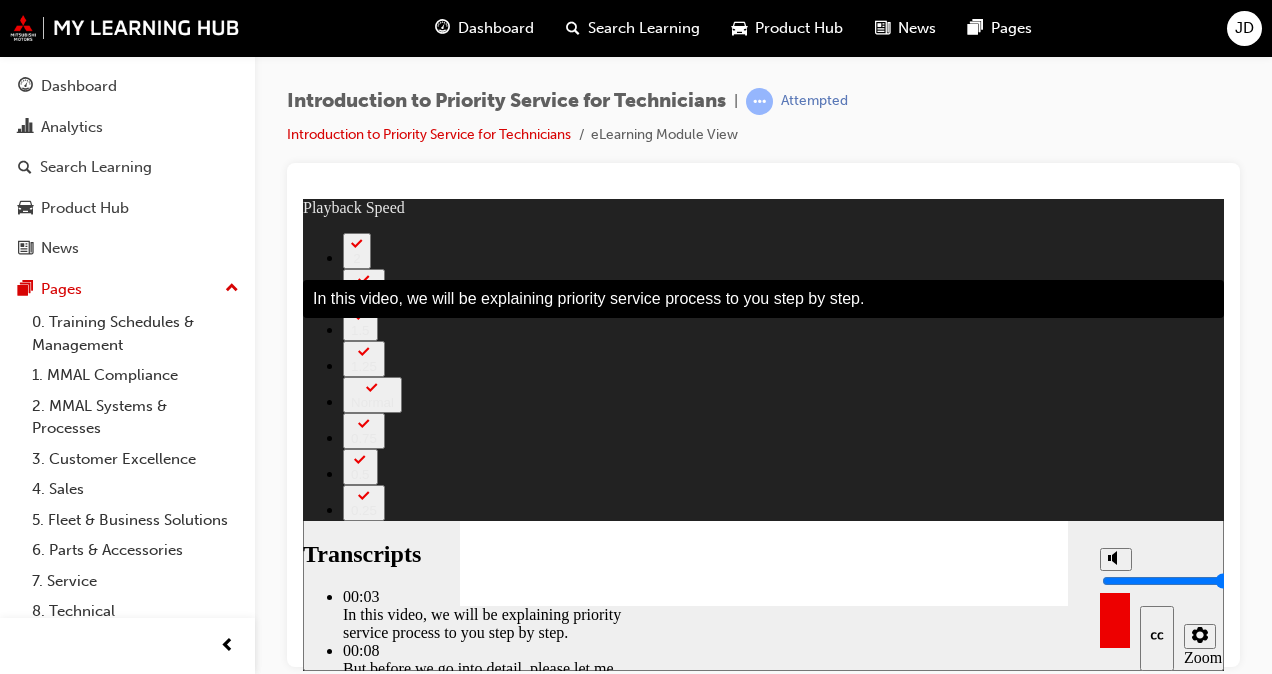 type on "7" 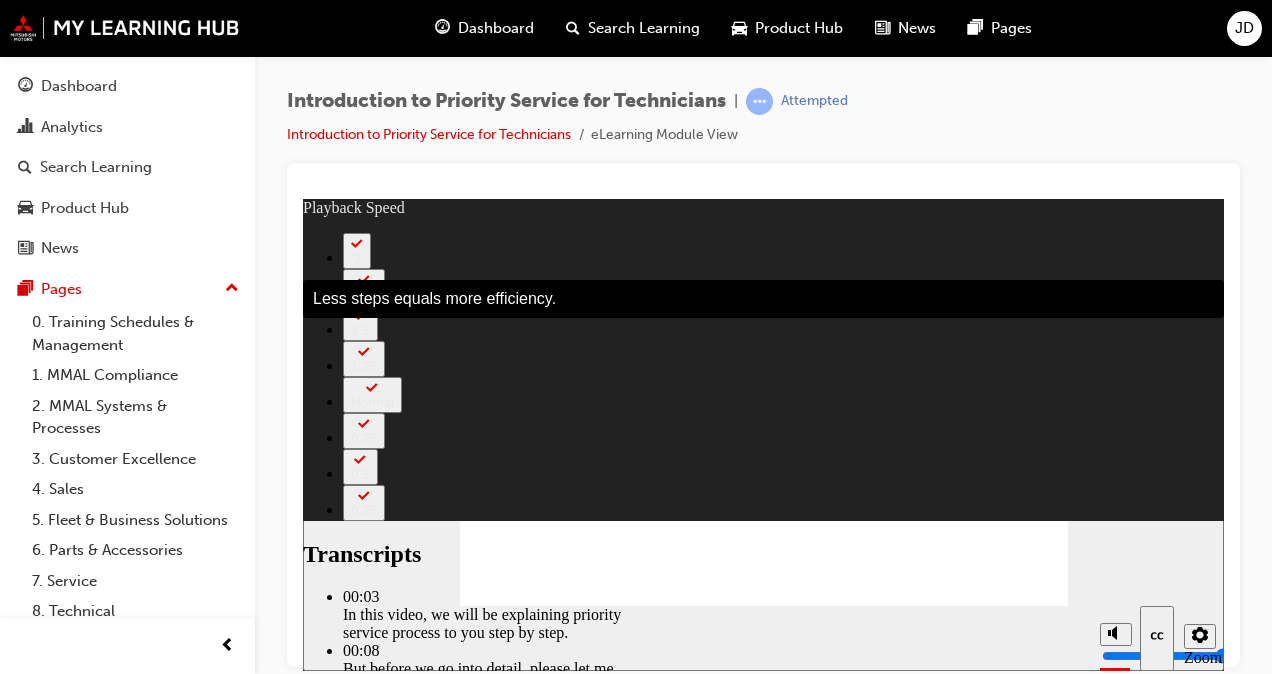 click 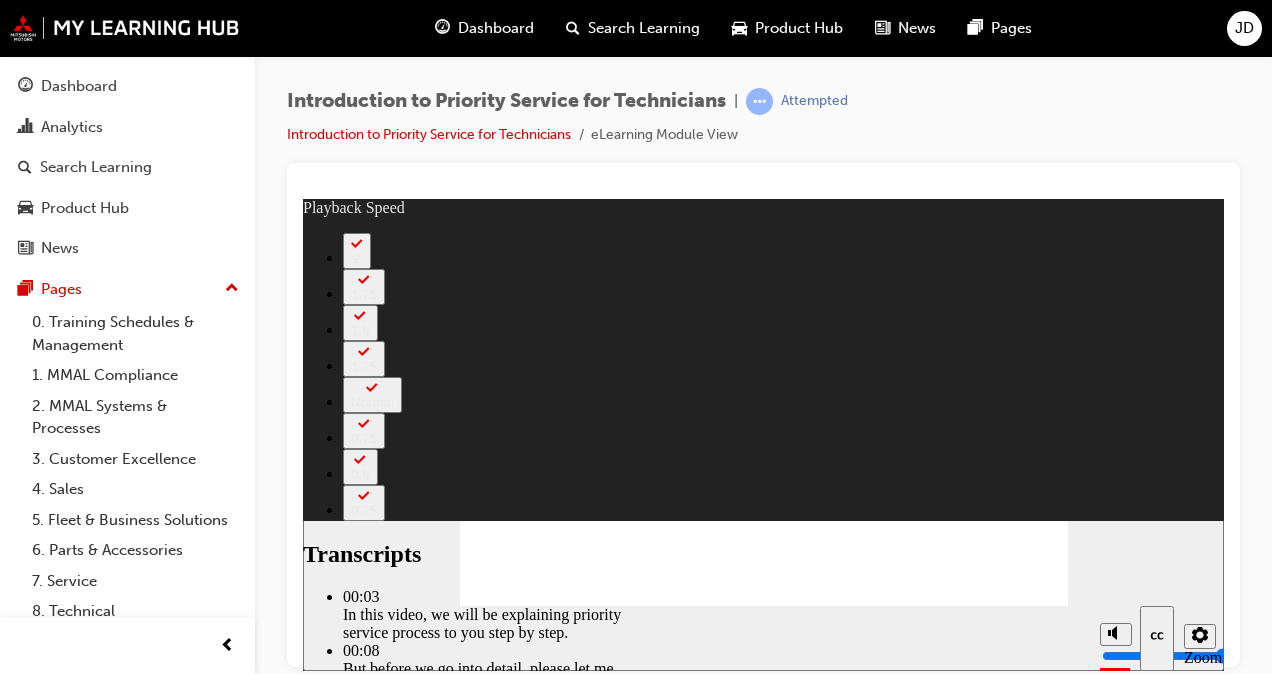 click at bounding box center [516, 4302] 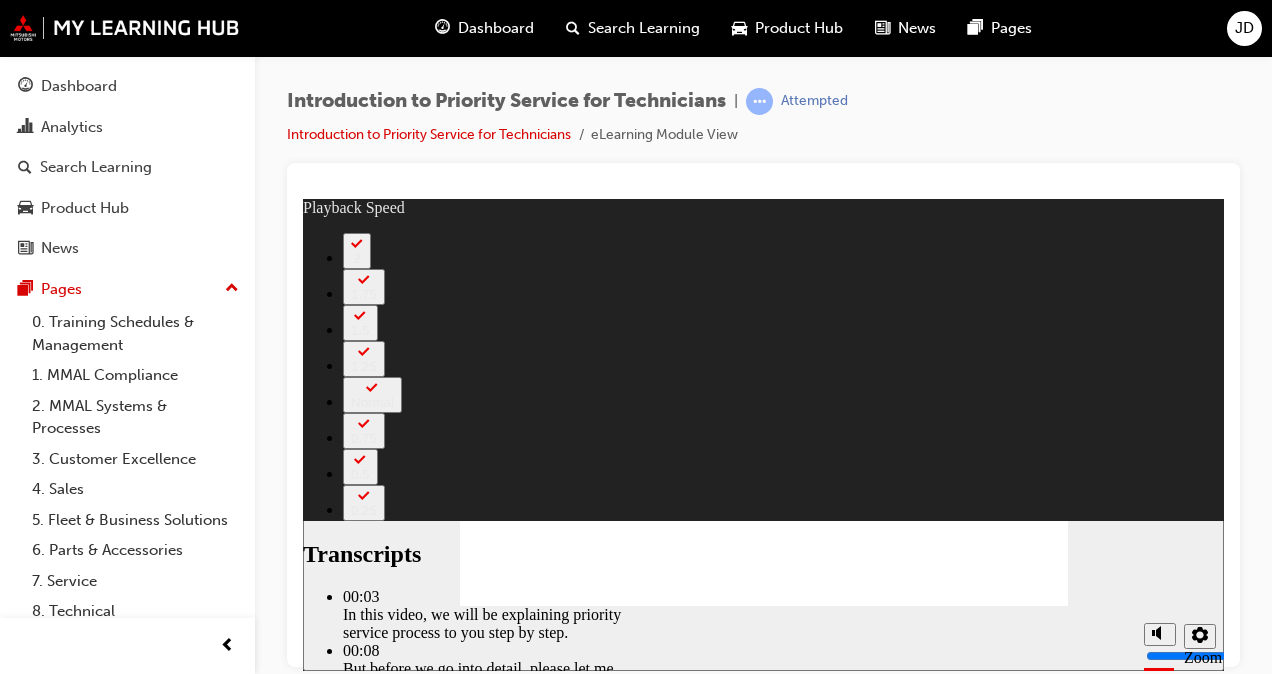 click 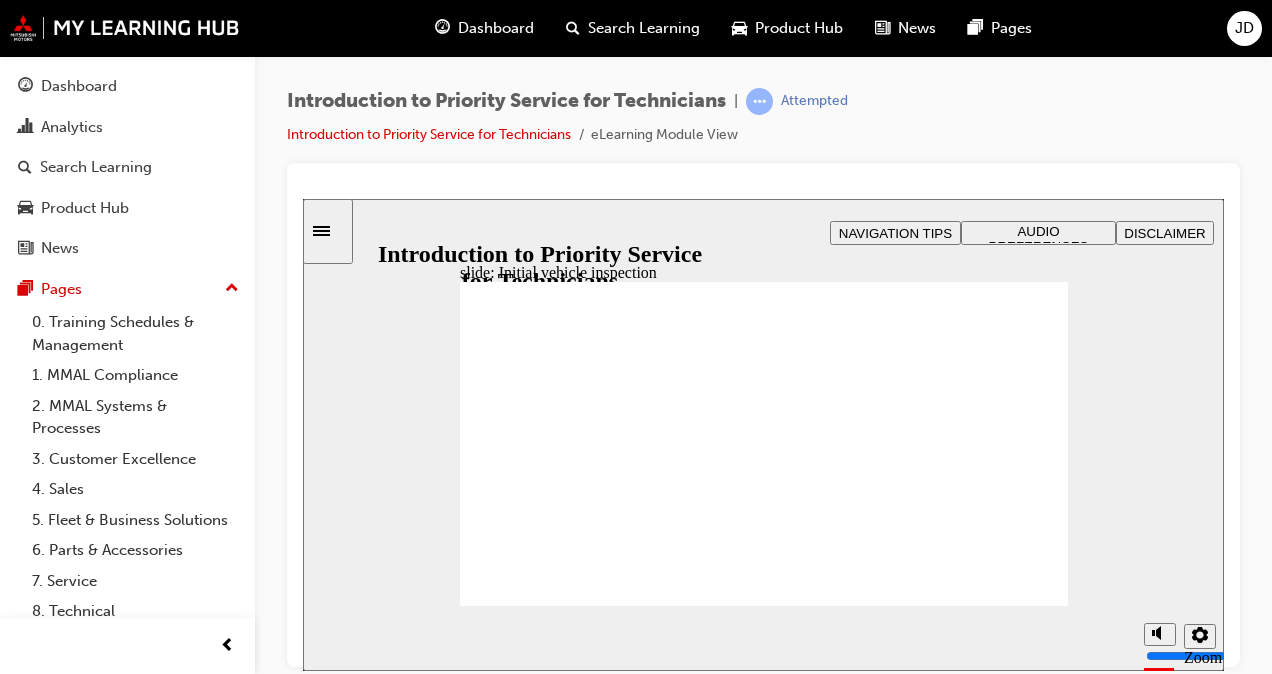 click 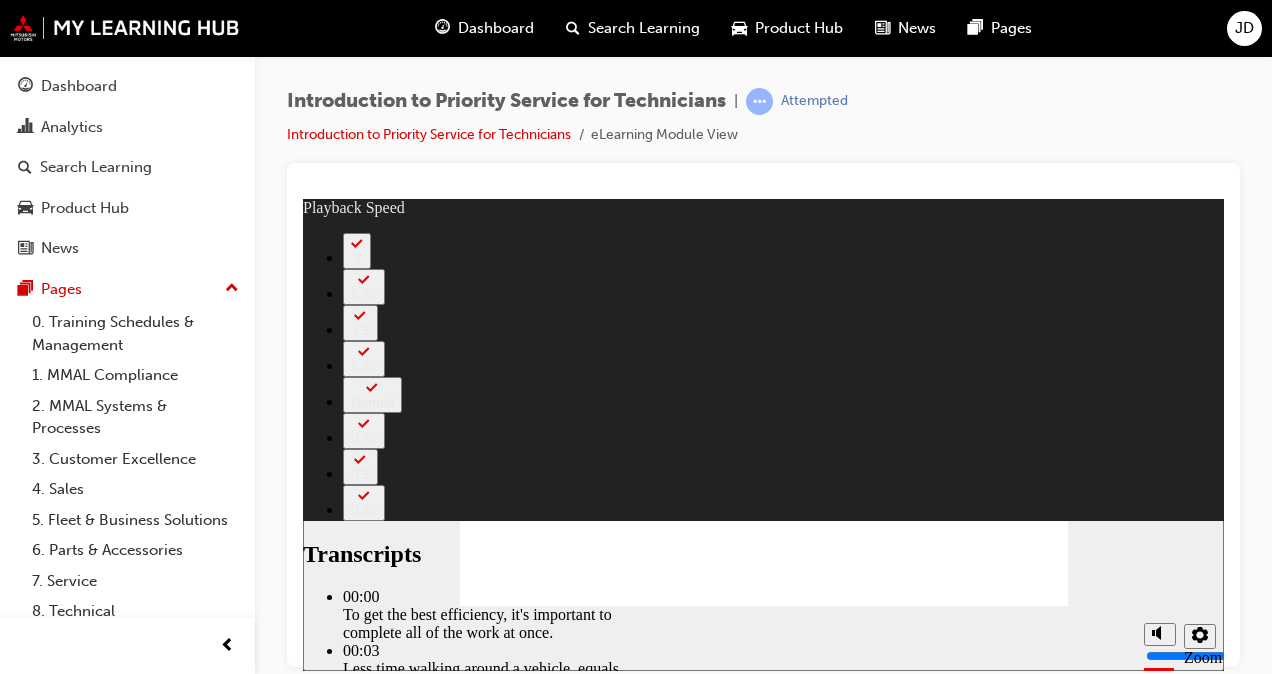 type on "219" 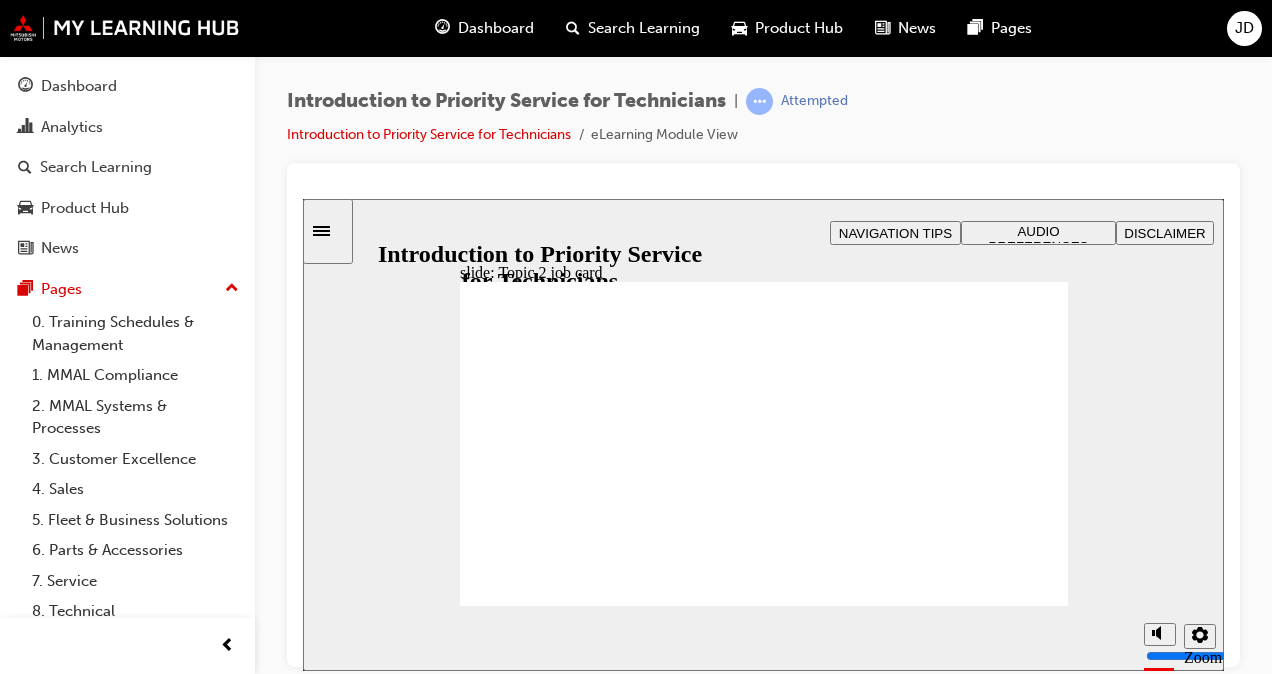 click 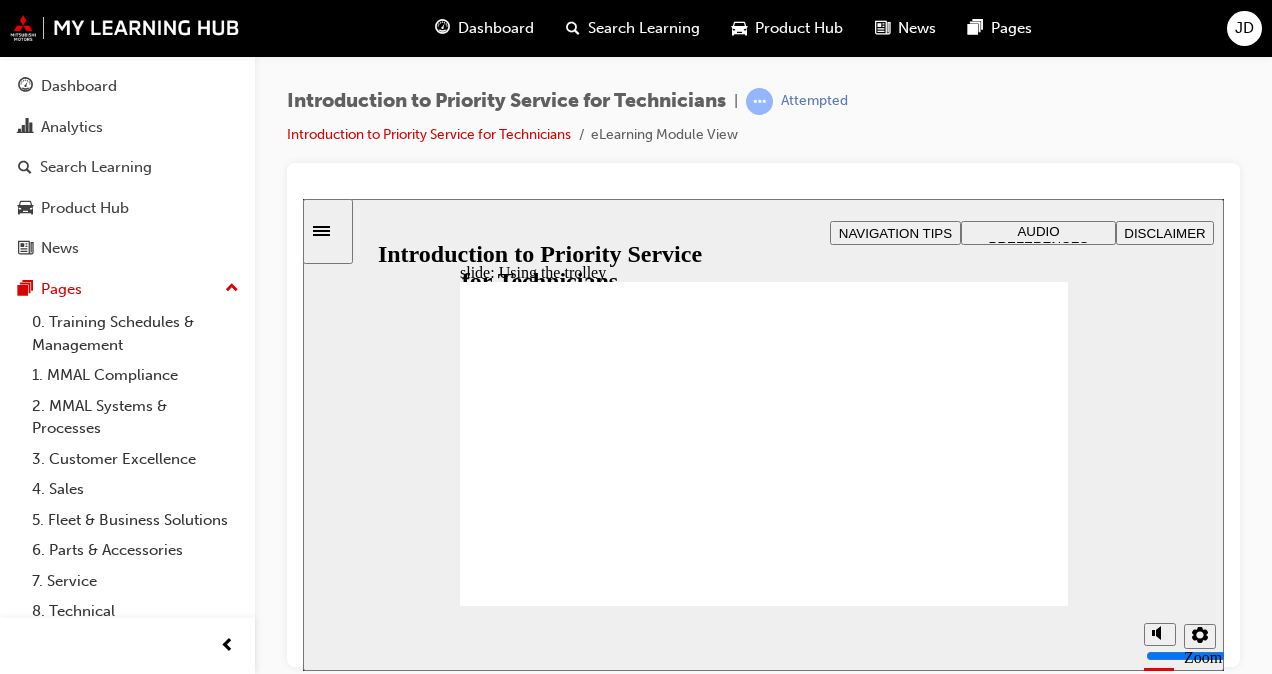 click 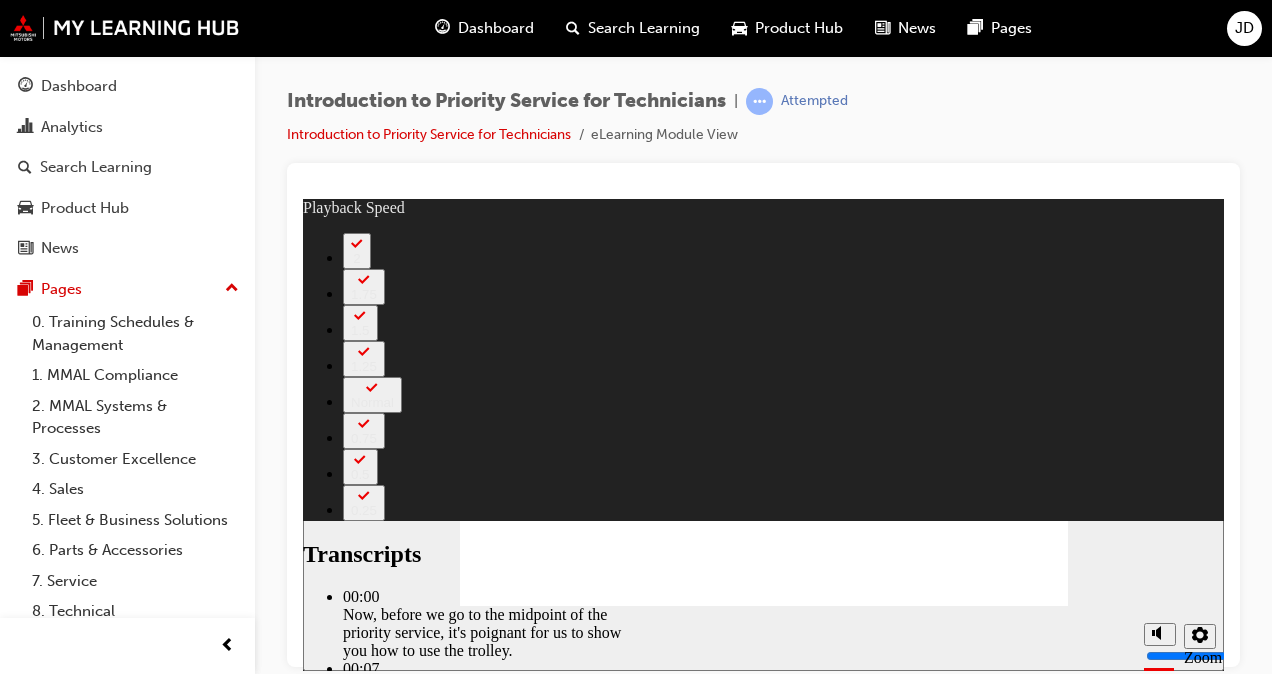 type on "67" 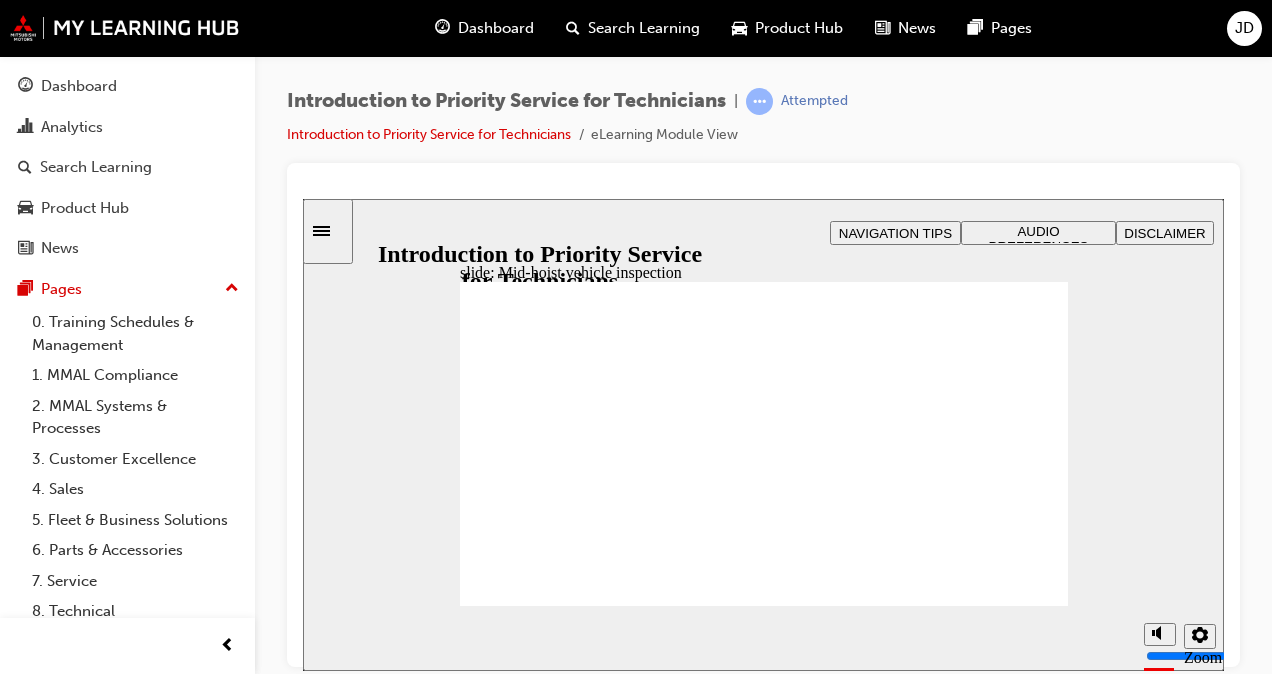 click 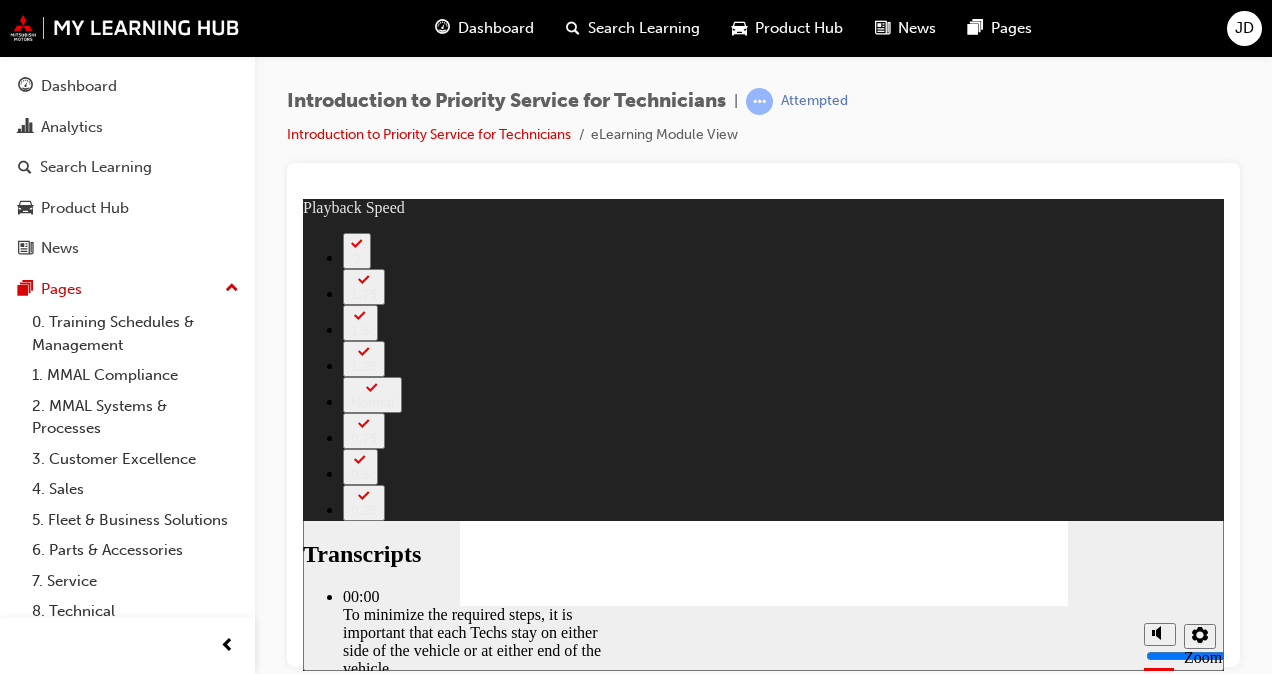 type on "308" 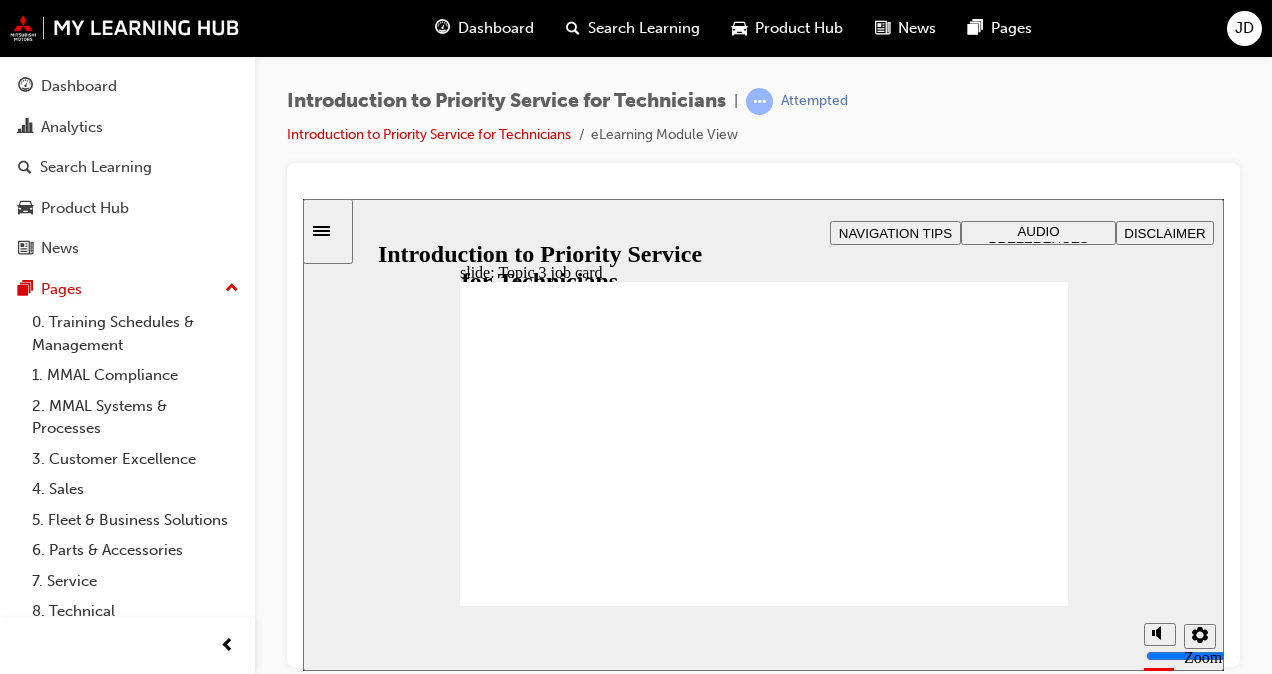 click 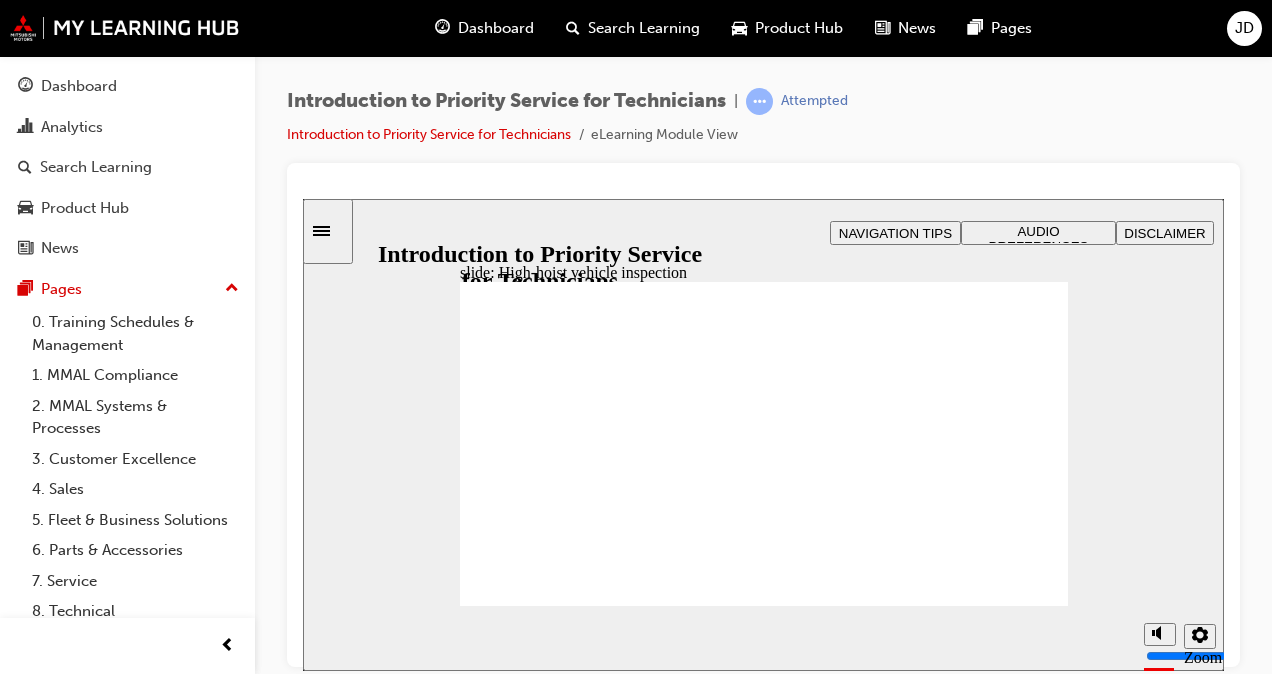 click 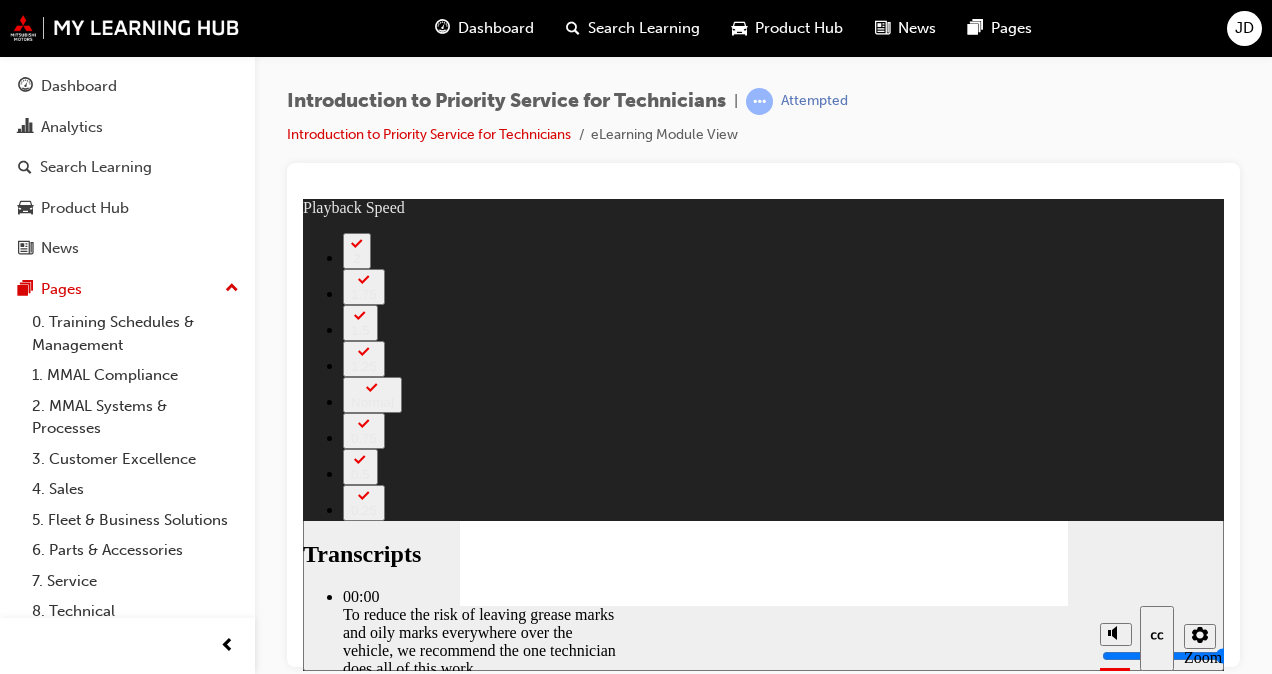 type on "511" 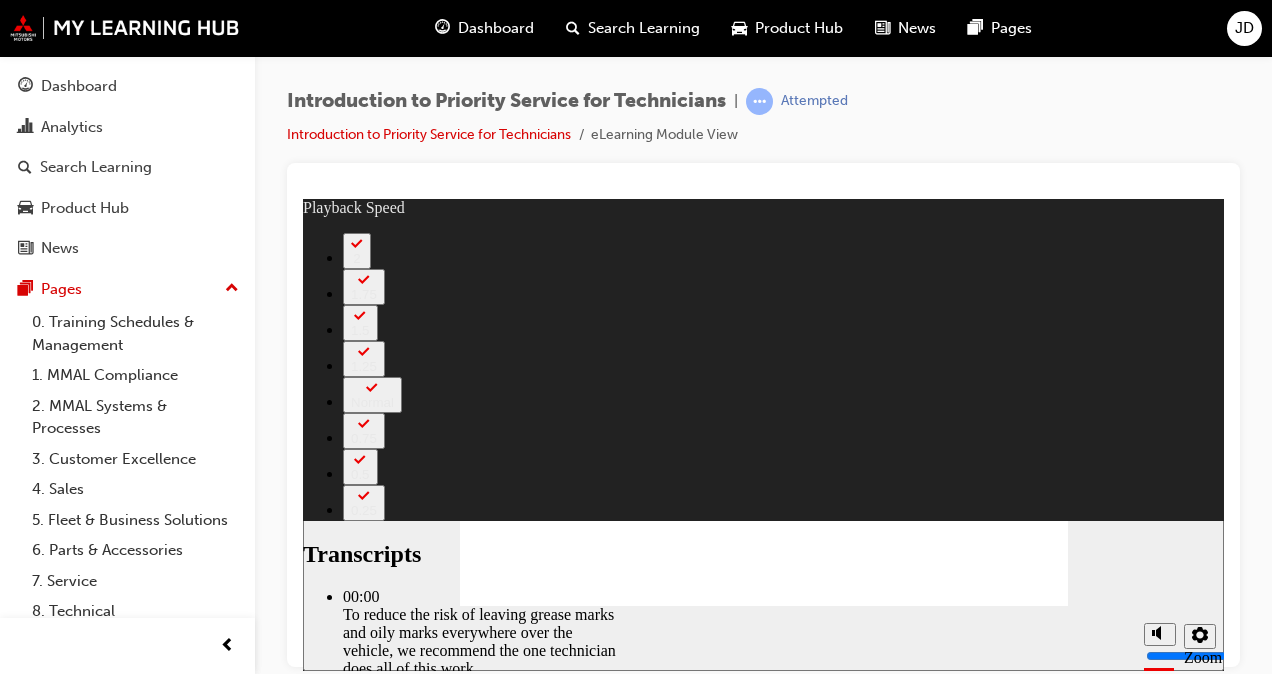 click 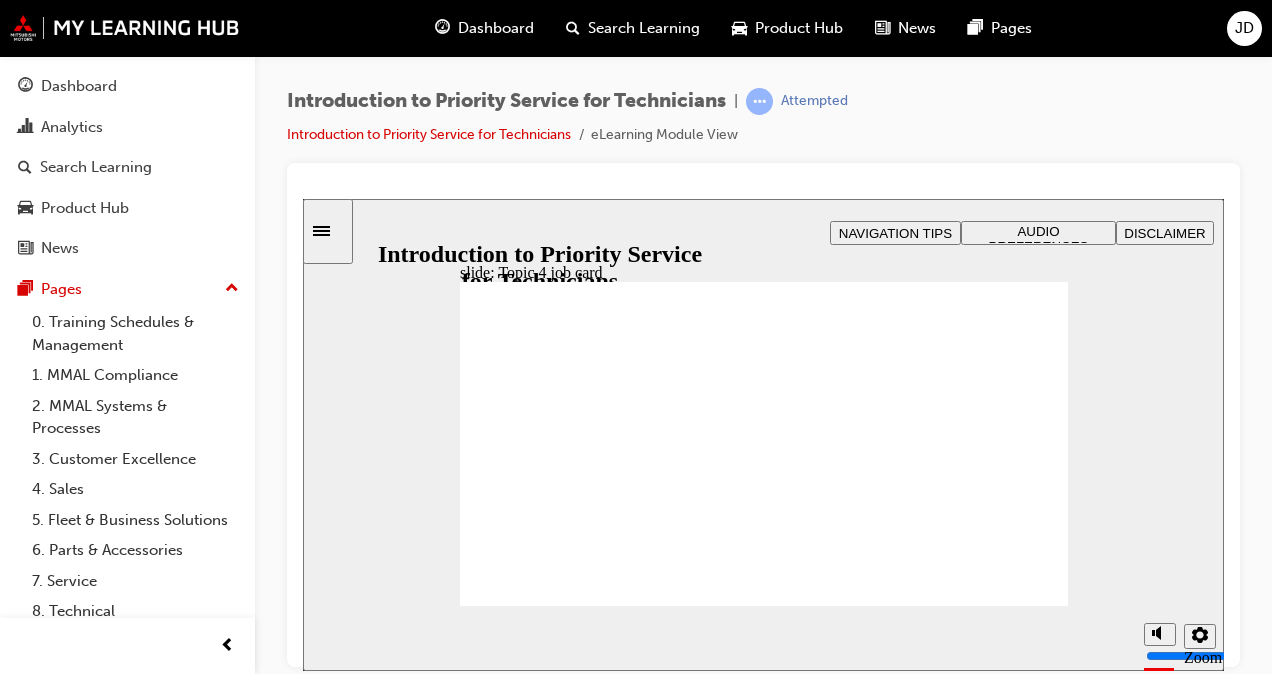 click 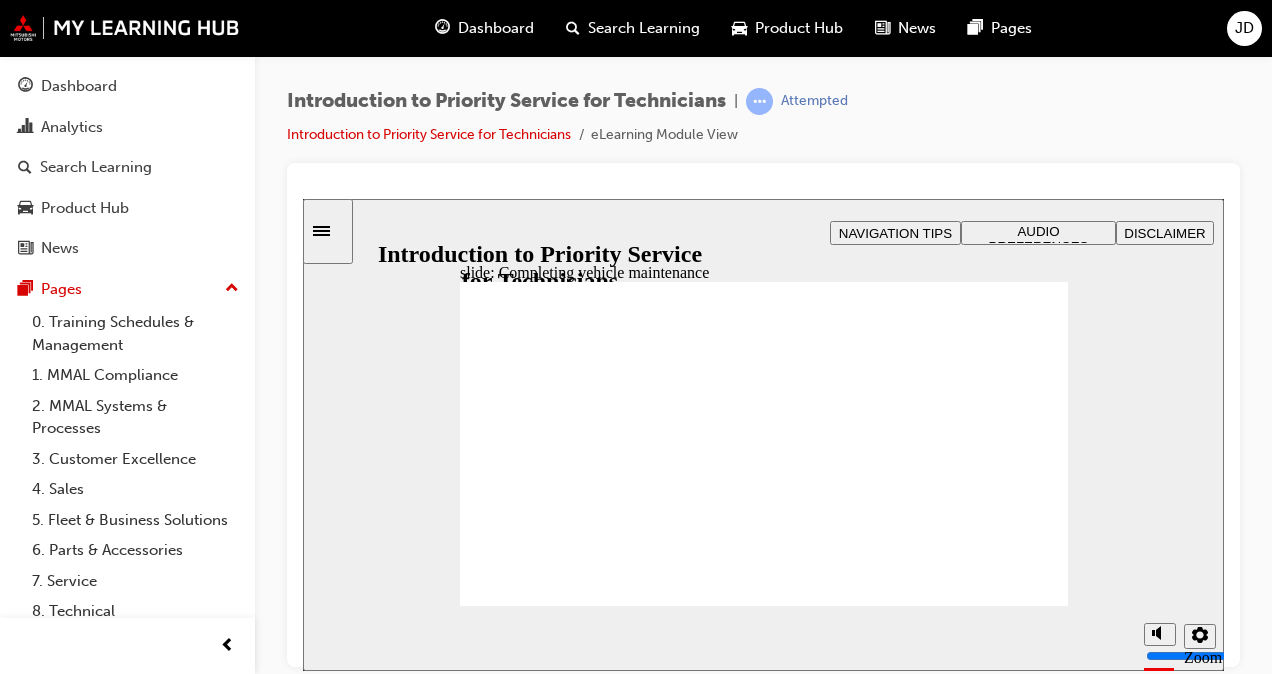 click 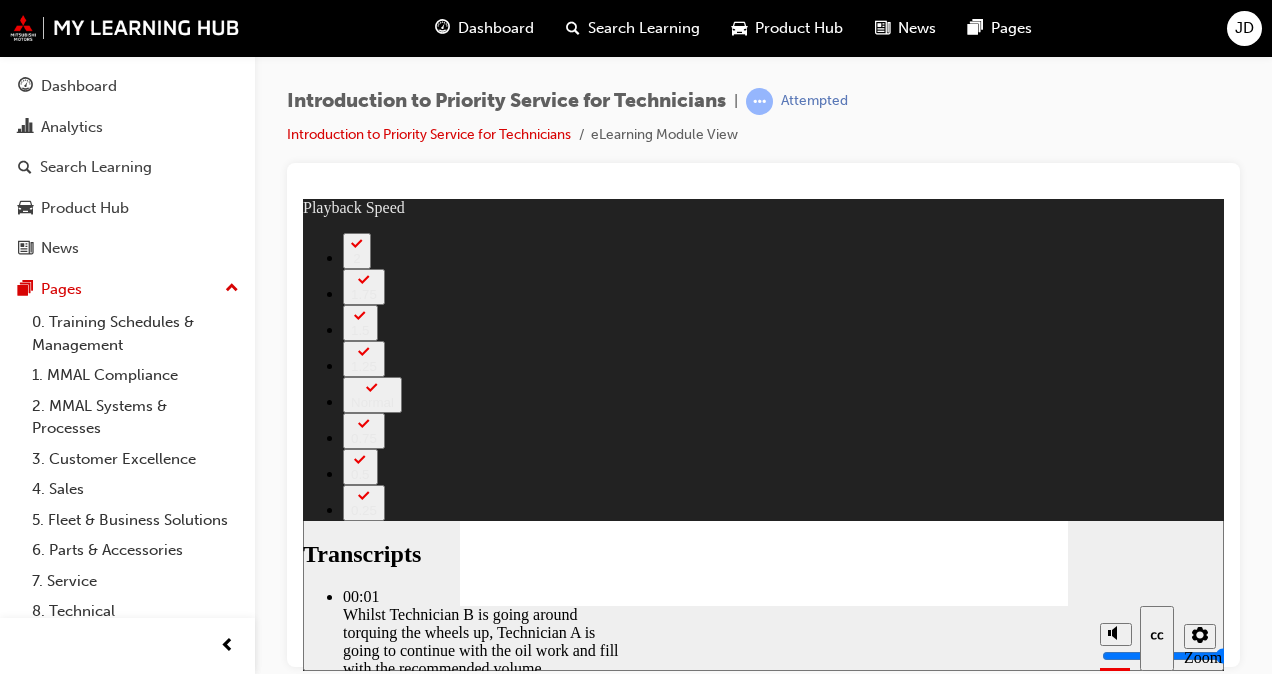 type on "406" 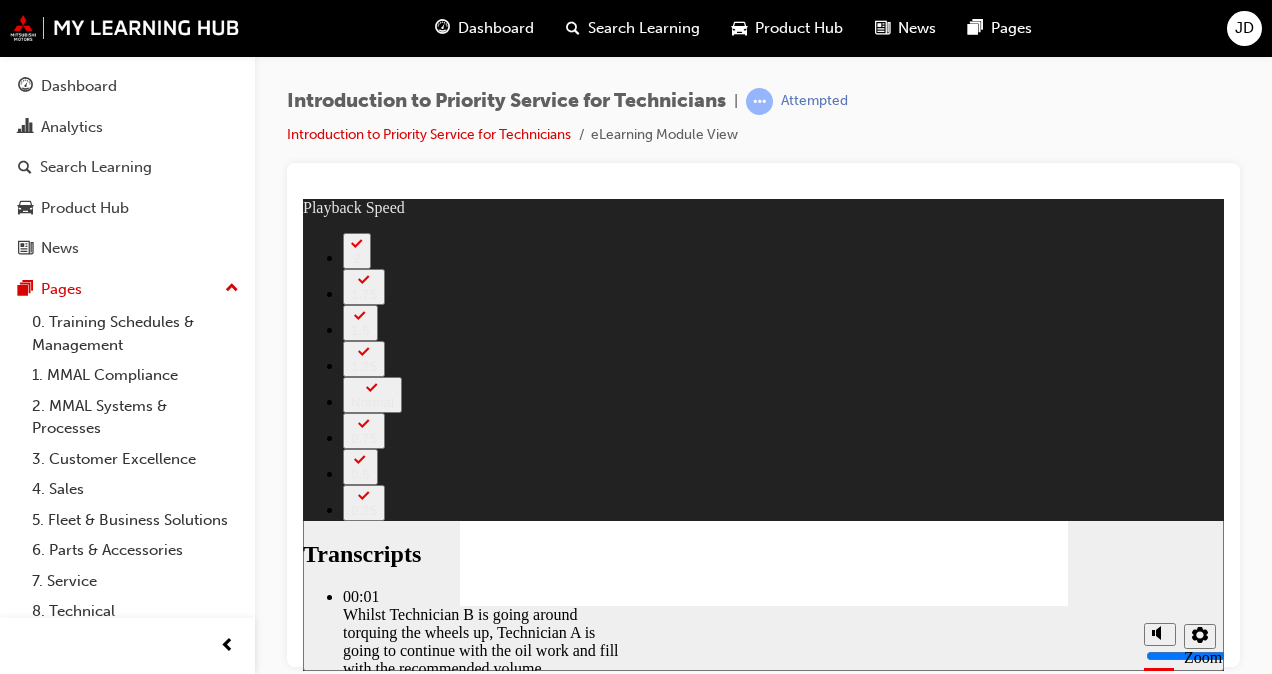 click 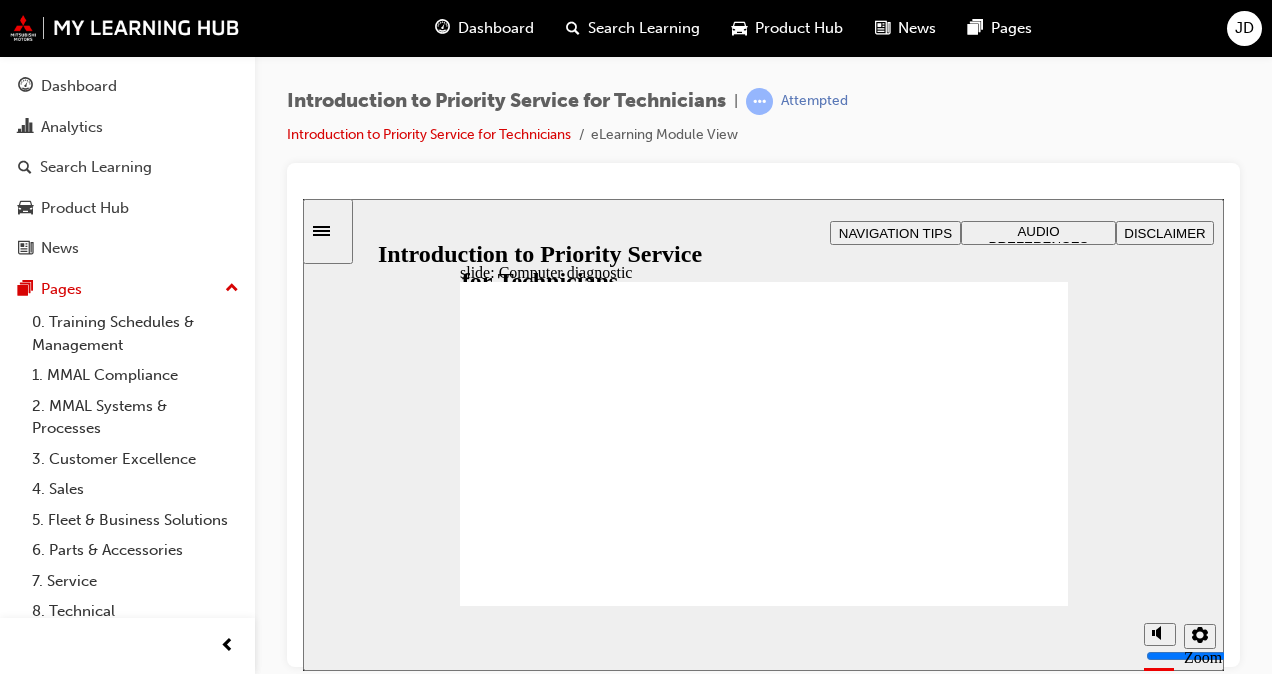 click 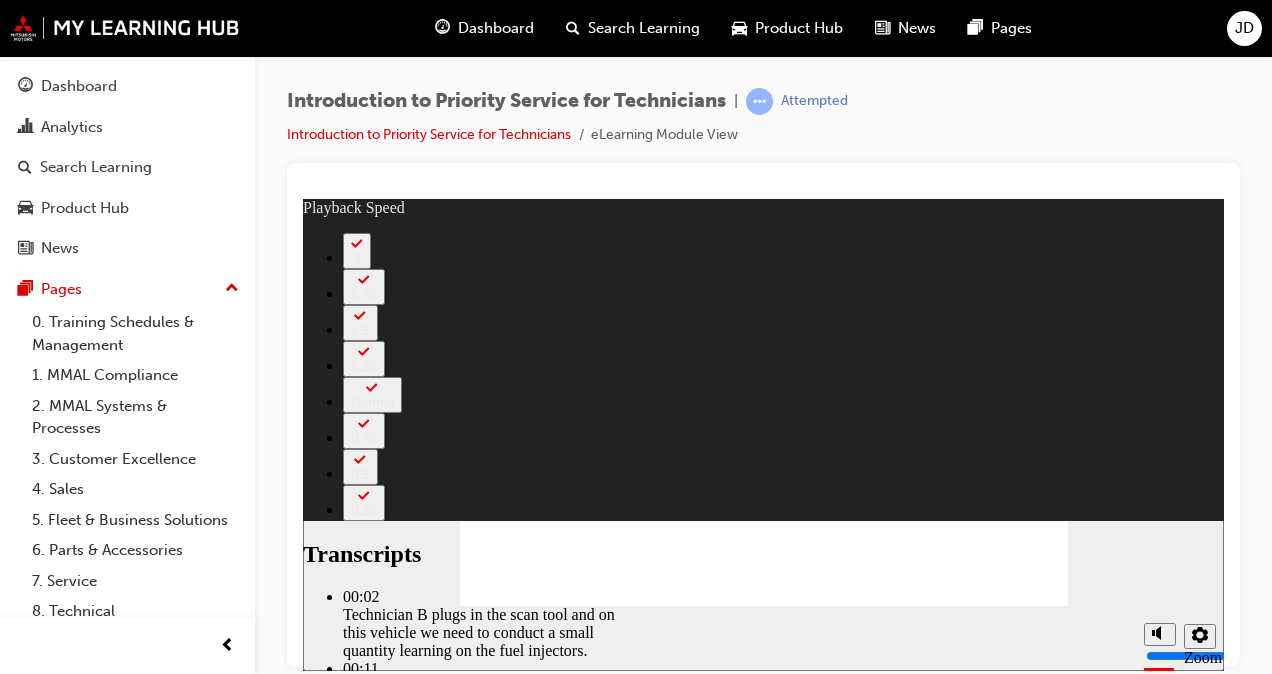 type on "44" 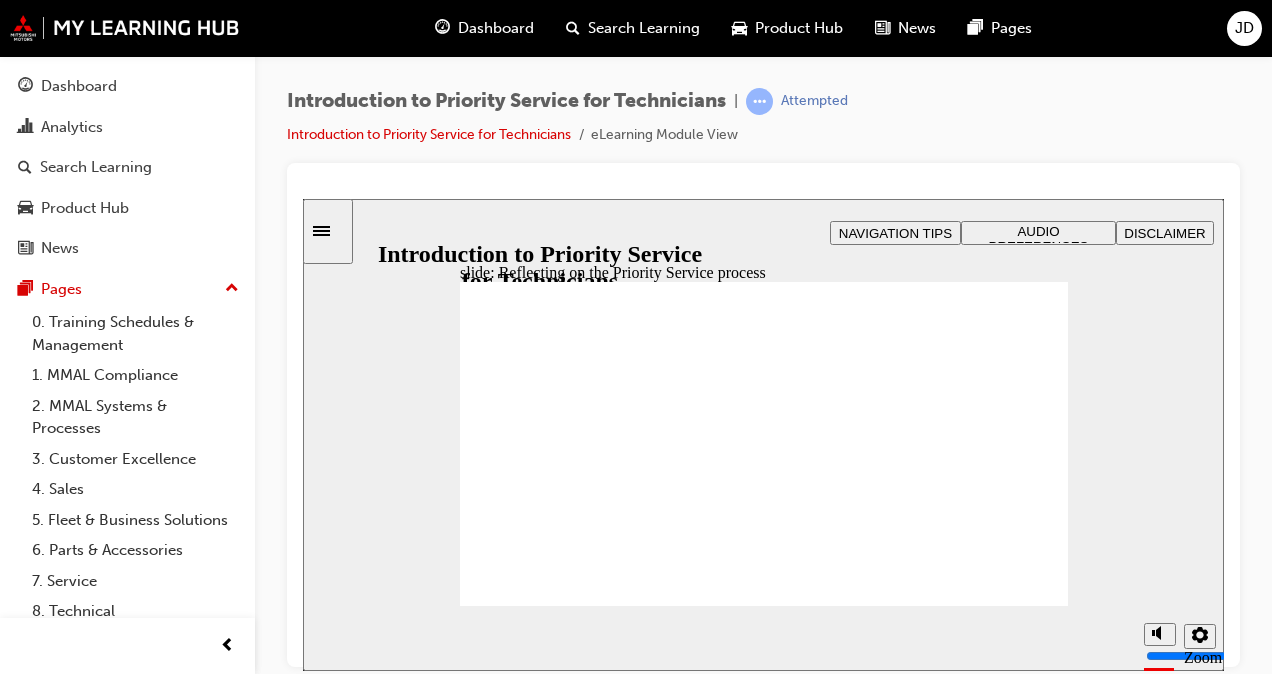 click 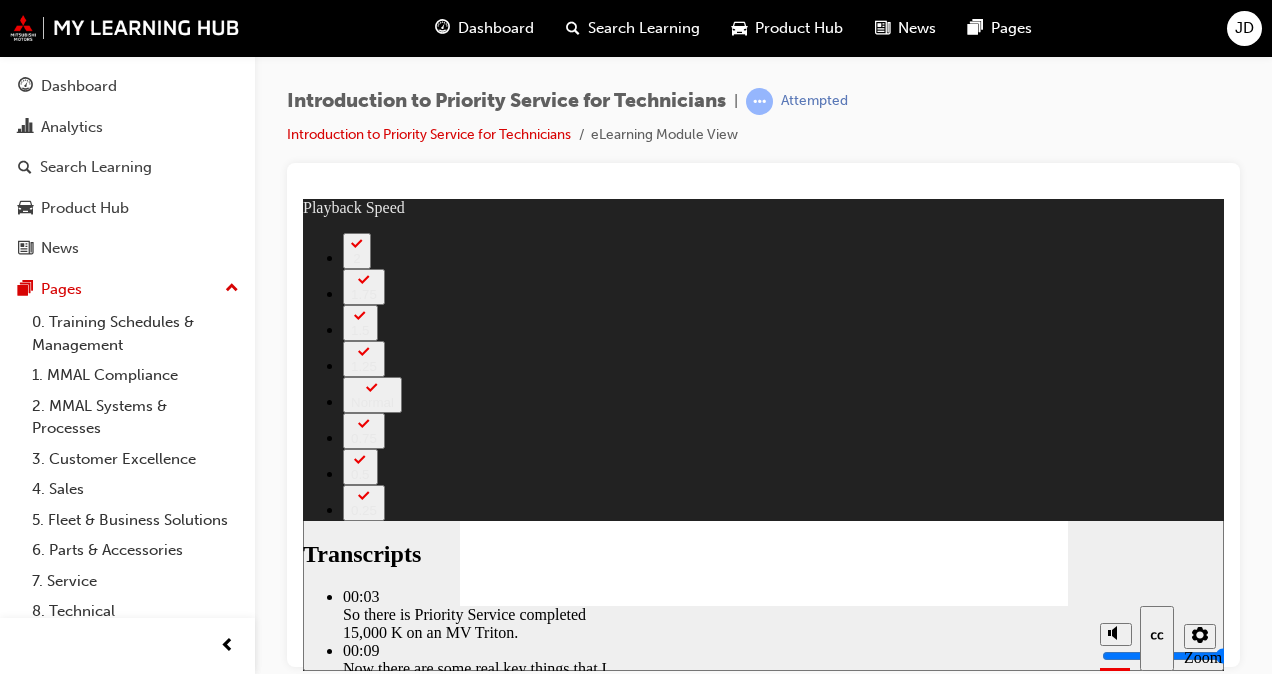 type on "125" 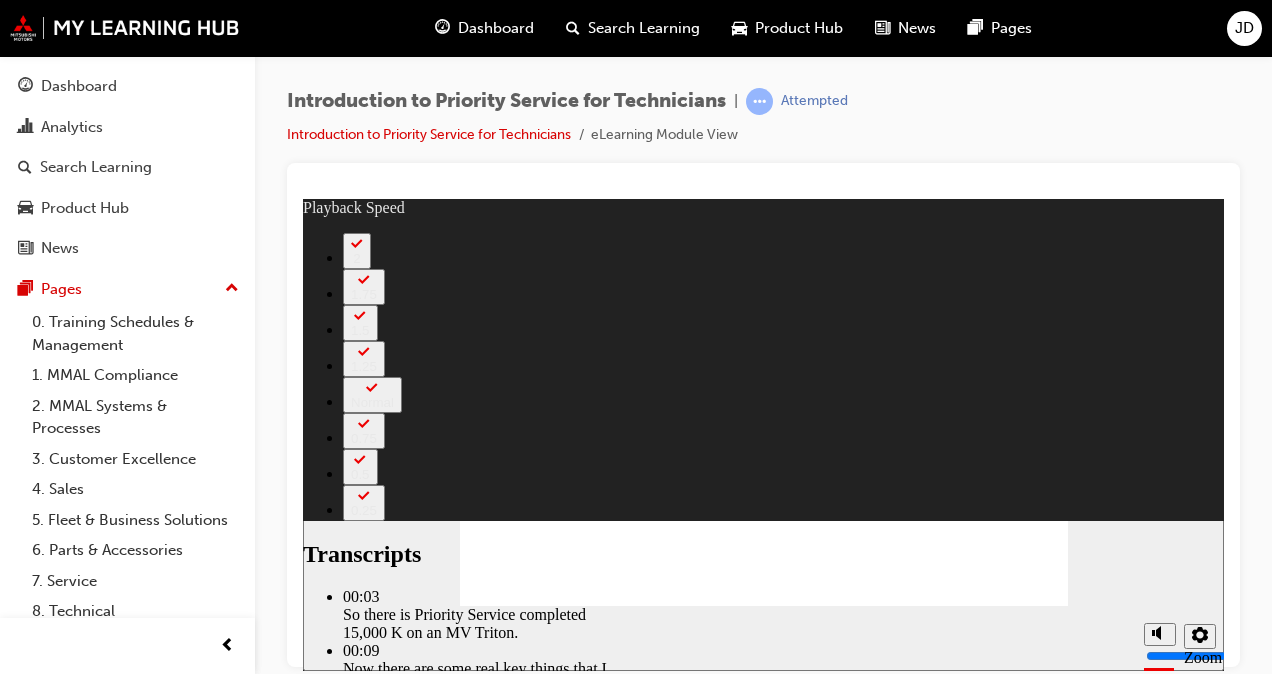 click 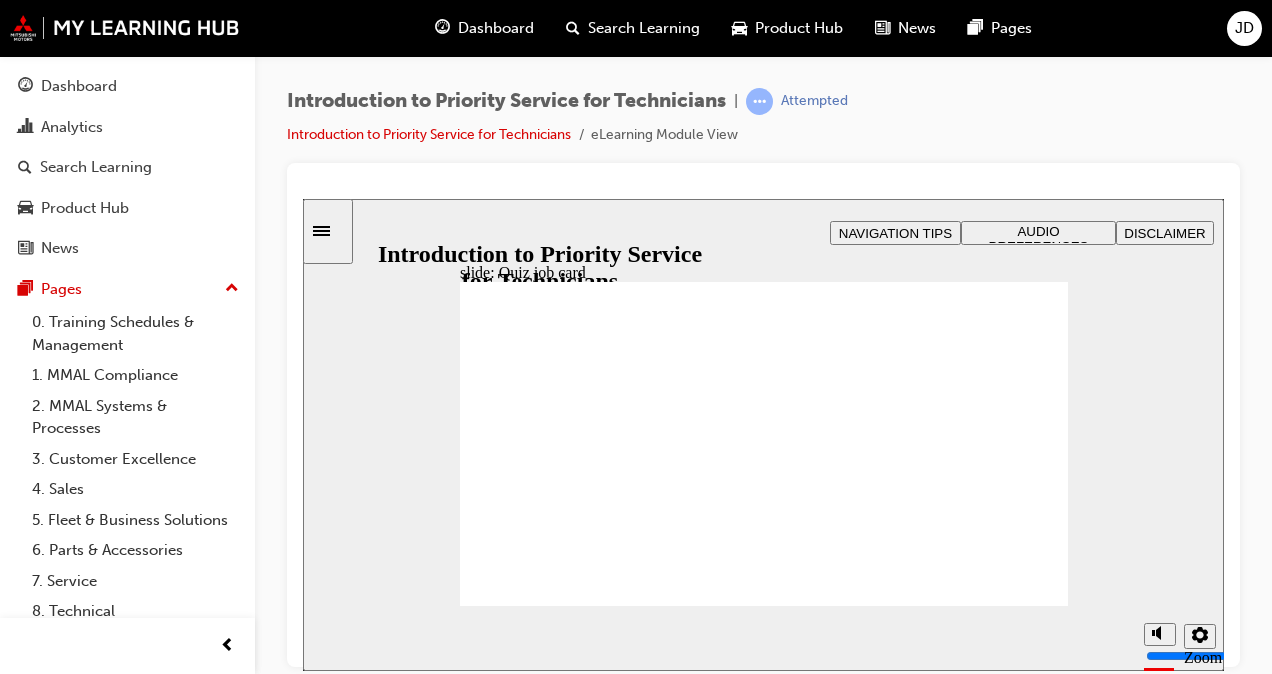 click 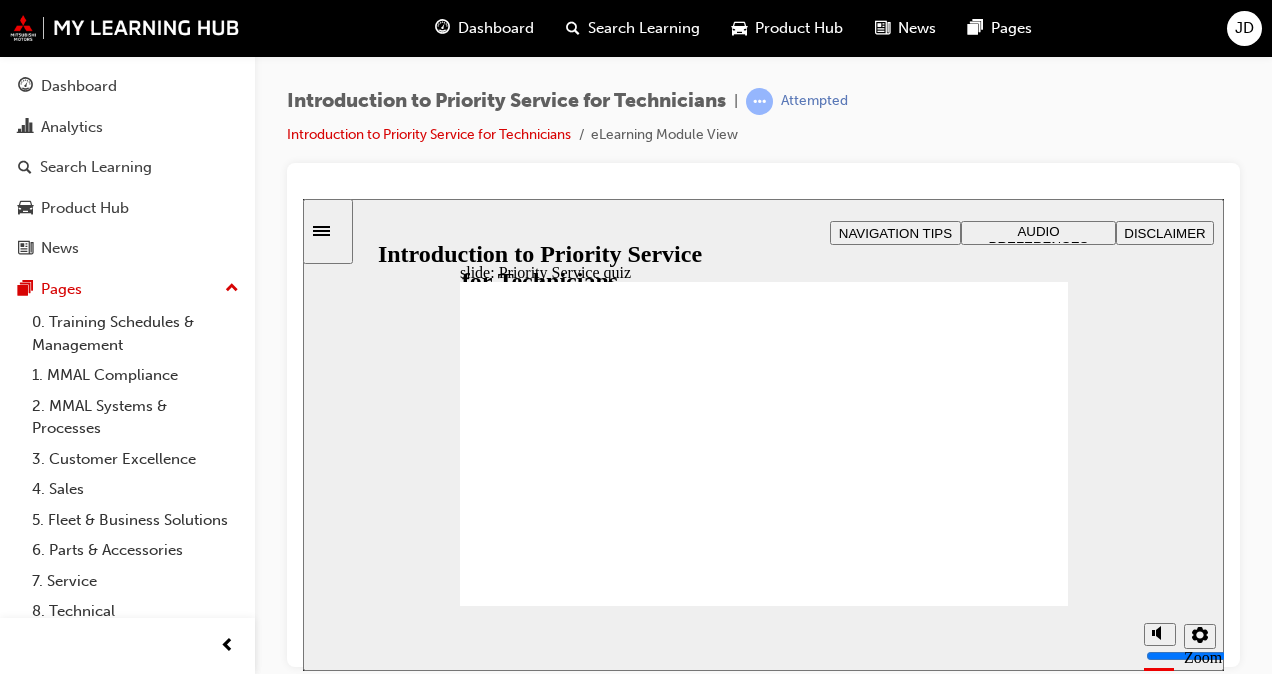 click 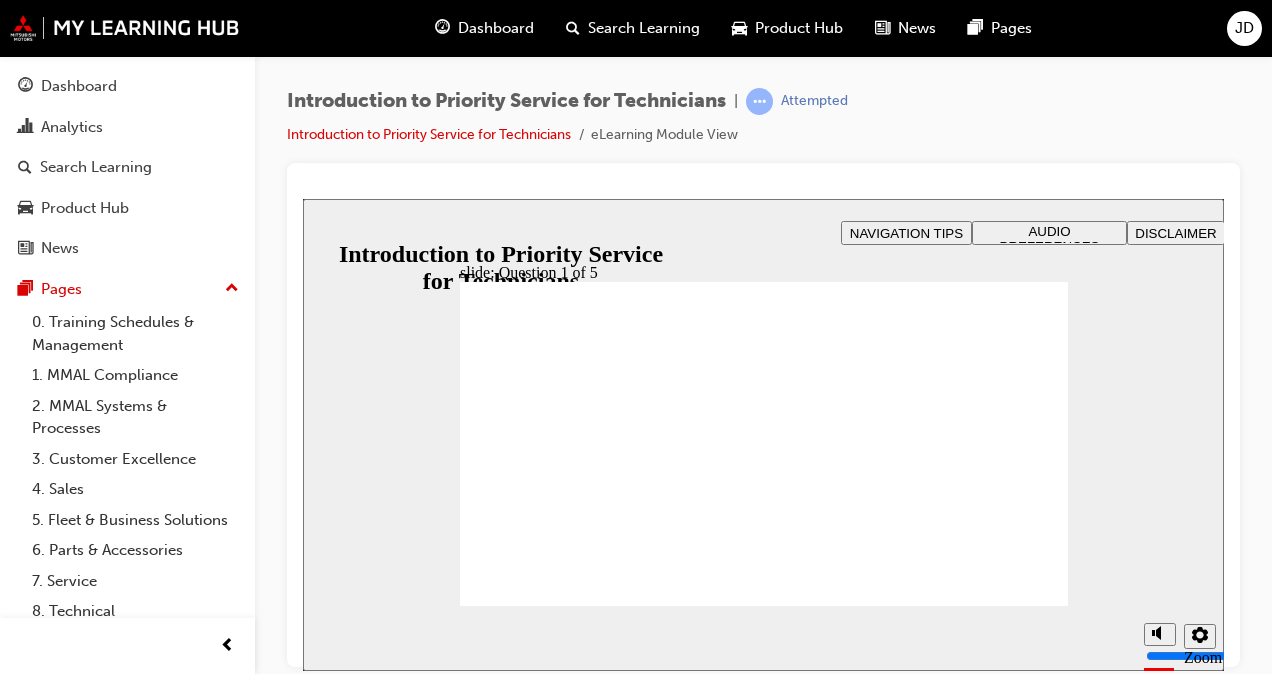 radio on "true" 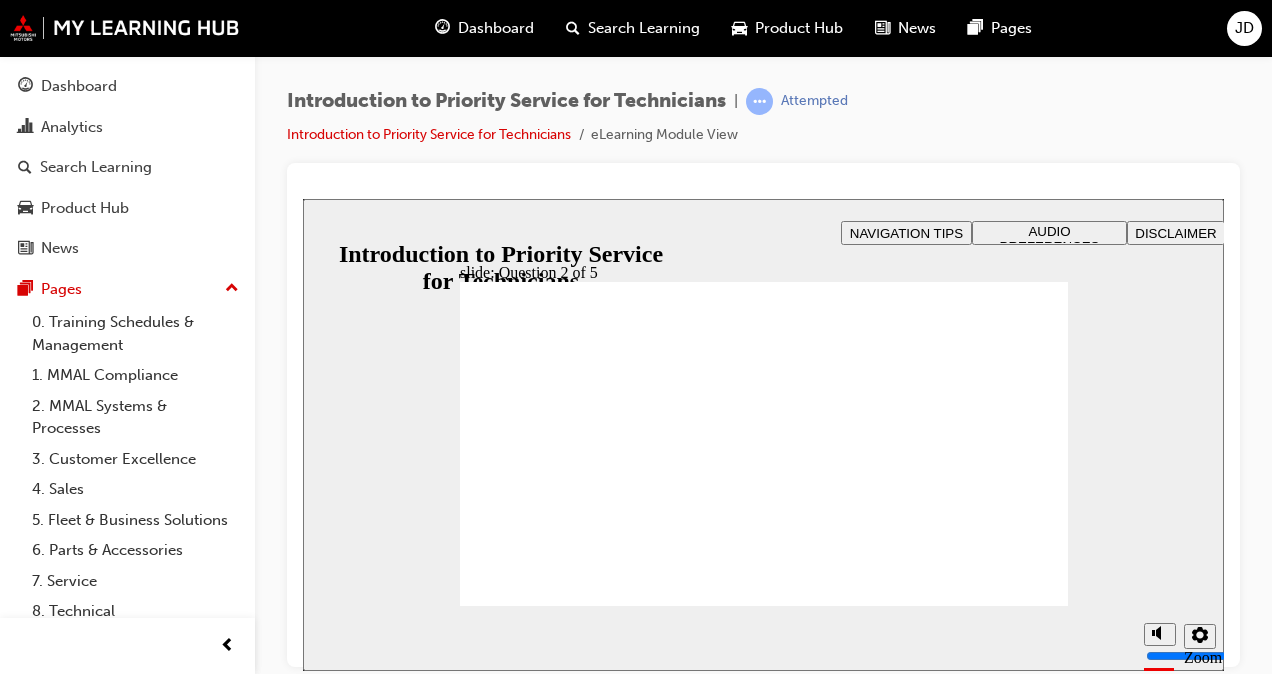 radio on "true" 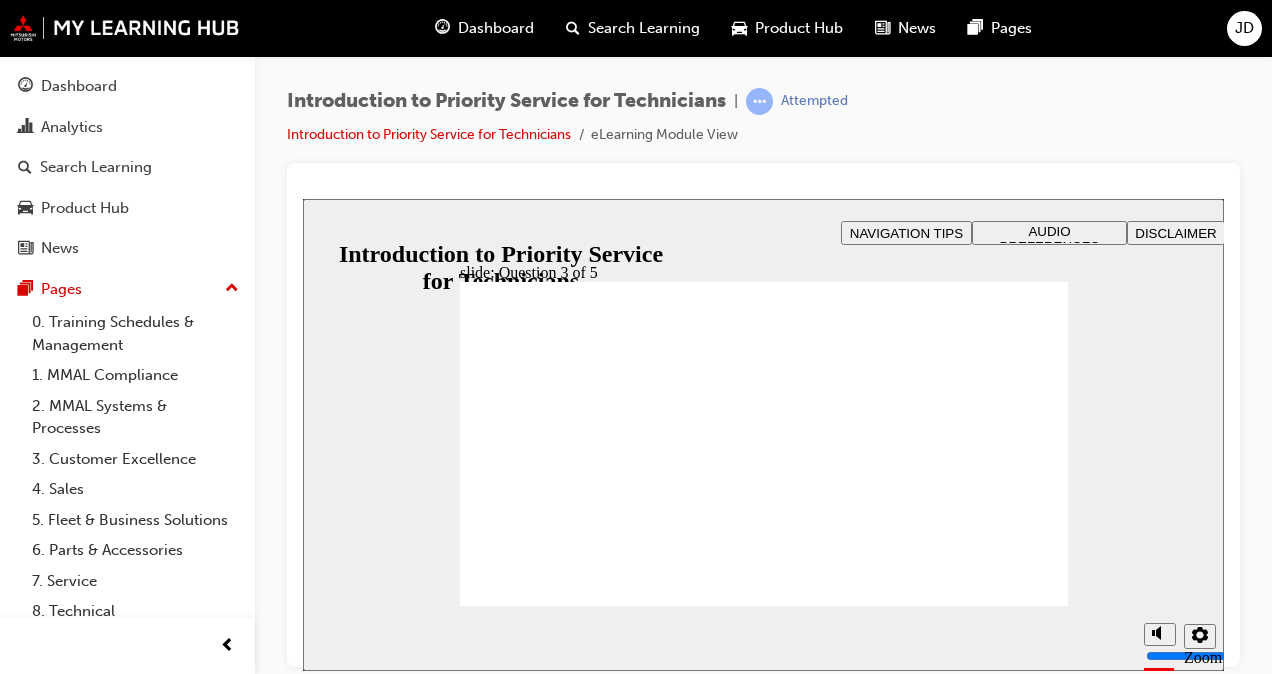checkbox on "true" 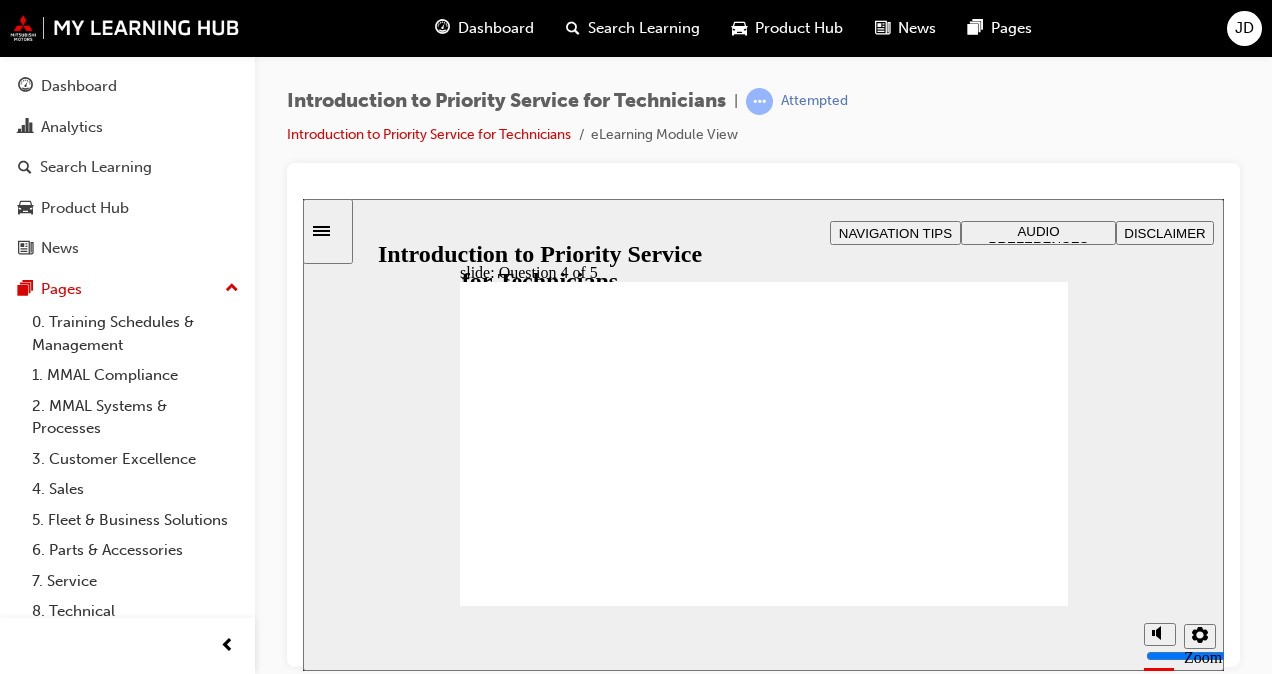drag, startPoint x: 653, startPoint y: 528, endPoint x: 531, endPoint y: 460, distance: 139.67104 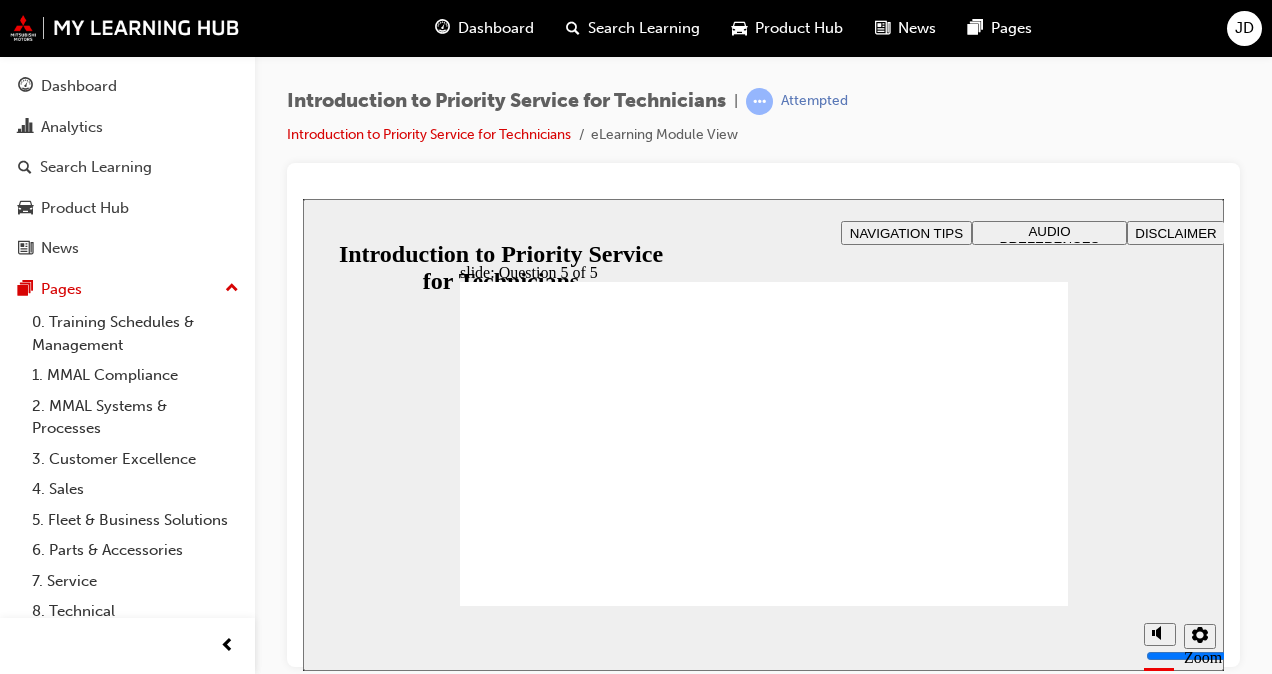 checkbox on "true" 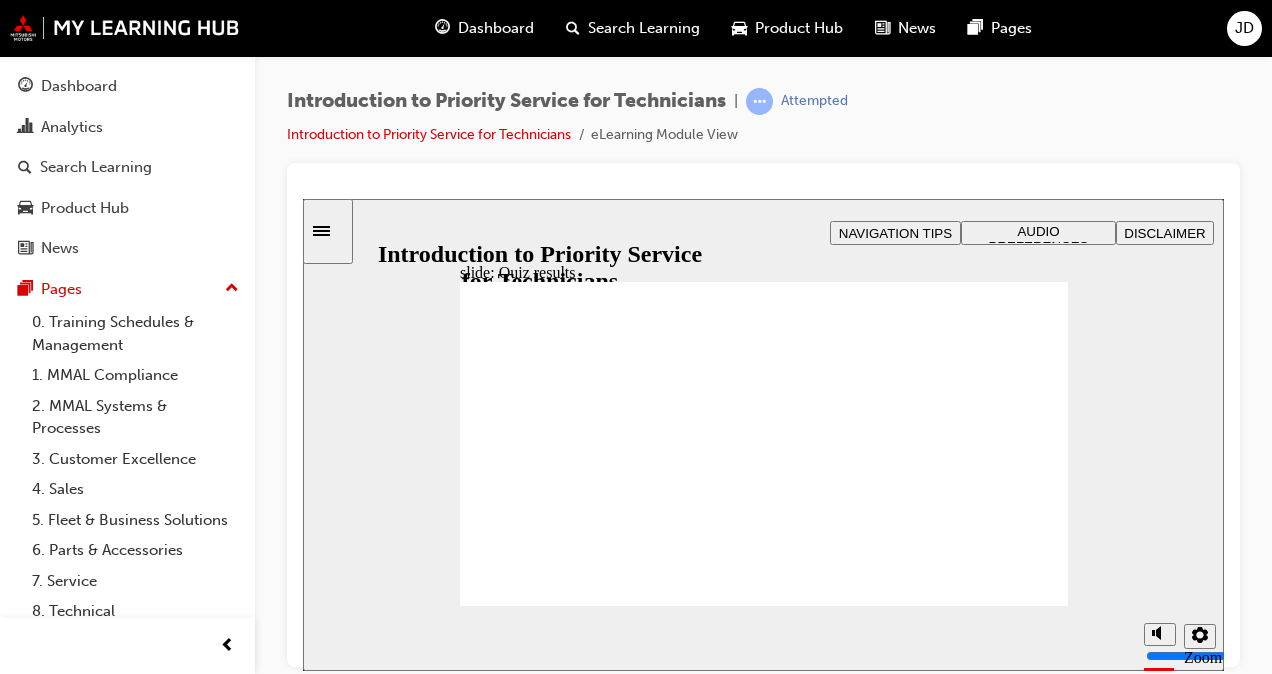 click 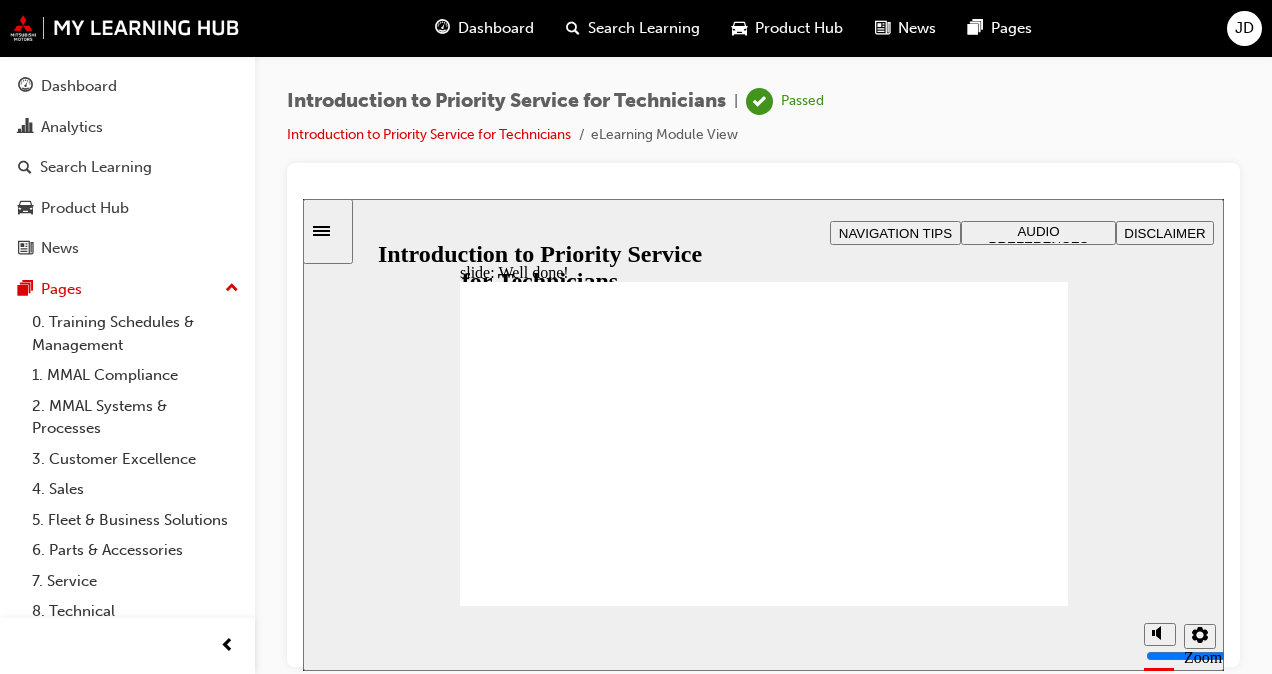 click 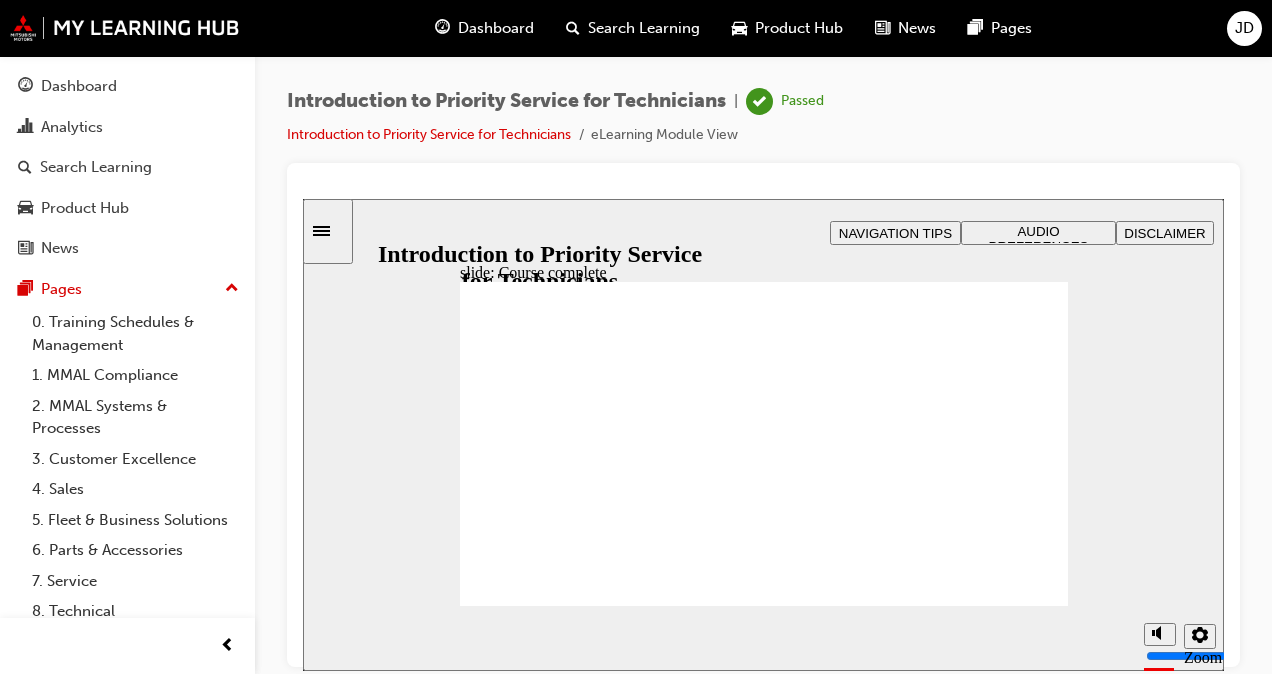 click 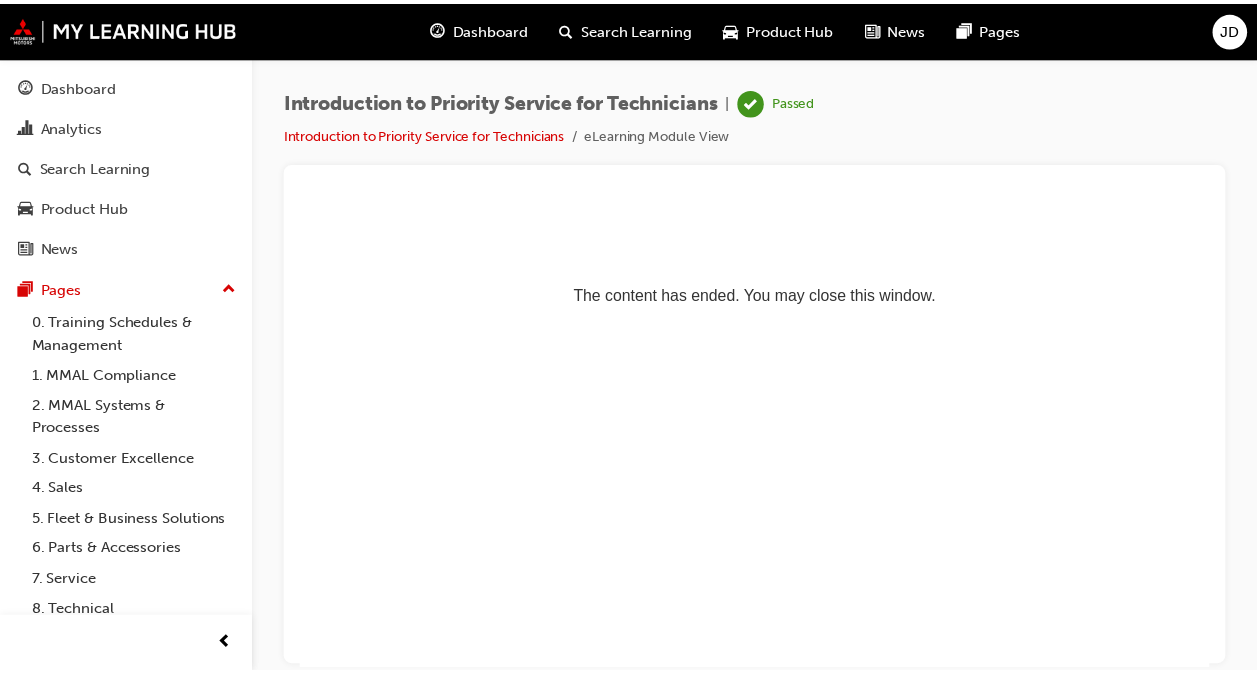 scroll, scrollTop: 0, scrollLeft: 0, axis: both 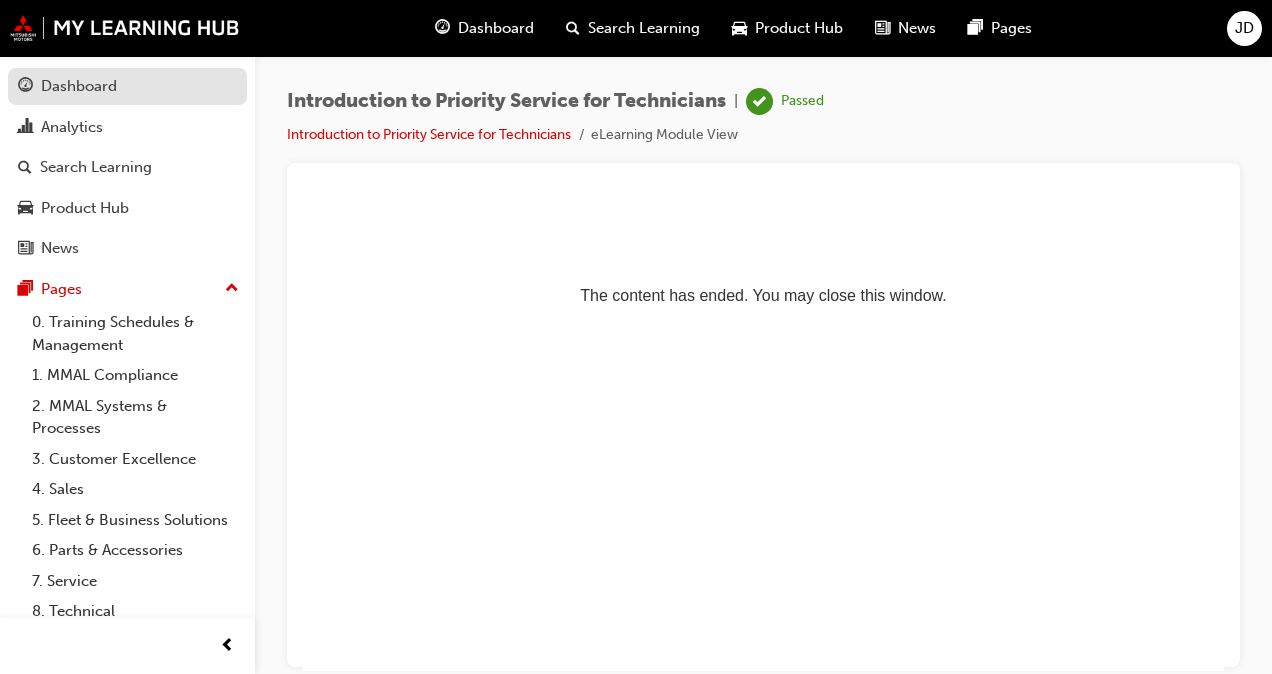 click on "Dashboard" at bounding box center (79, 86) 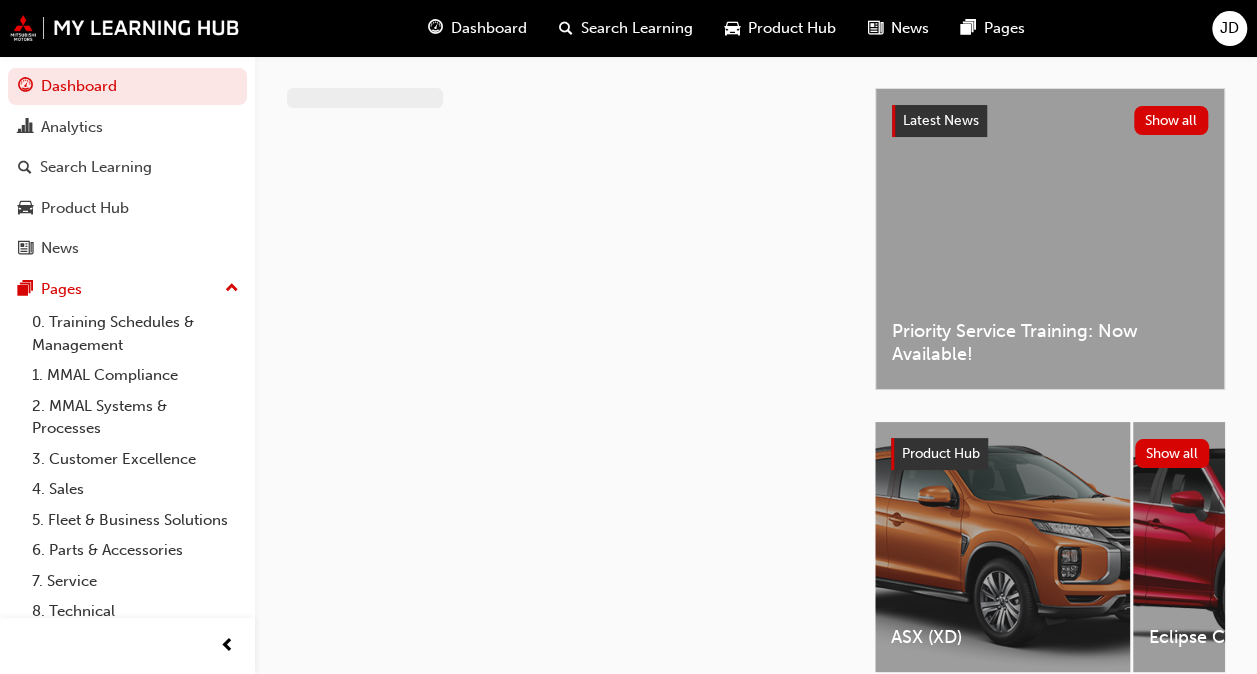 click on "JD" at bounding box center [1229, 28] 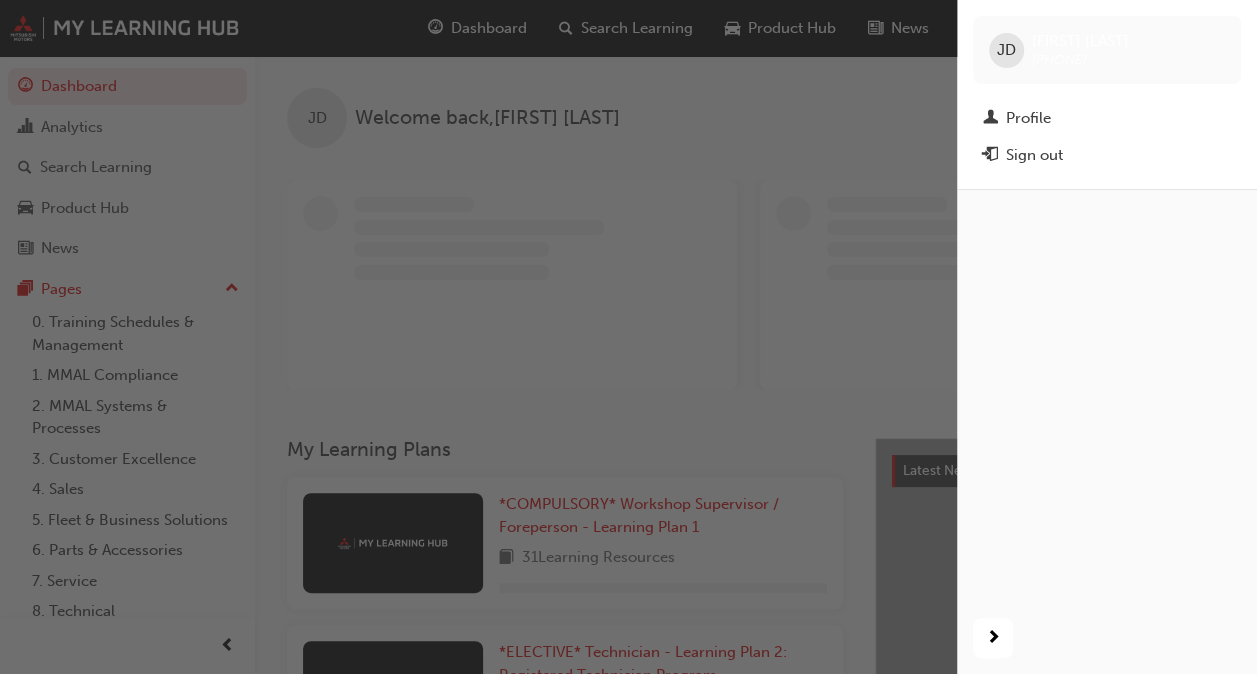 click at bounding box center [478, 337] 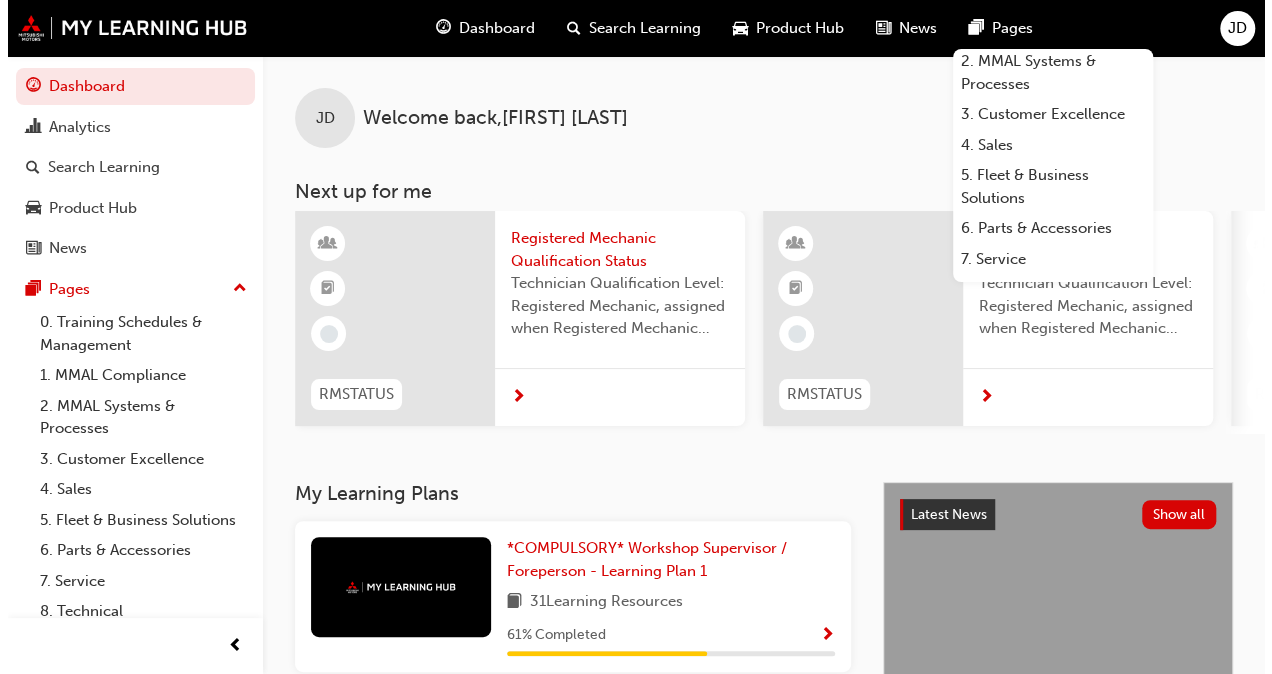 scroll, scrollTop: 170, scrollLeft: 0, axis: vertical 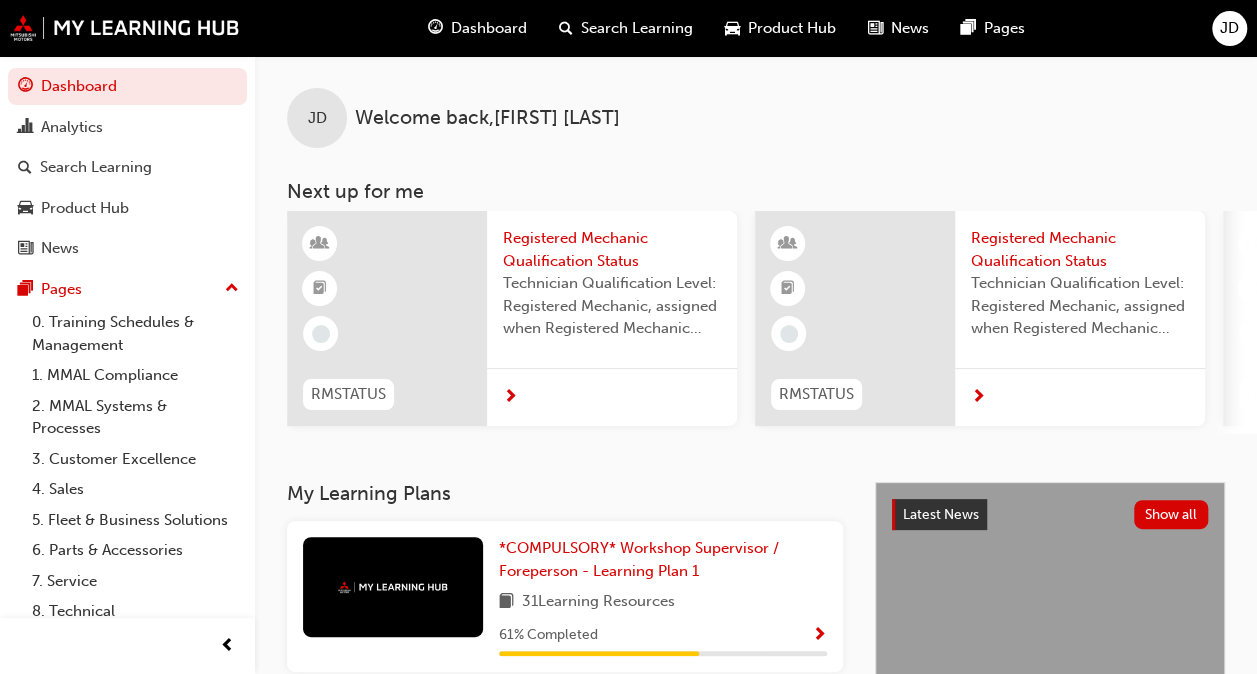 click on "Dashboard" at bounding box center (489, 28) 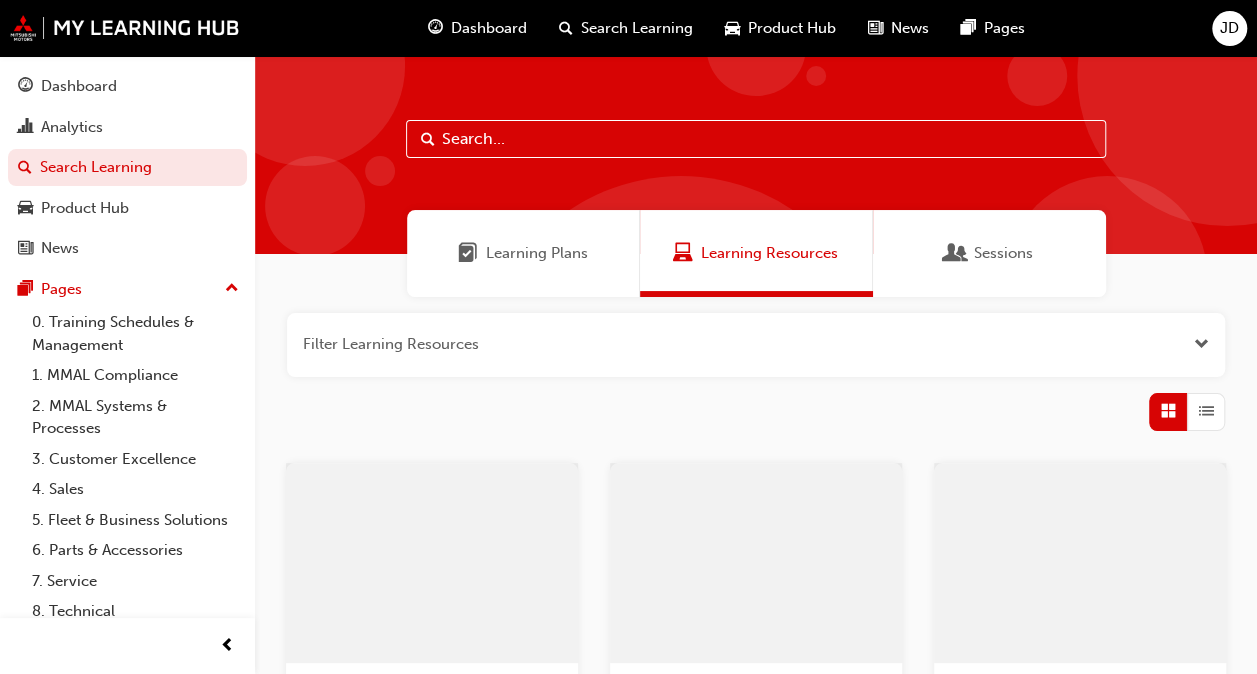 click on "Dashboard" at bounding box center [489, 28] 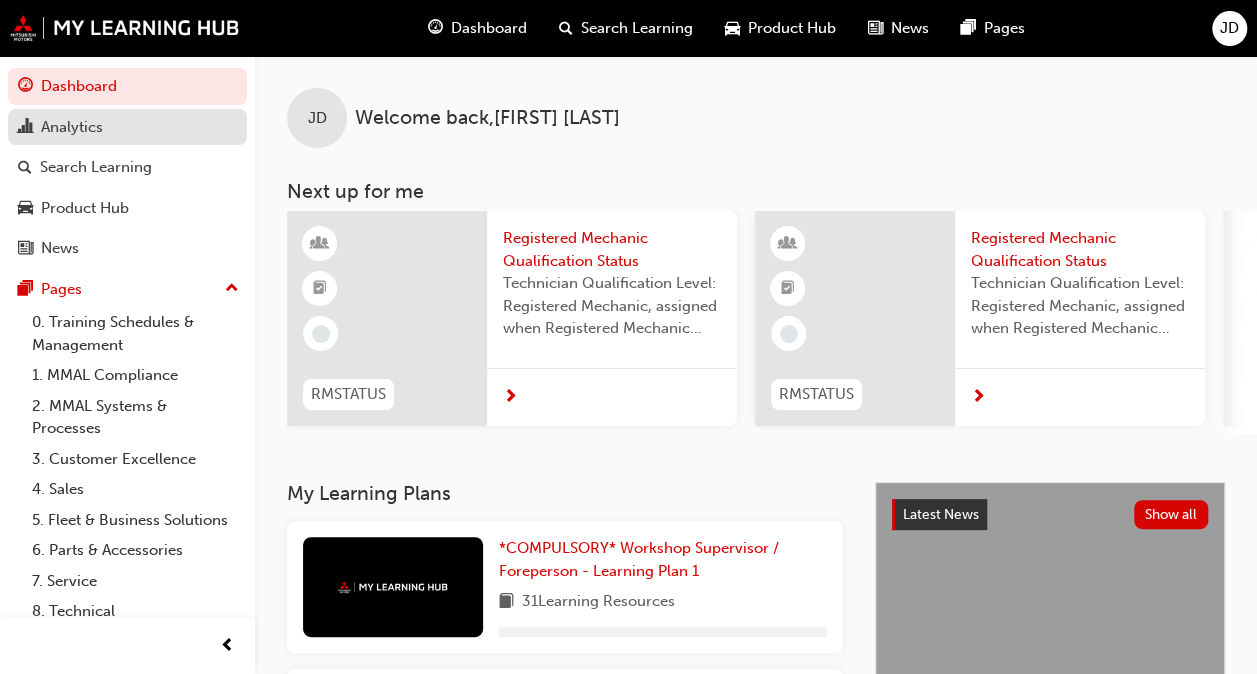click on "Analytics" at bounding box center (127, 127) 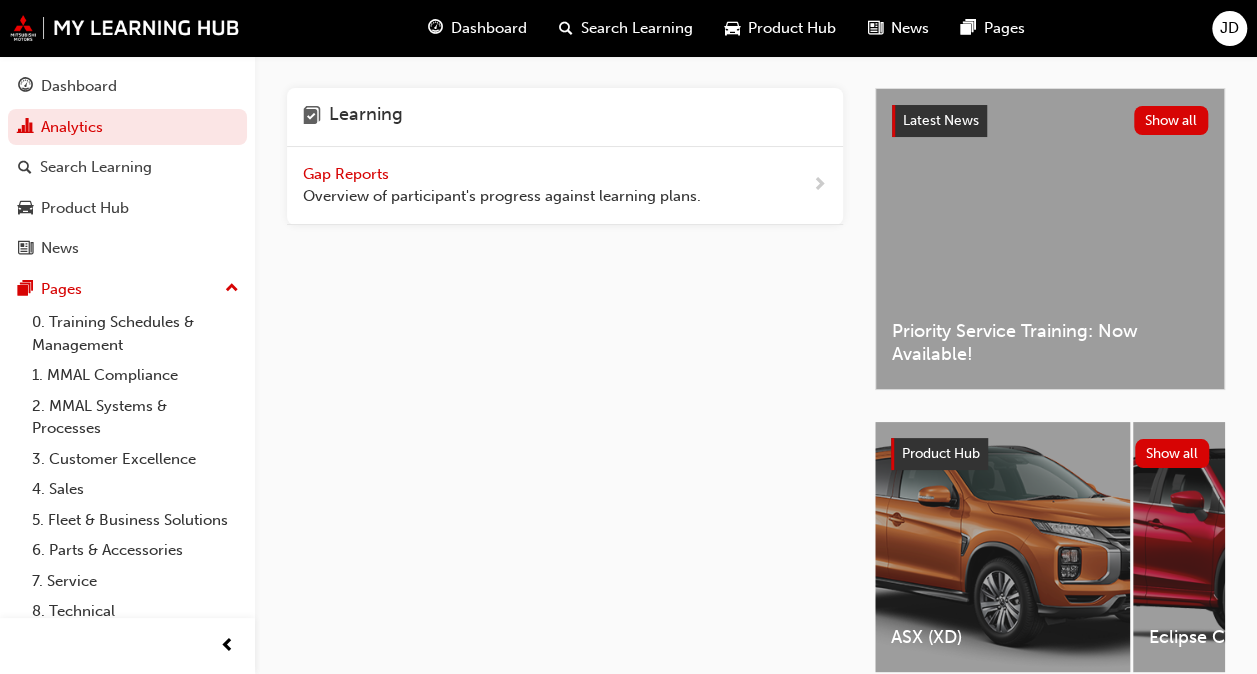 click on "Overview of participant's progress against learning plans." at bounding box center (502, 196) 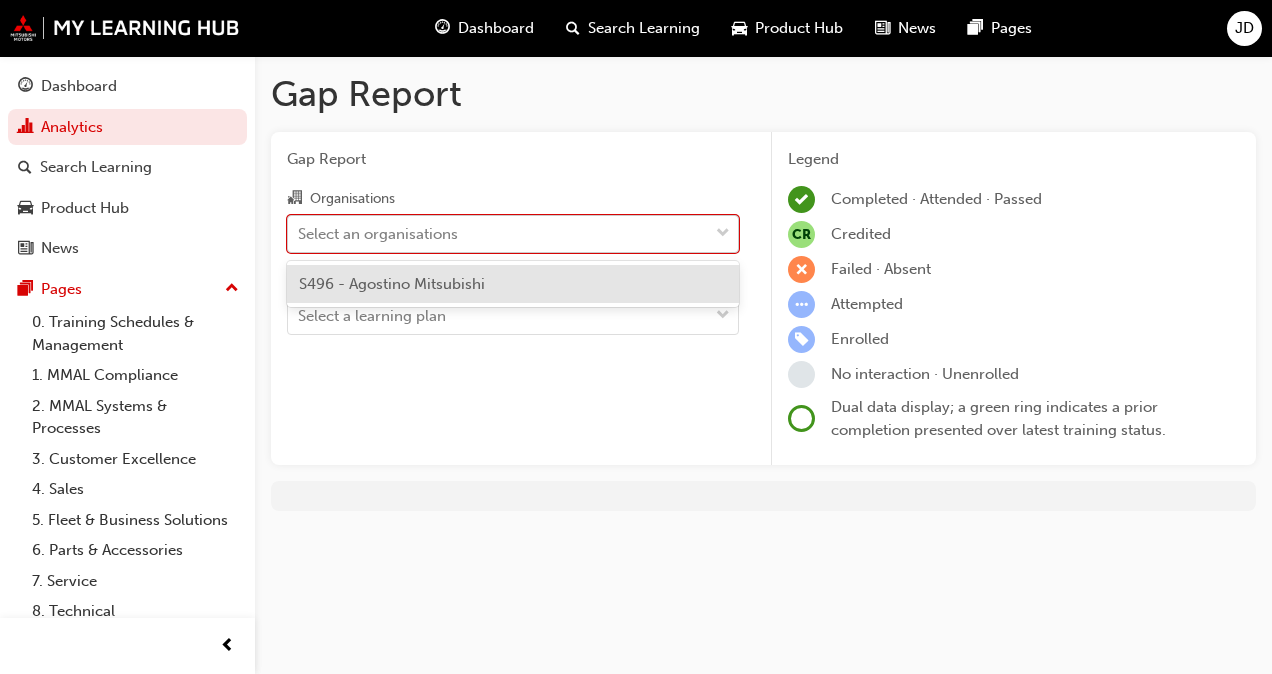 drag, startPoint x: 442, startPoint y: 236, endPoint x: 444, endPoint y: 214, distance: 22.090721 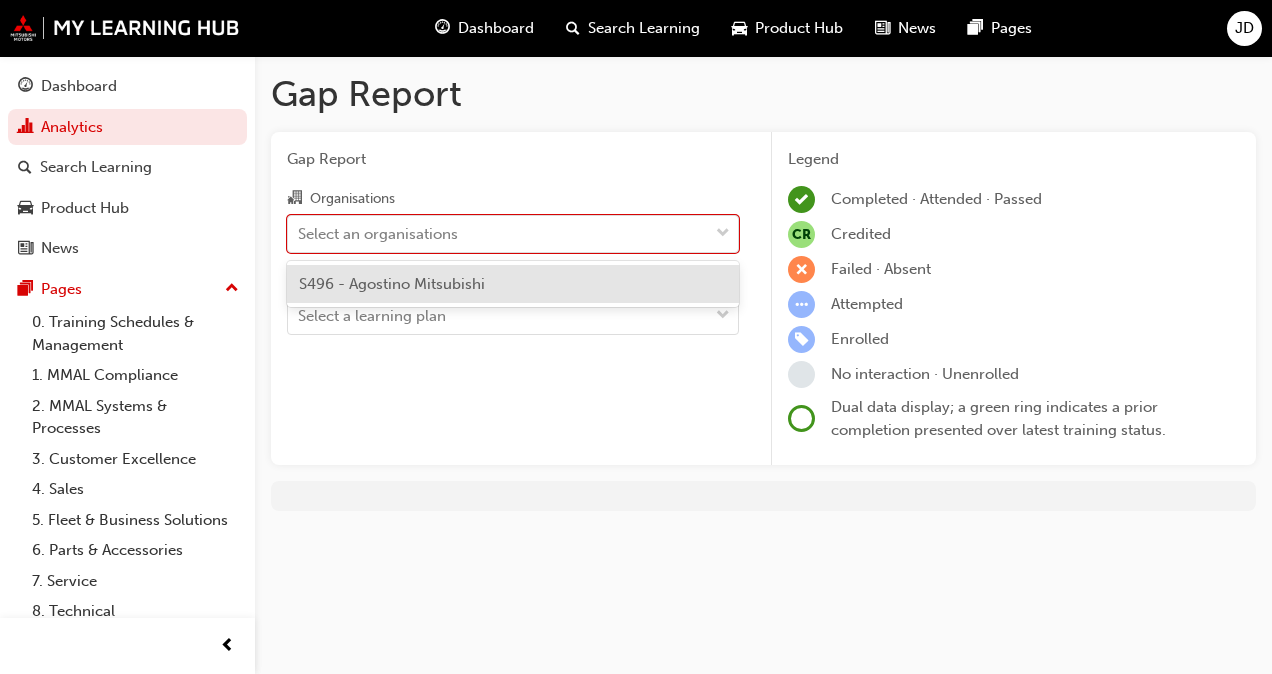 click on "S496 - Agostino Mitsubishi" at bounding box center (392, 284) 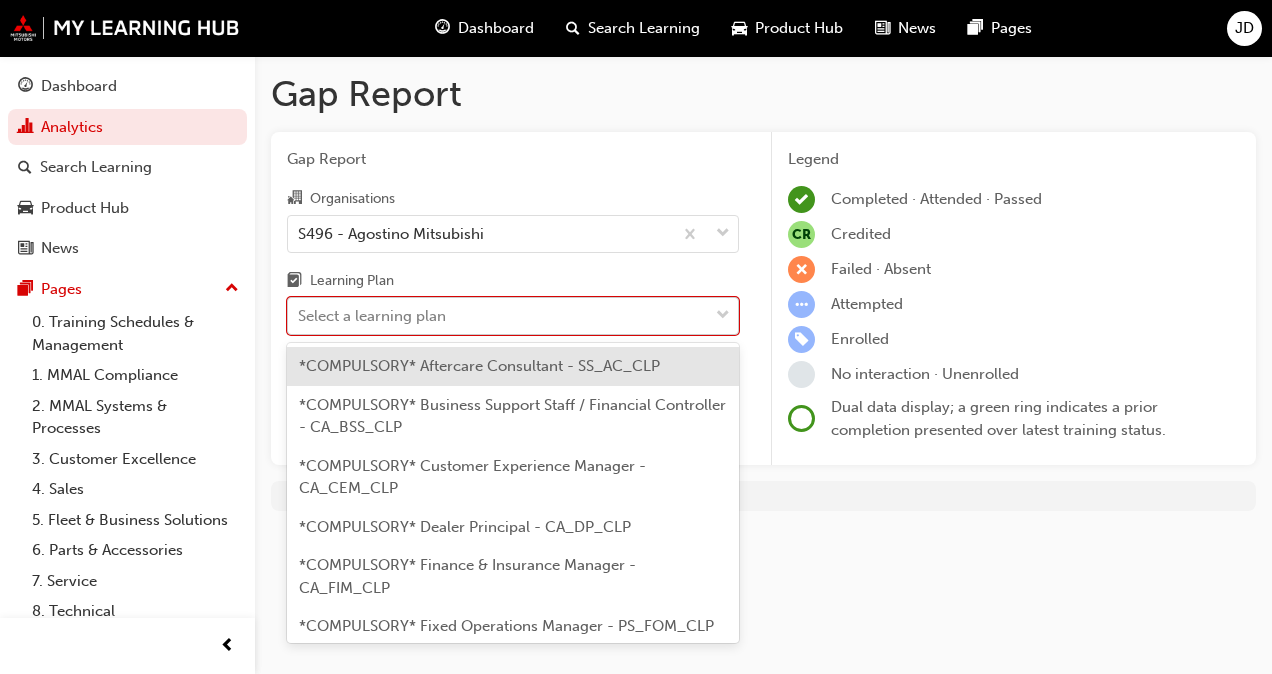 click on "Select a learning plan" at bounding box center (372, 316) 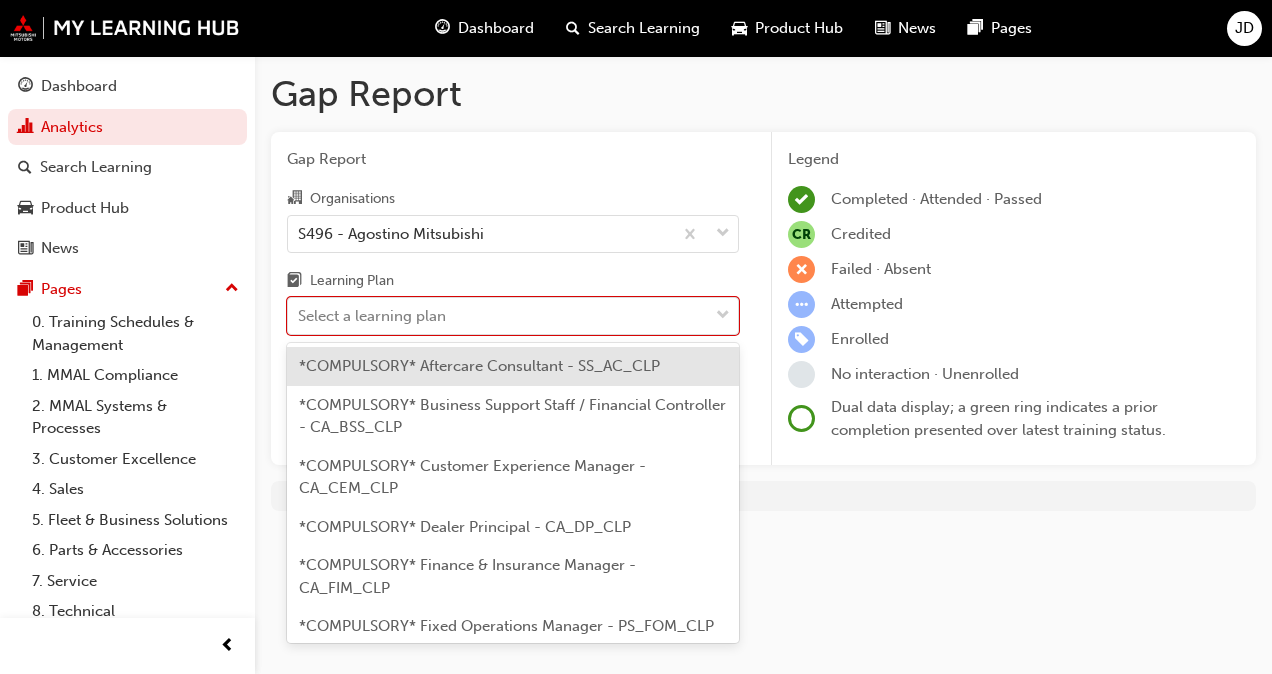 click on "*COMPULSORY* Aftercare Consultant - SS_AC_CLP *COMPULSORY* Business Support Staff / Financial Controller - CA_BSS_CLP *COMPULSORY* Customer Experience Manager - CA_CEM_CLP *COMPULSORY* Dealer Principal - CA_DP_CLP *COMPULSORY* Finance & Insurance Manager - CA_FIM_CLP *COMPULSORY* Fixed Operations Manager - PS_FOM_CLP *COMPULSORY* Fleet Consultant - FB_FC_CLP *COMPULSORY* Fleet Manager - FB_FM_CLP *COMPULSORY* General Manager / Snr Manager - CA_GM_CLP *COMPULSORY* General Sales Manager - SS_GSM_CLP *COMPULSORY* Marketing Manager / Mktg Staff - CA_MMMS_CLP *COMPULSORY* Parts Interpreter / Parts Staff - PA_PIPS_CLP *COMPULSORY* Parts Manager - PA_PM_CLP *COMPULSORY* Pre-Delivery Manager - PS_PDM_CLP *COMPULSORY* Pre-Delivery Staff - PS_PDS_CLP *COMPULSORY* Reception & Call Centre Staff - CA_RCS_CLP *COMPULSORY* Sales Consultant (New / Used Cars) - SS_SCNUC_CLP *COMPULSORY* Sales Manager (New / Used Cars) - SS_SMNUC_CLP *COMPULSORY* Service Advisor - PS_SA_CLP *COMPULSORY* Service Manager - SV_SM_CLP" at bounding box center [513, 493] 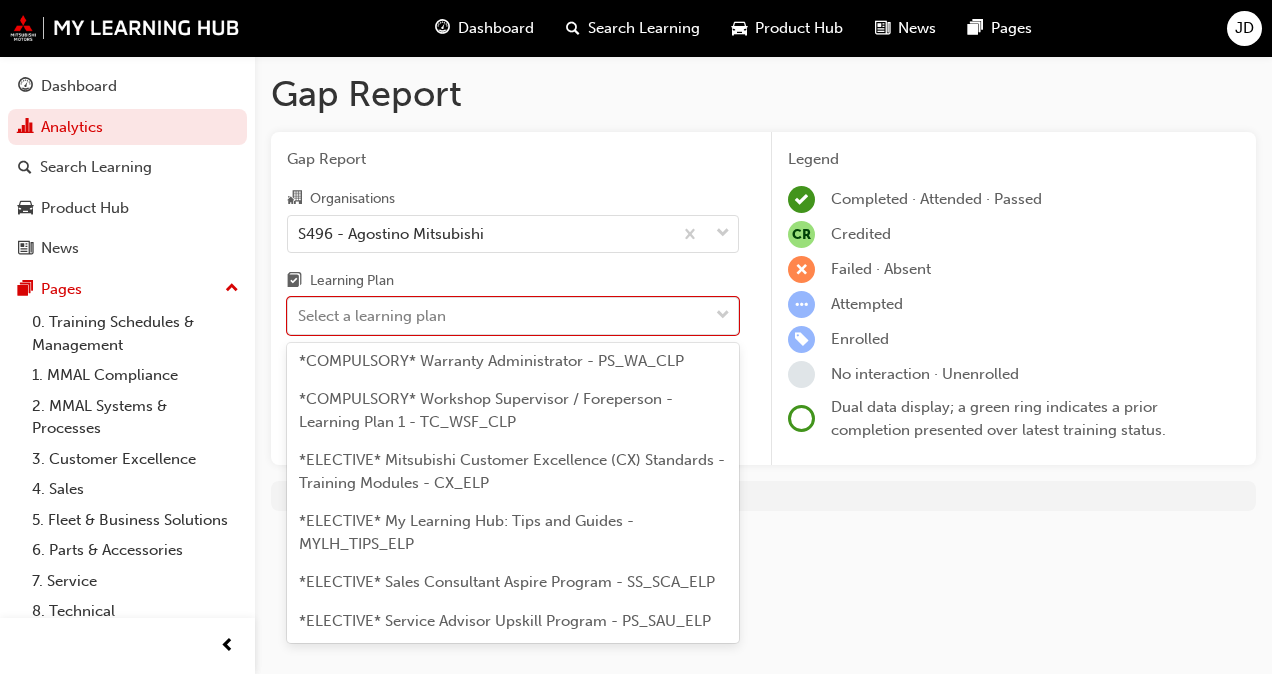 scroll, scrollTop: 1383, scrollLeft: 0, axis: vertical 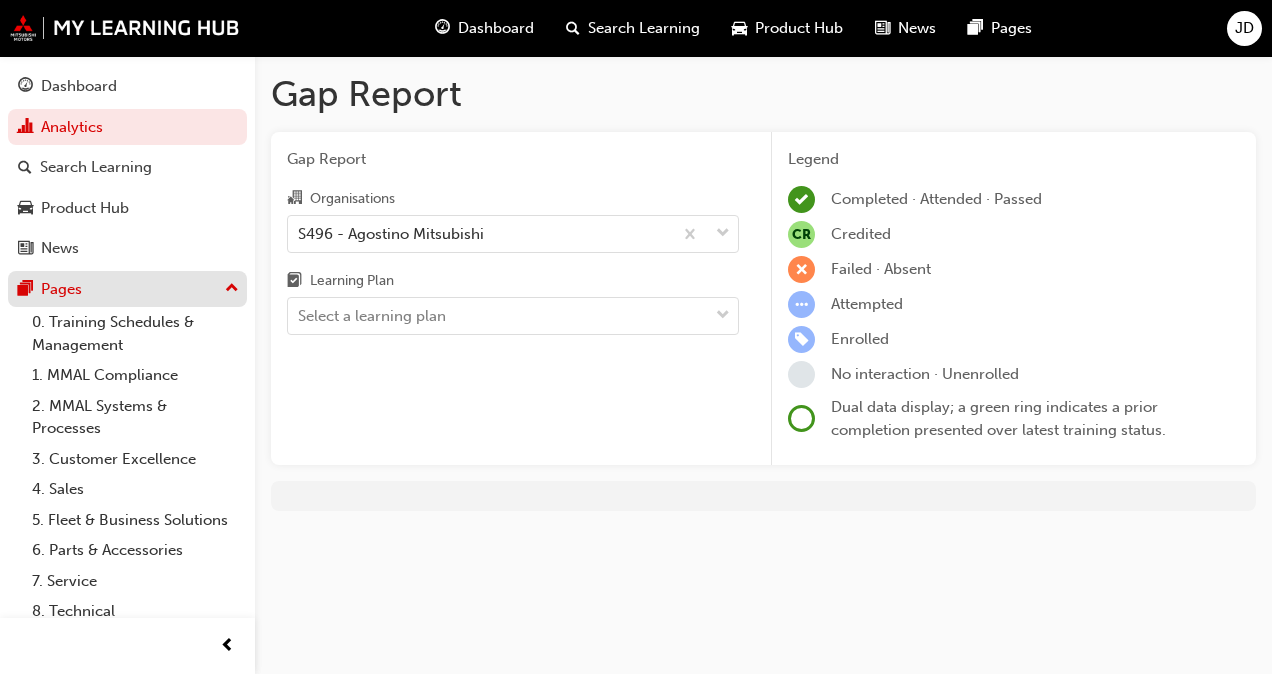 click on "Pages" at bounding box center (127, 289) 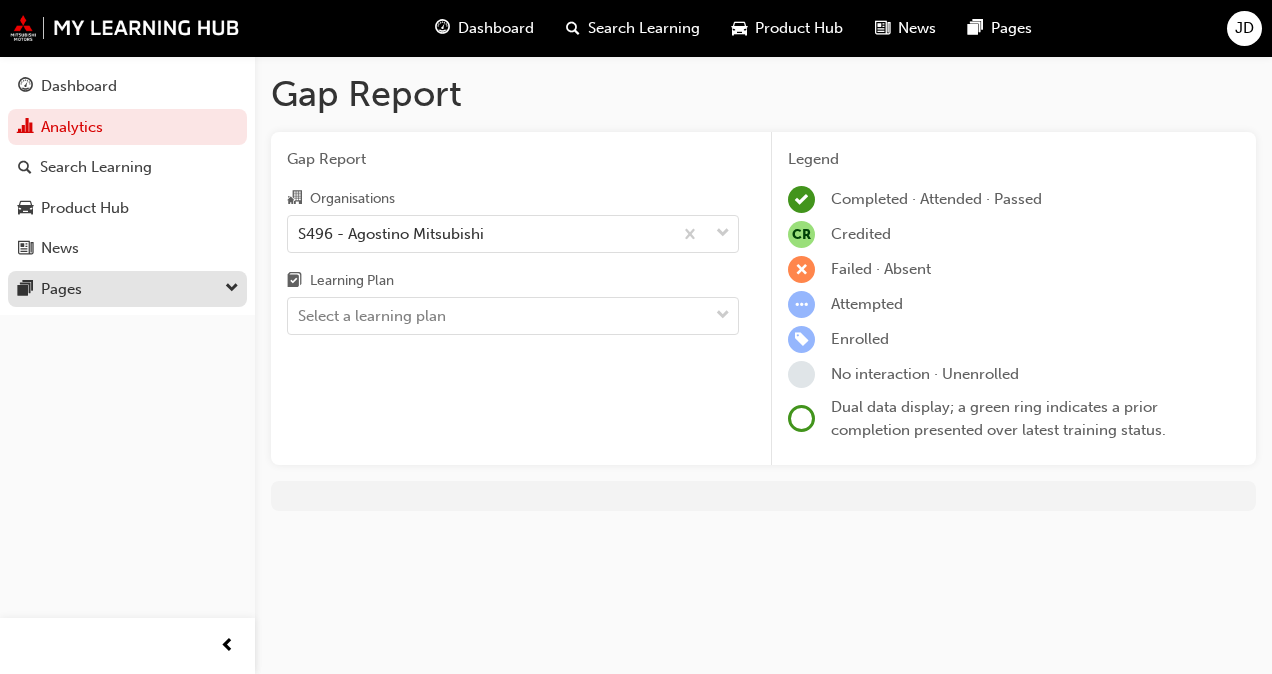click on "Pages" at bounding box center [127, 289] 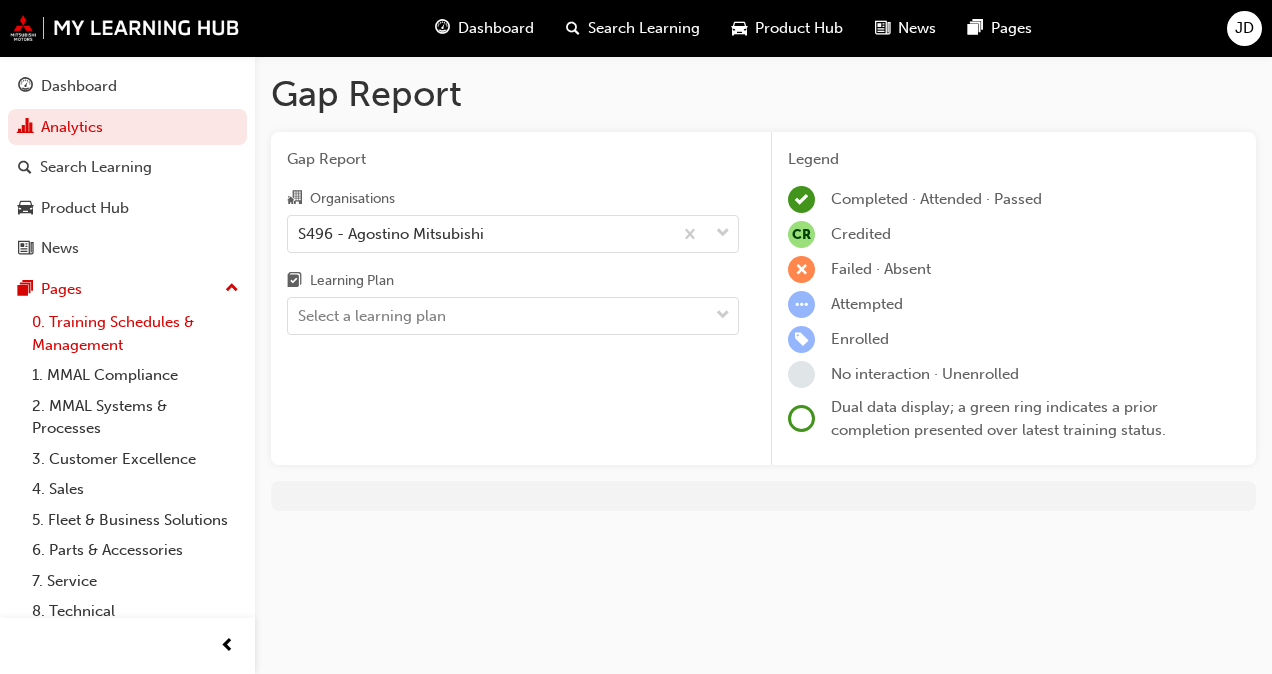 click on "0. Training Schedules & Management" at bounding box center [135, 333] 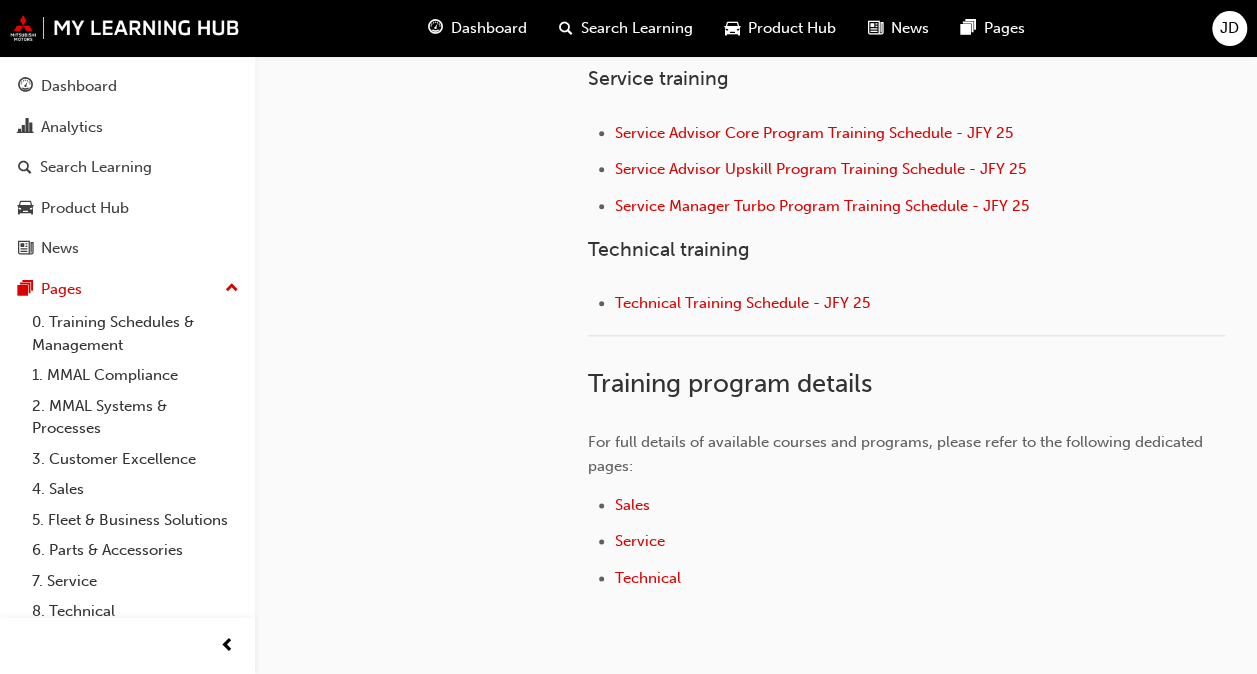 scroll, scrollTop: 925, scrollLeft: 0, axis: vertical 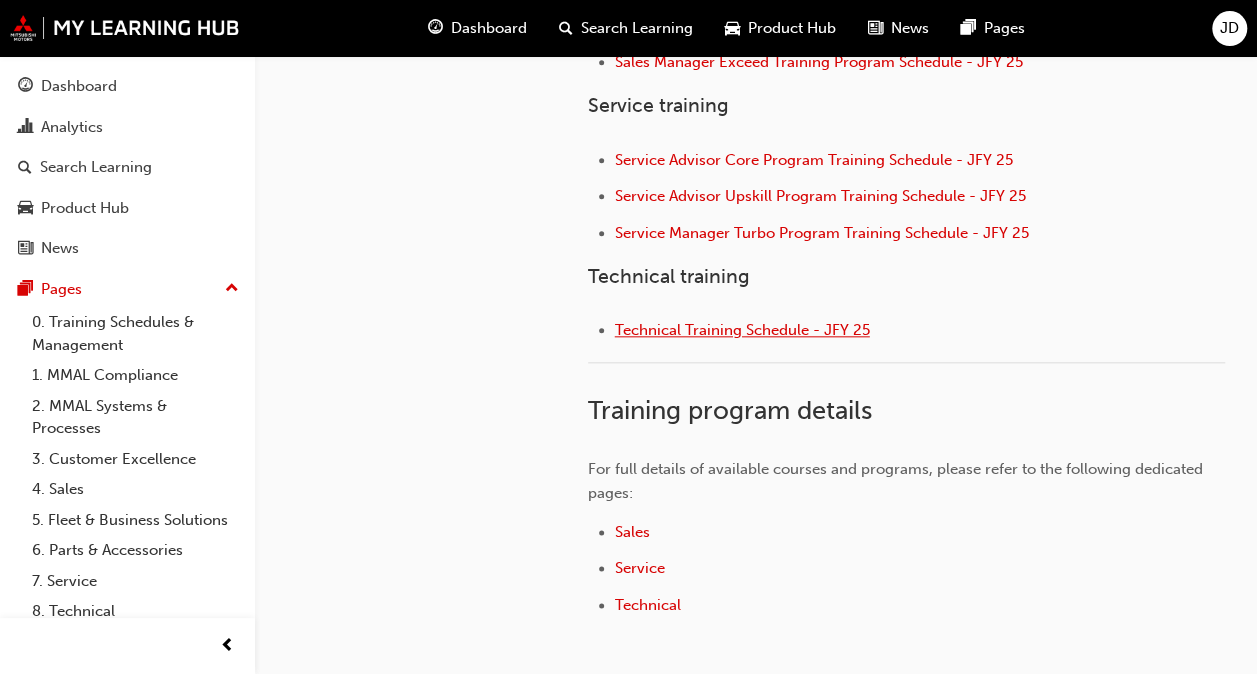 click on "Technical Training Schedule - JFY 25" at bounding box center (742, 330) 